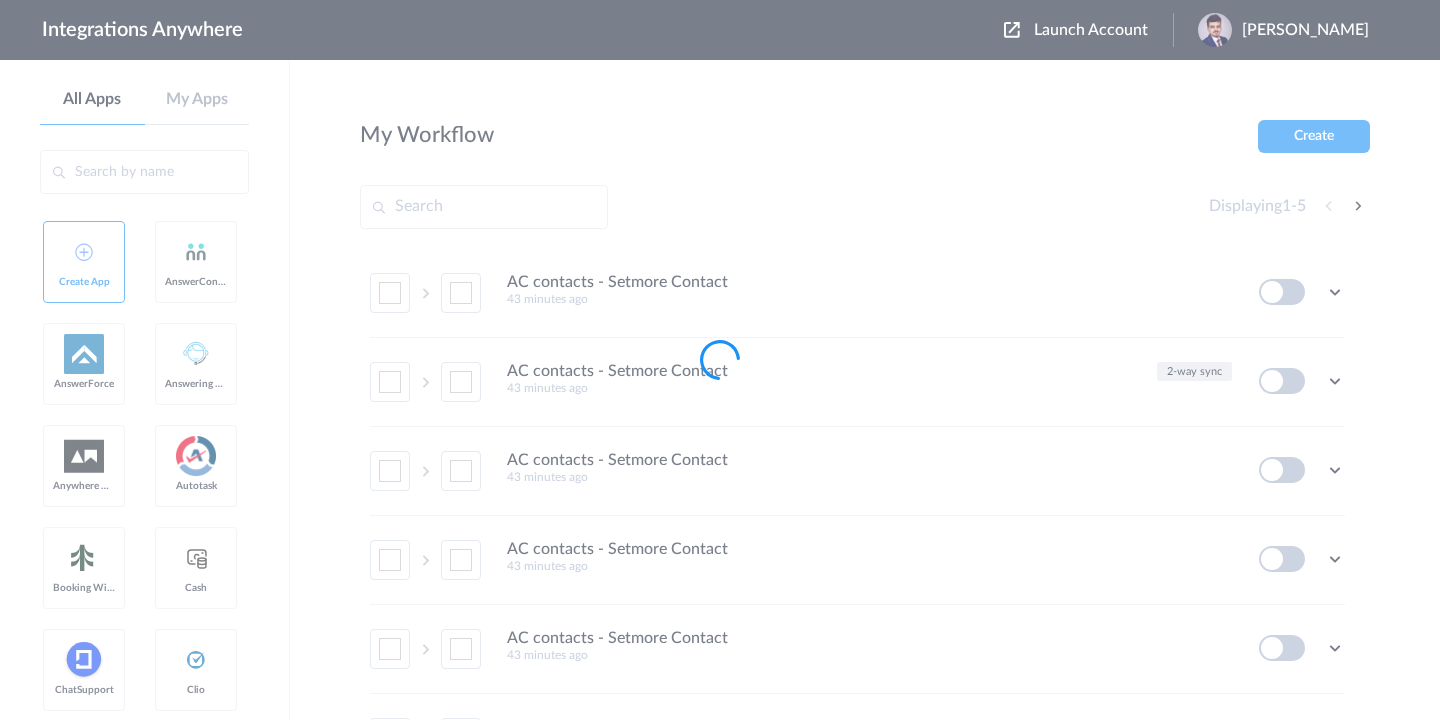 scroll, scrollTop: 0, scrollLeft: 0, axis: both 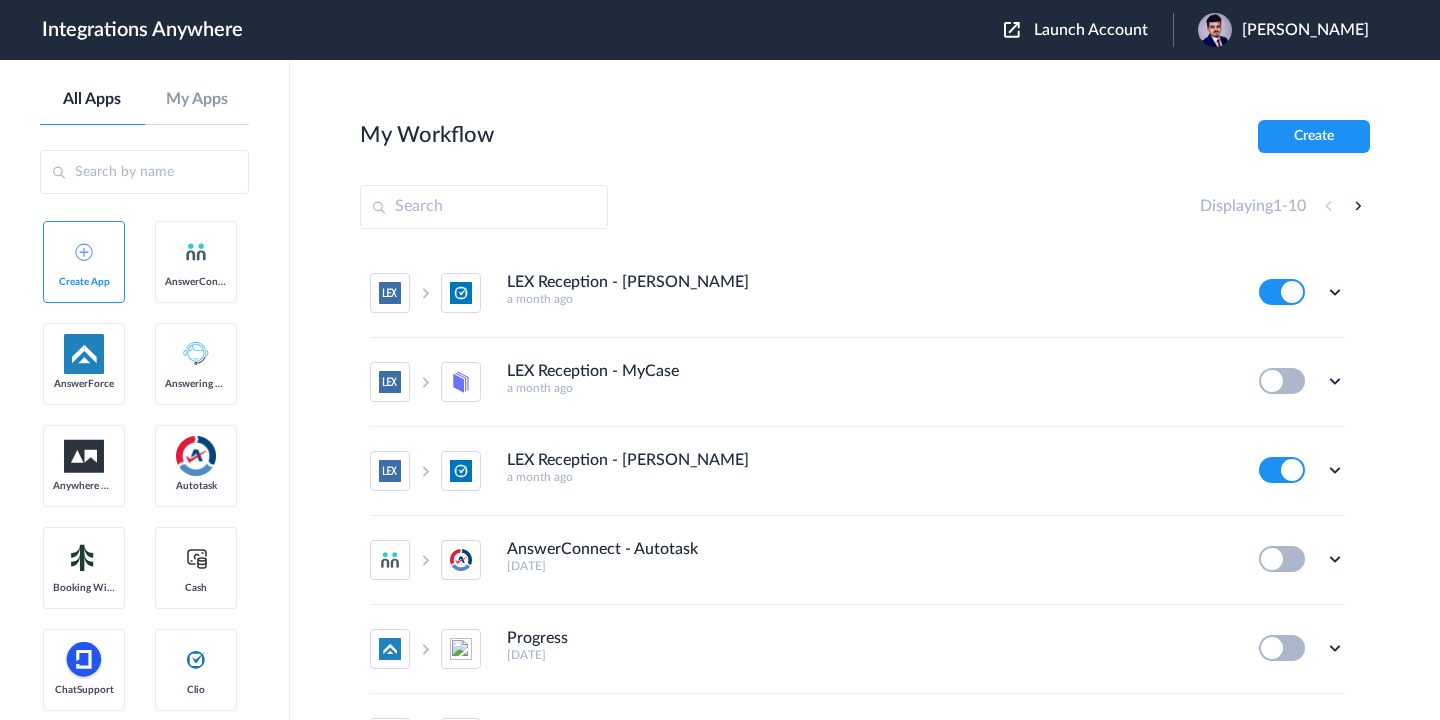 click on "Launch Account" at bounding box center (1091, 30) 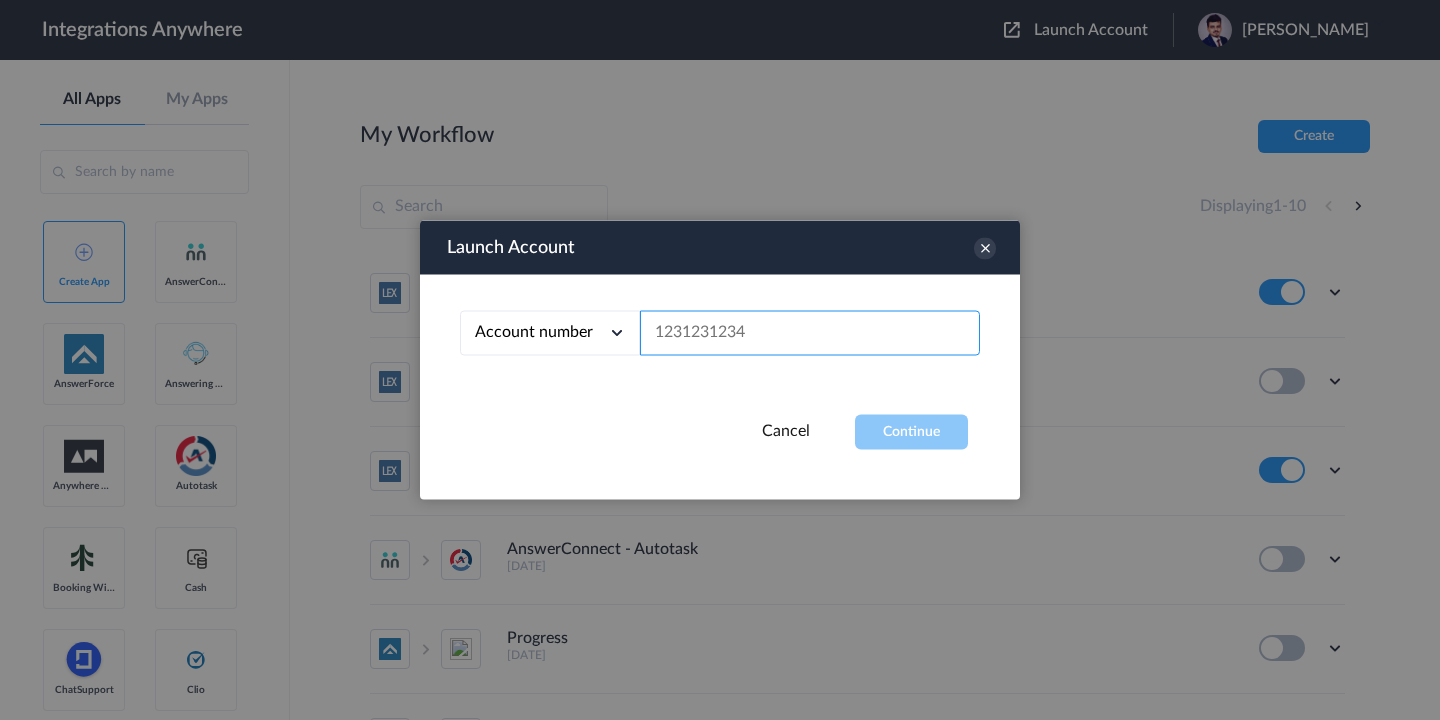click at bounding box center (810, 333) 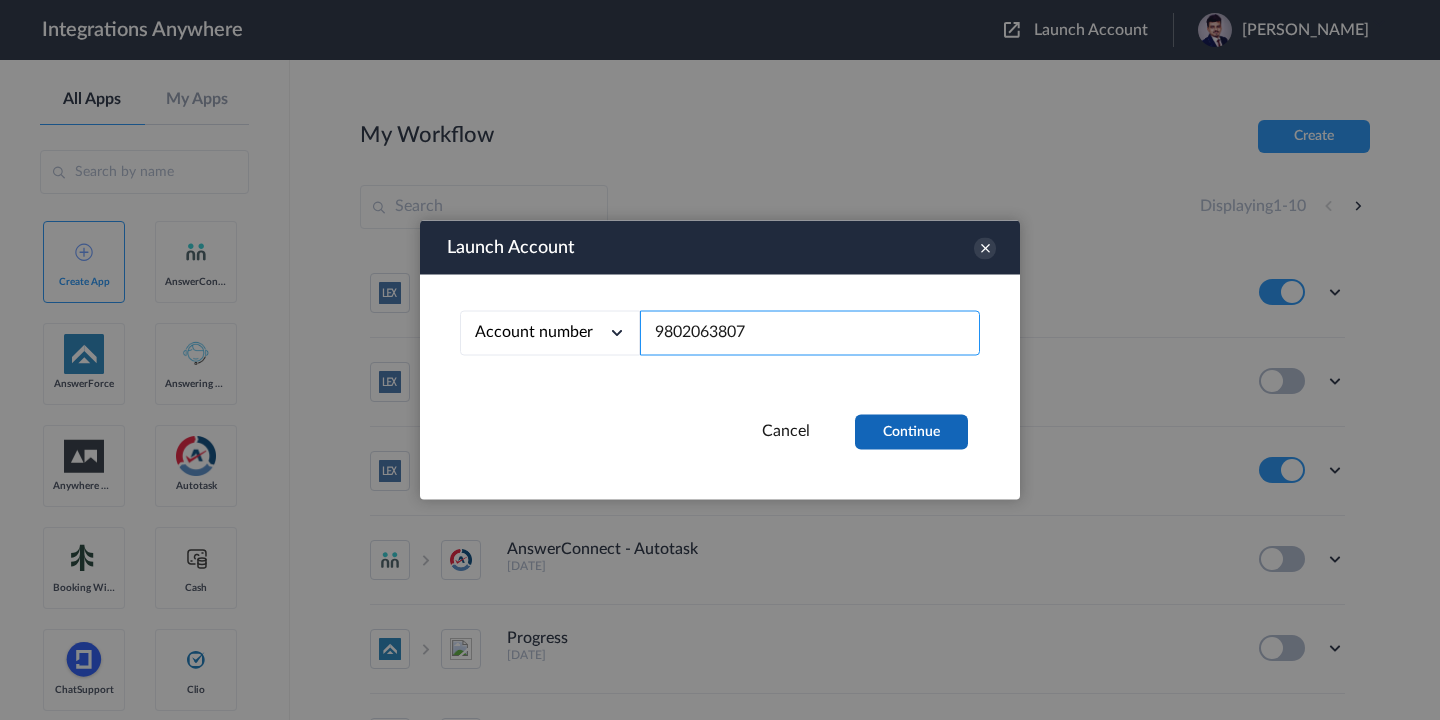 type on "9802063807" 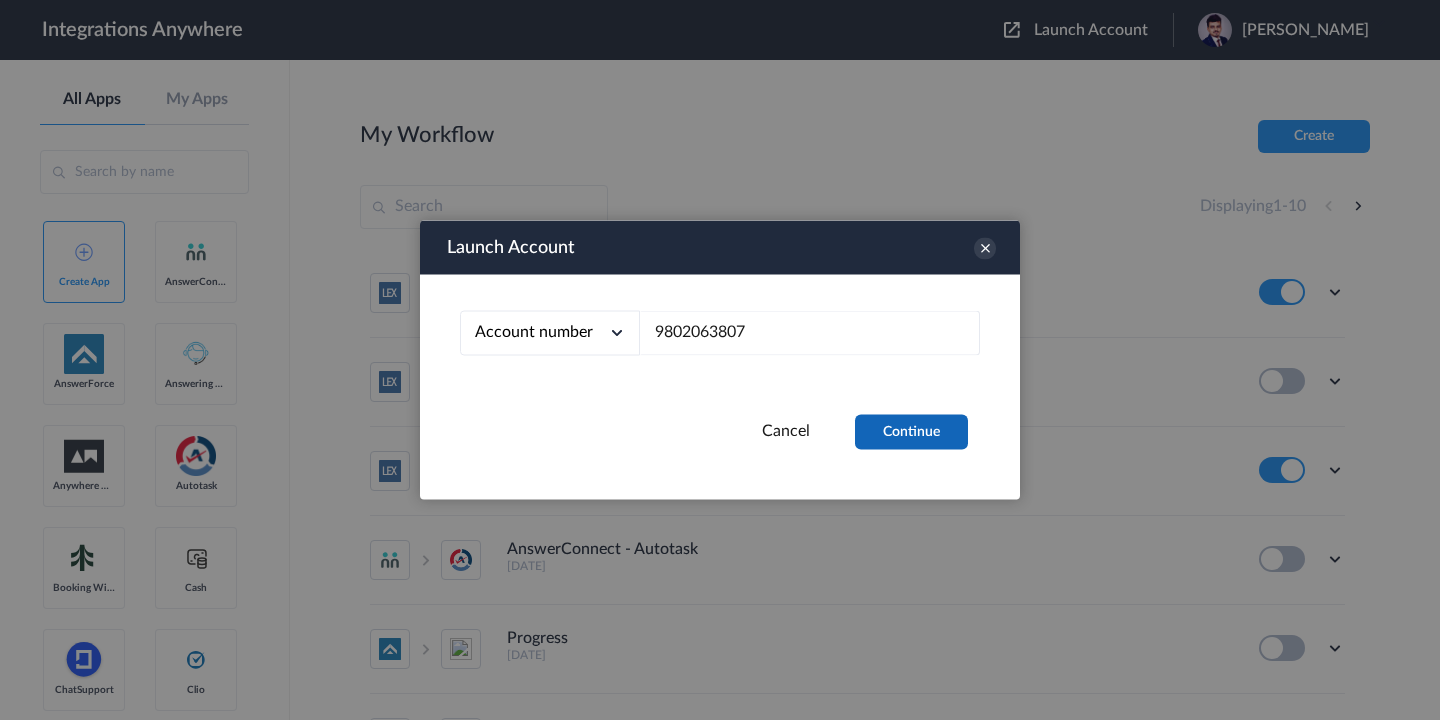 click on "Continue" at bounding box center (911, 432) 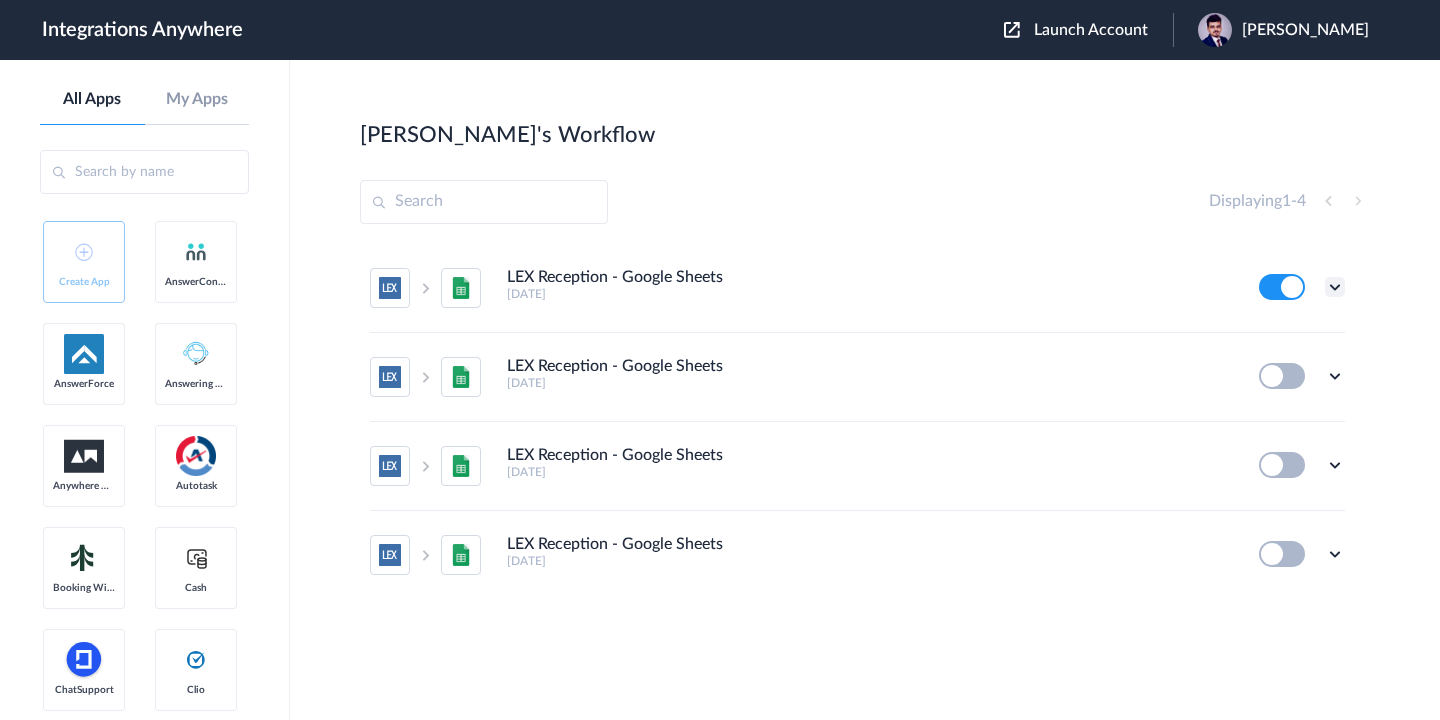 click at bounding box center (1335, 287) 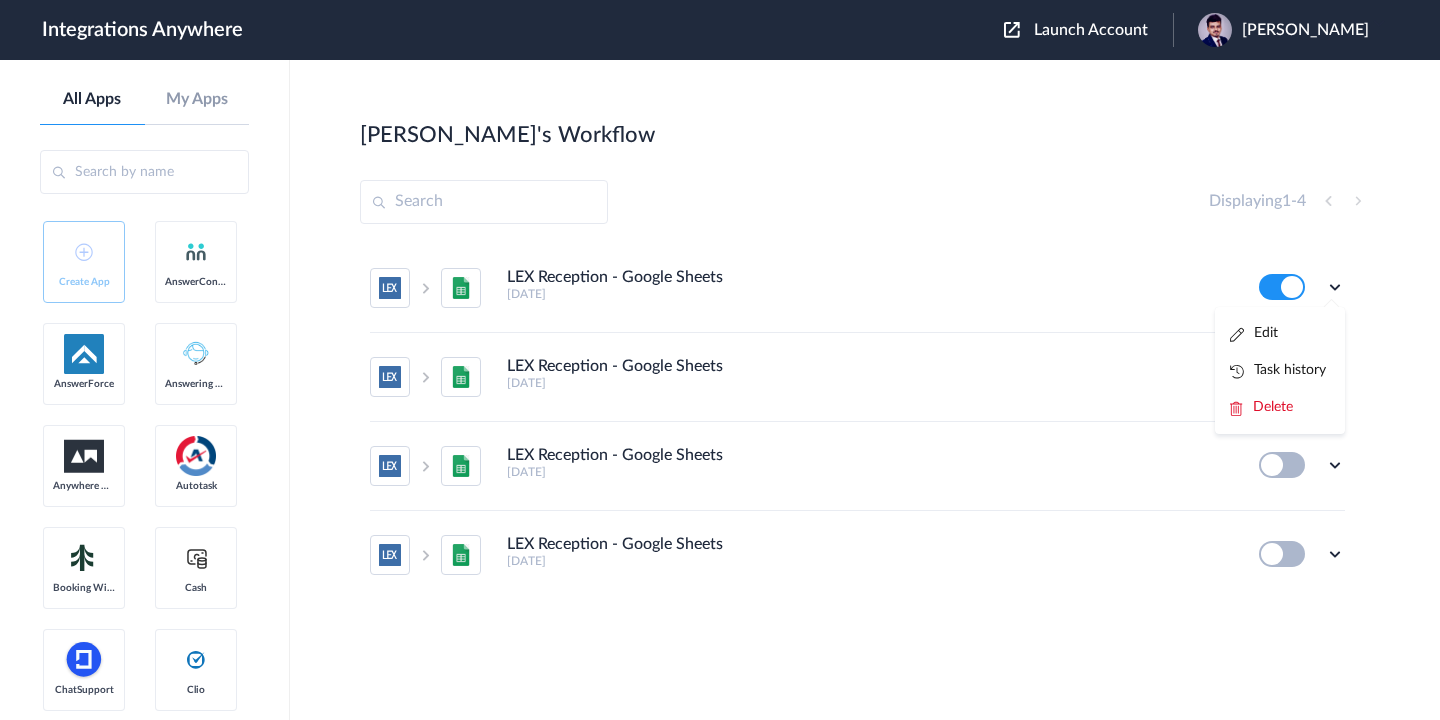 click on "Kristen's  Workflow
Create" at bounding box center (865, 134) 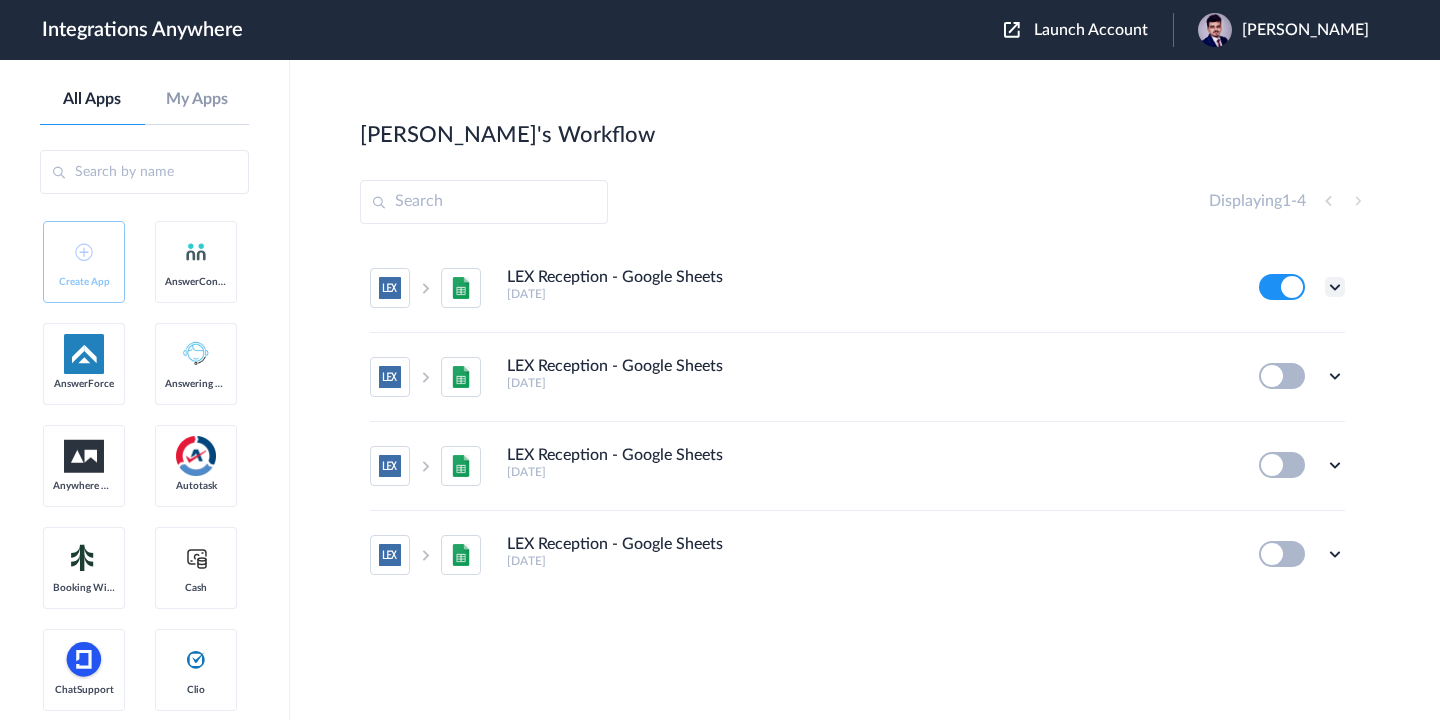 click at bounding box center (1335, 287) 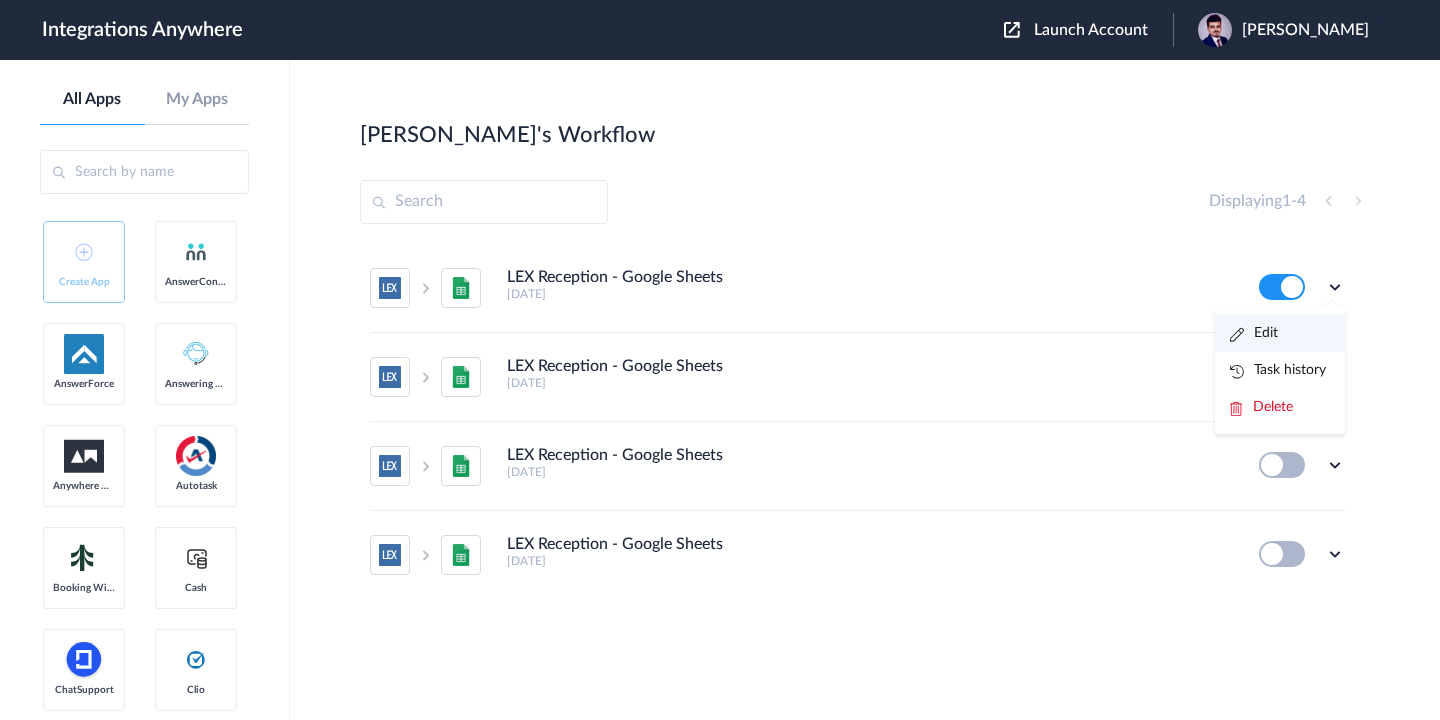 click on "Edit" at bounding box center [1280, 333] 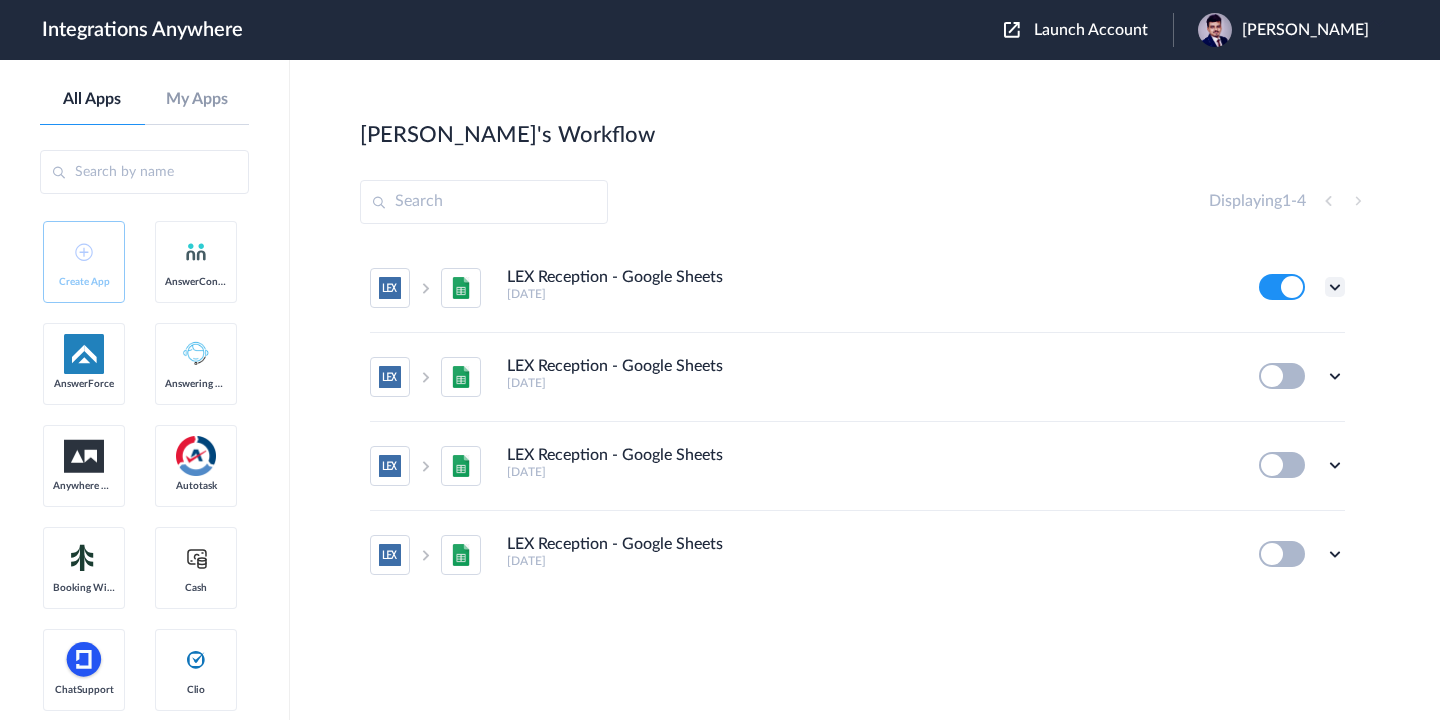click at bounding box center [1335, 287] 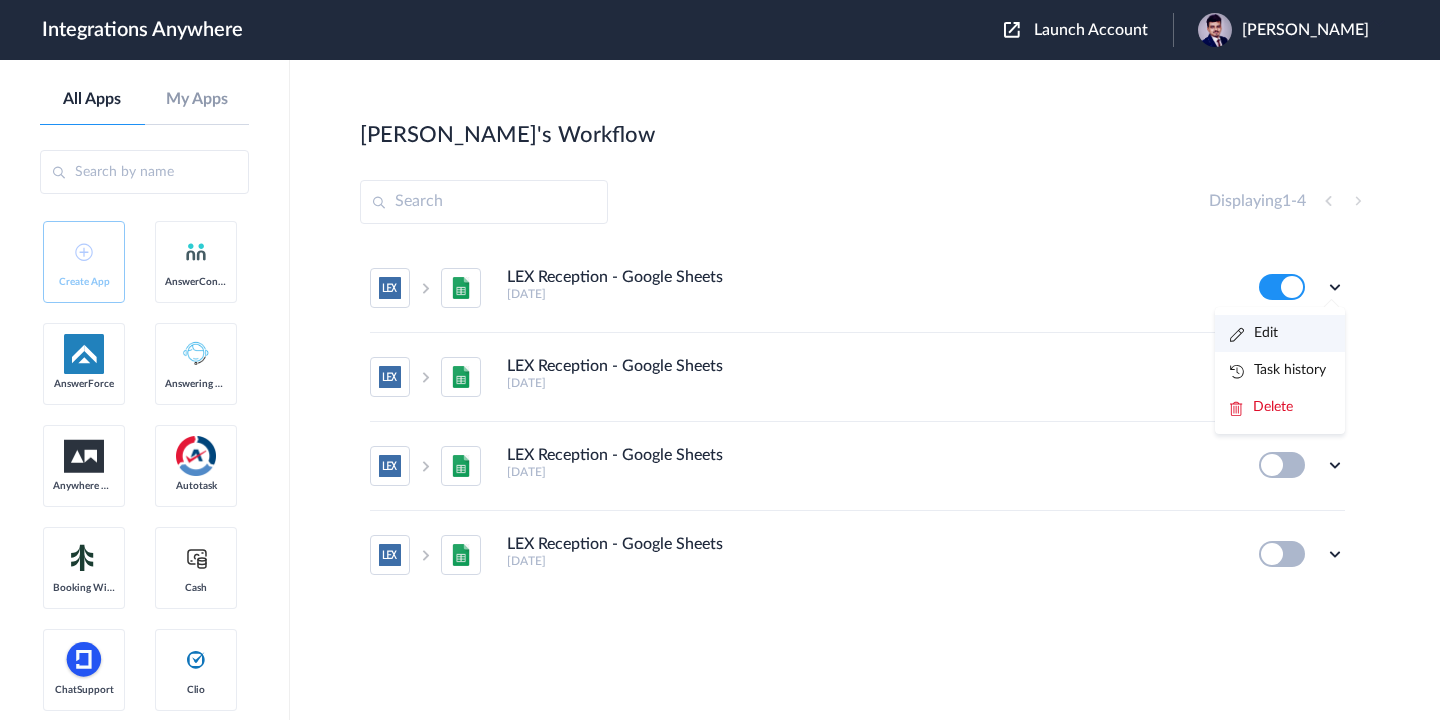 click on "Edit" at bounding box center [1254, 333] 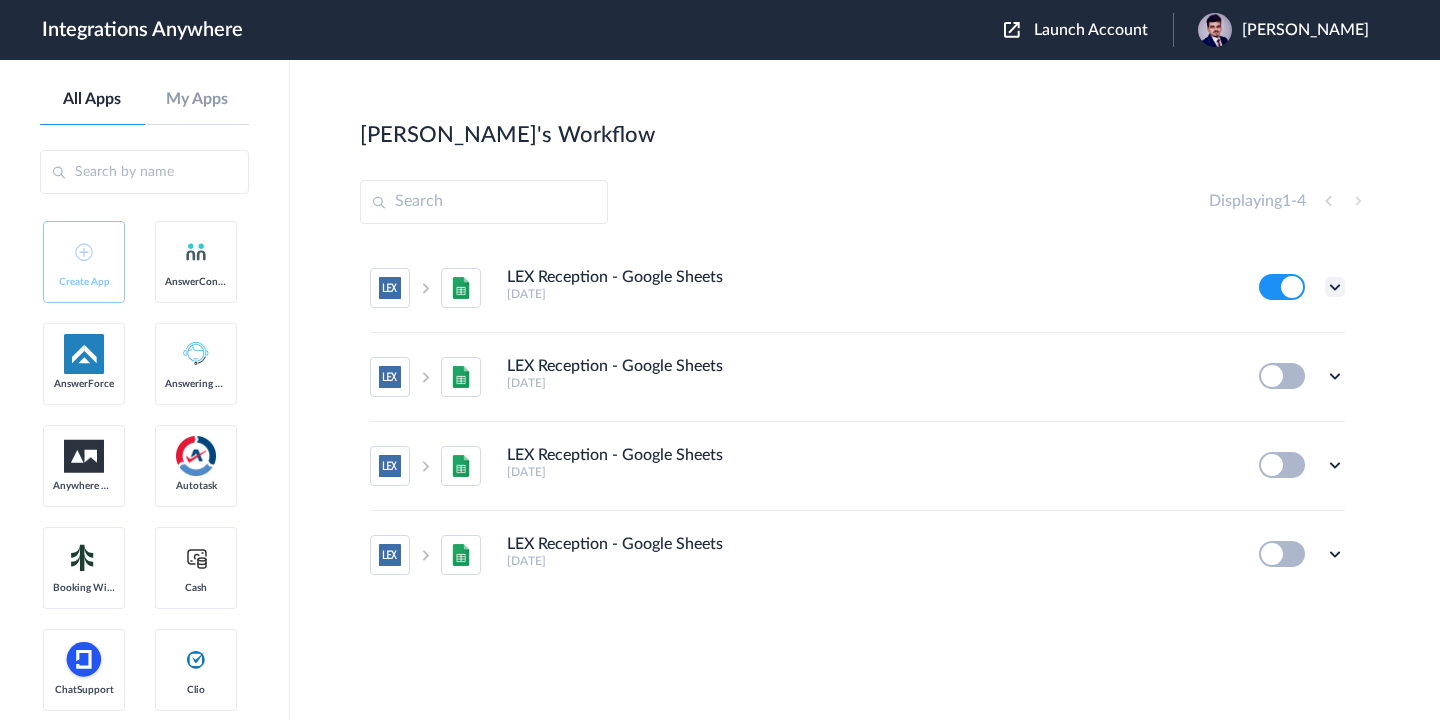 click at bounding box center [1335, 287] 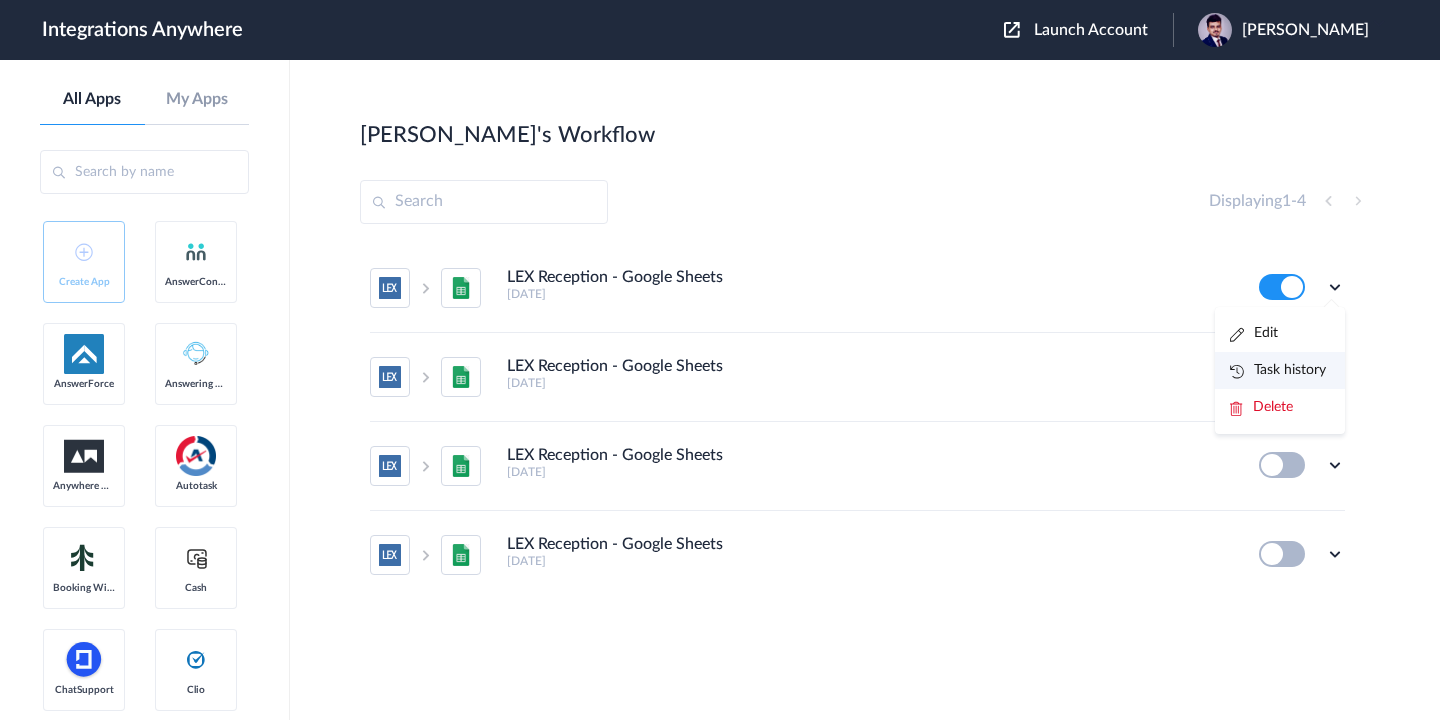 click on "Task history" at bounding box center [1278, 370] 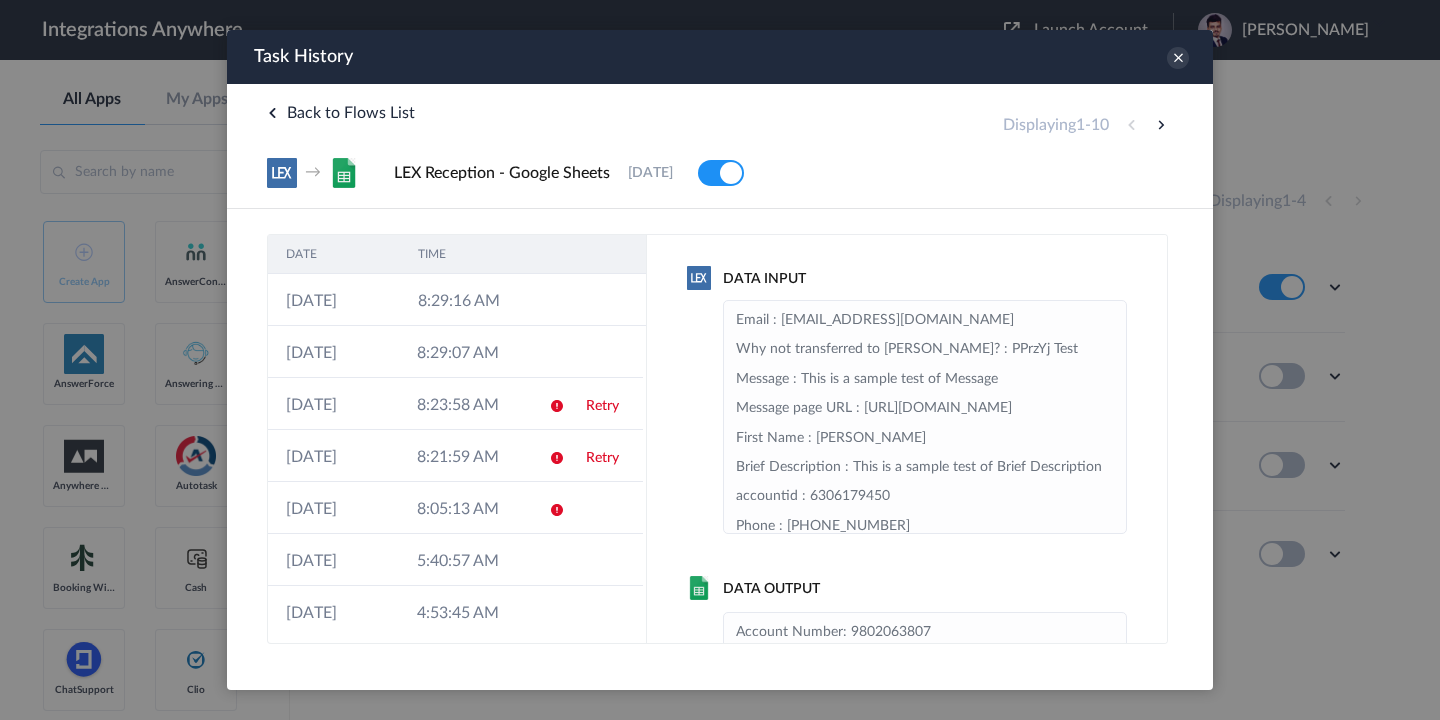 scroll, scrollTop: 0, scrollLeft: 0, axis: both 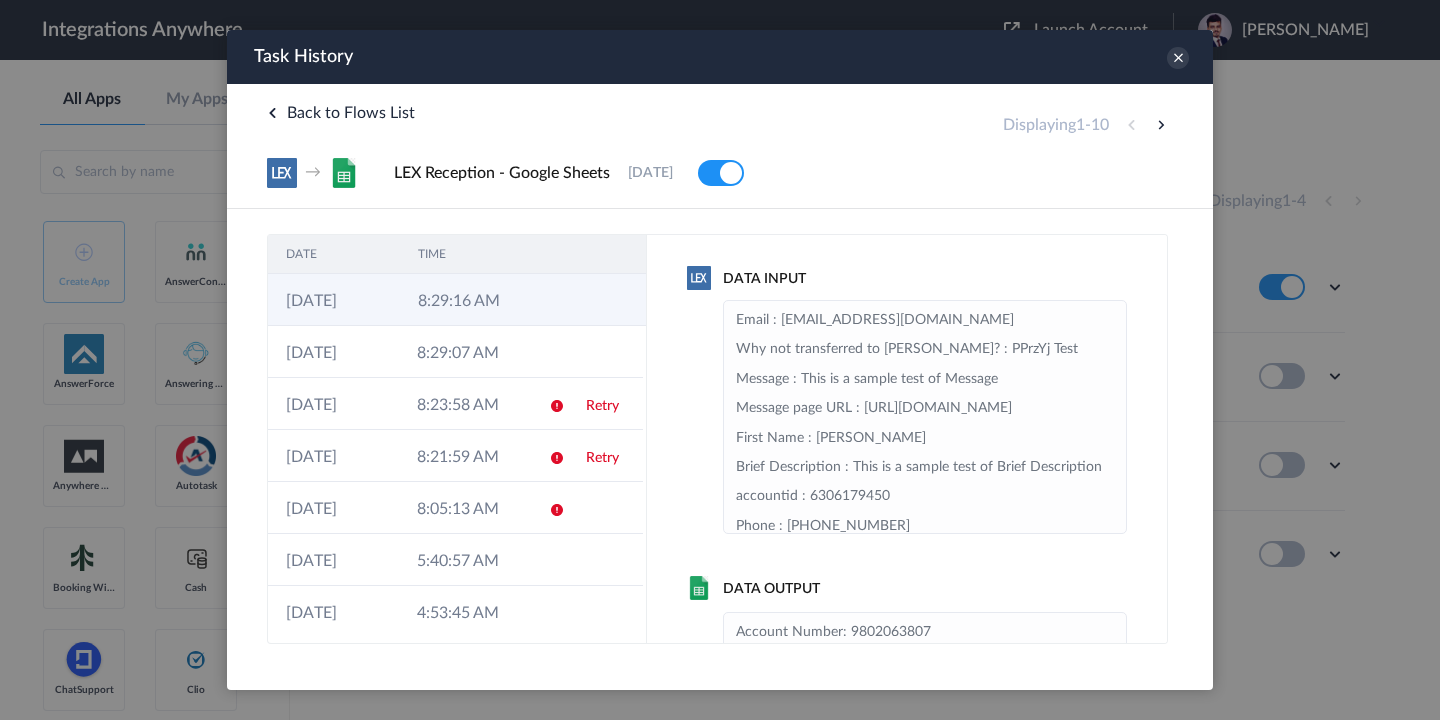 click on "8:29:16 AM" at bounding box center [466, 300] 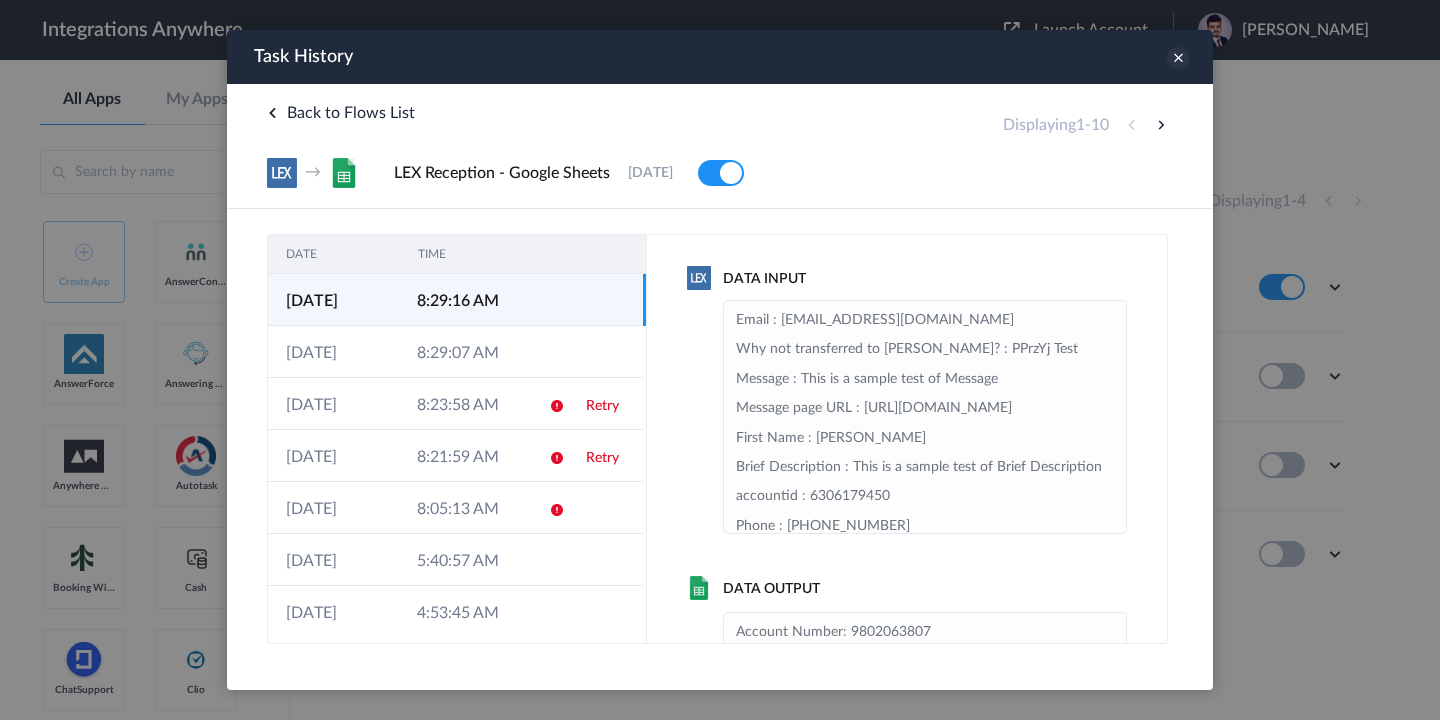 click at bounding box center [1178, 58] 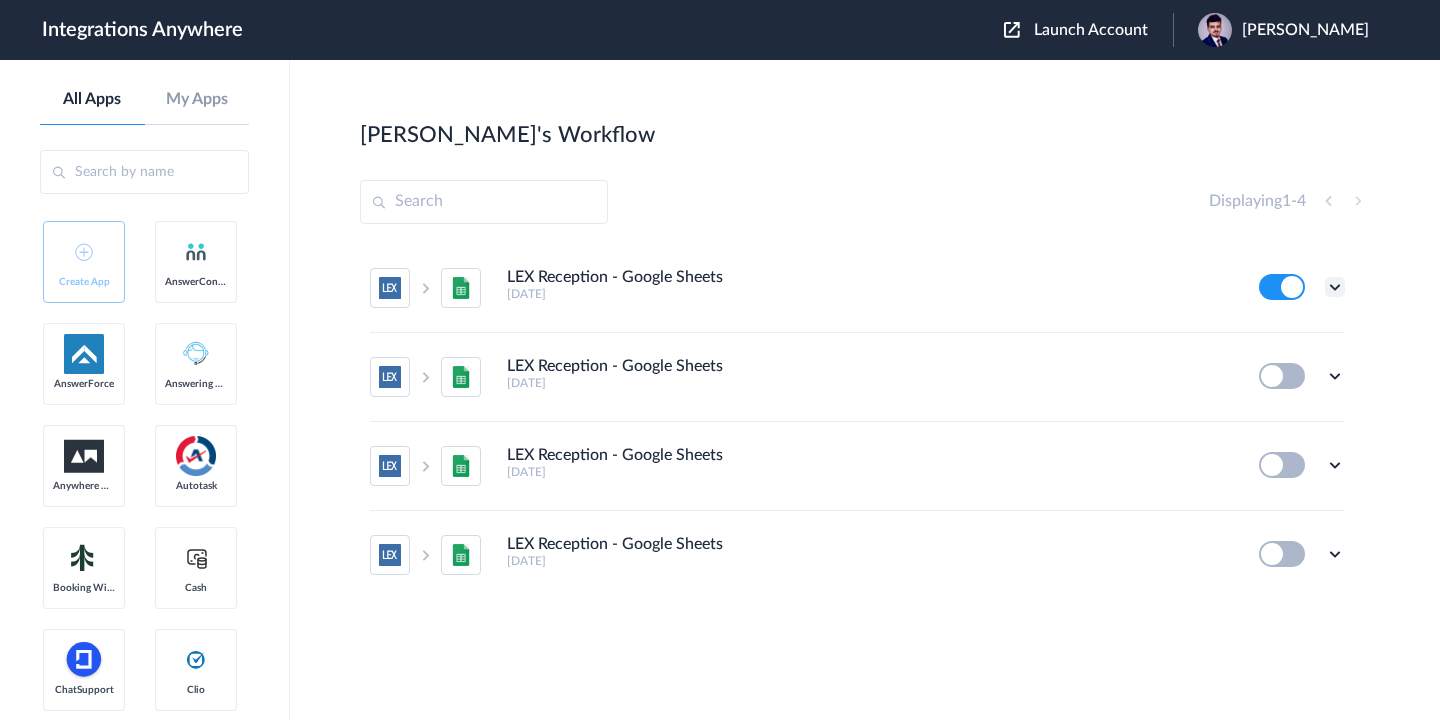click at bounding box center (1335, 287) 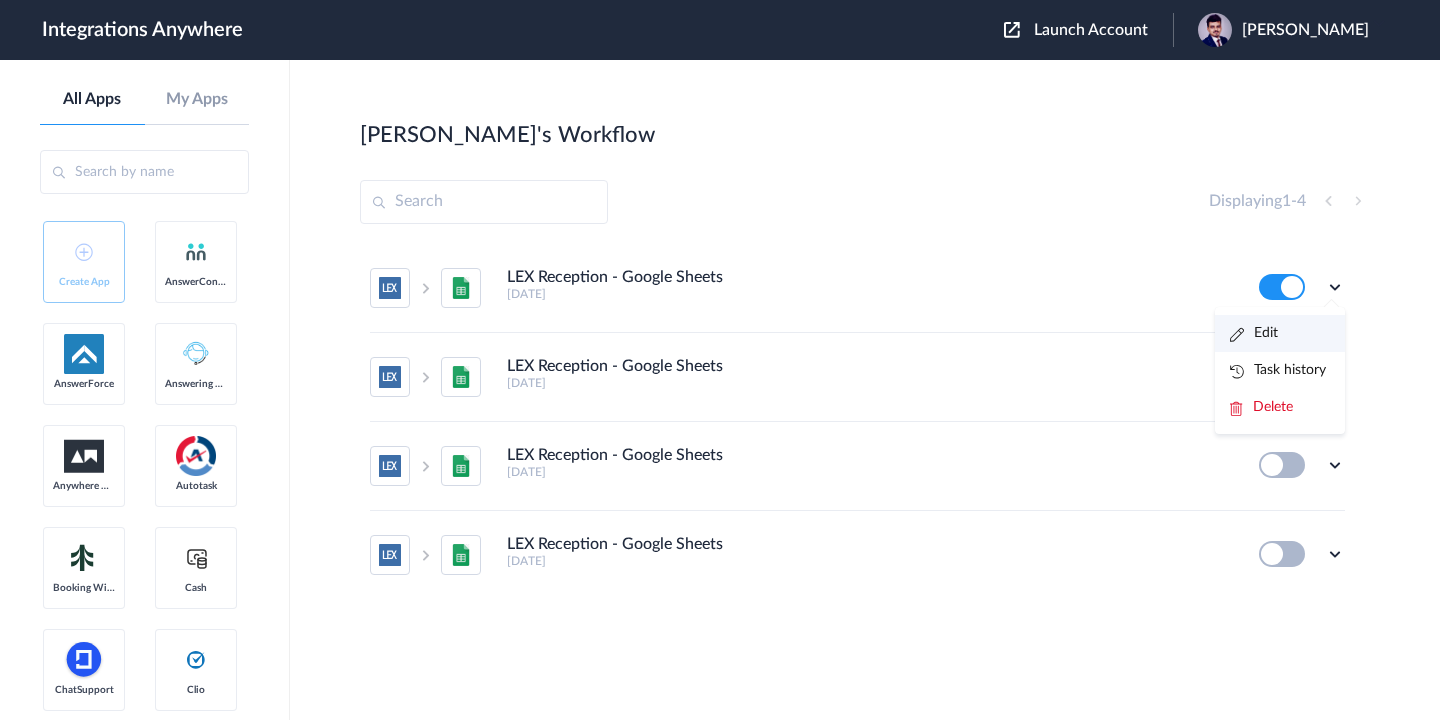 click on "Edit" at bounding box center [1280, 333] 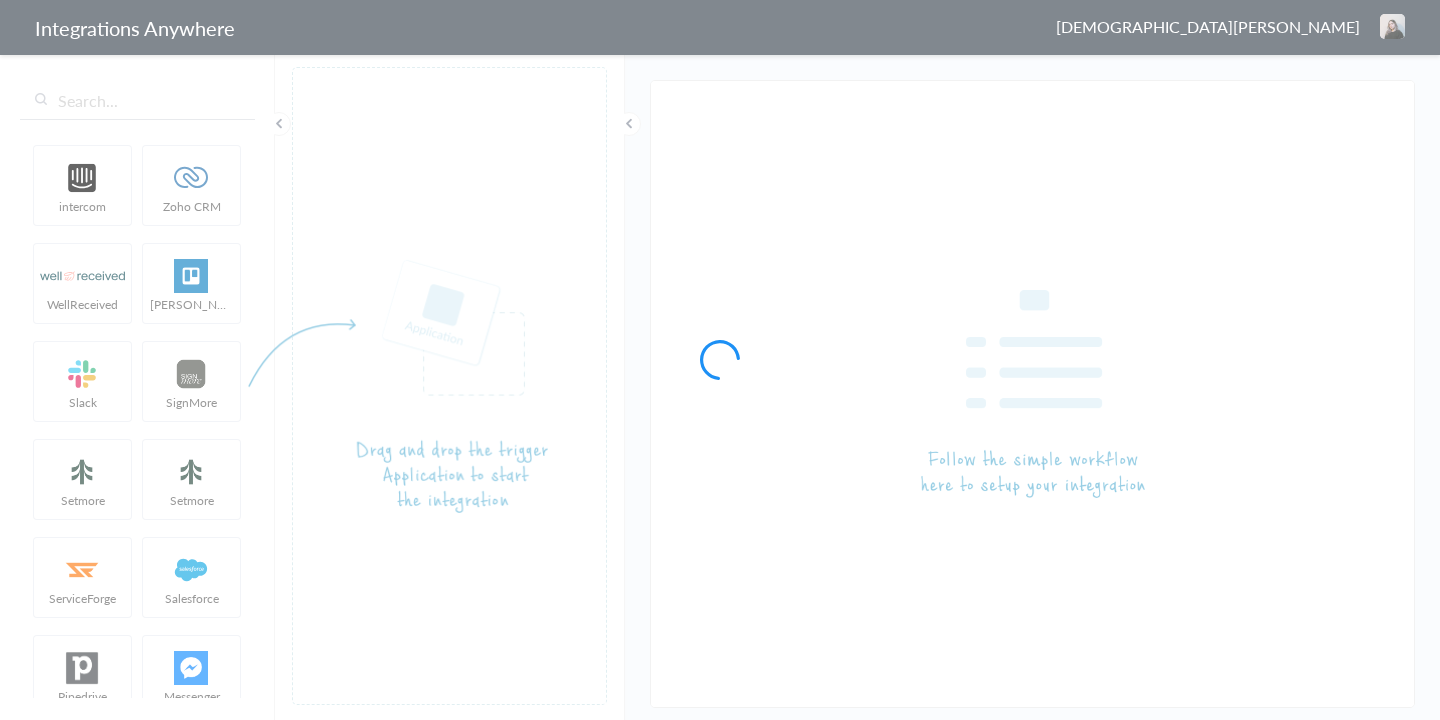 type on "LEX Reception - Google Sheets" 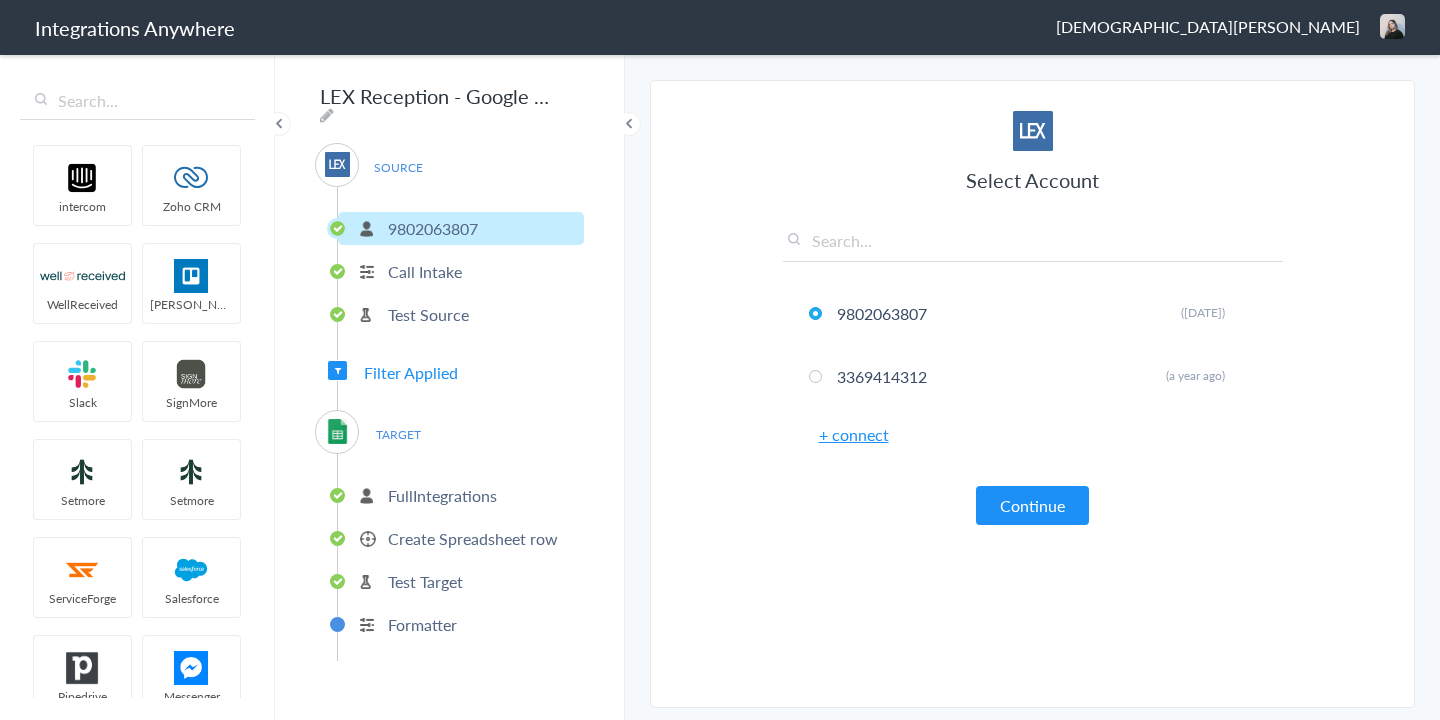 scroll, scrollTop: 0, scrollLeft: 0, axis: both 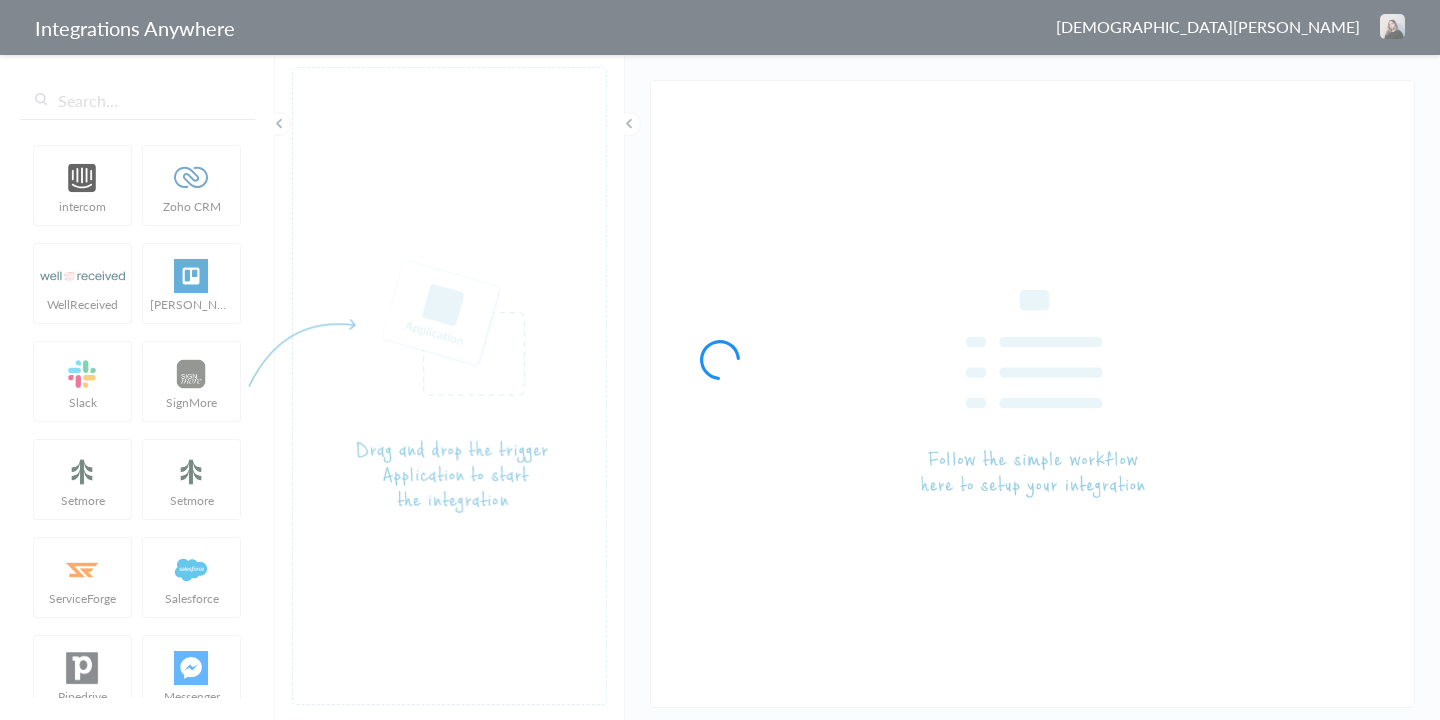 type on "LEX Reception - Google Sheets" 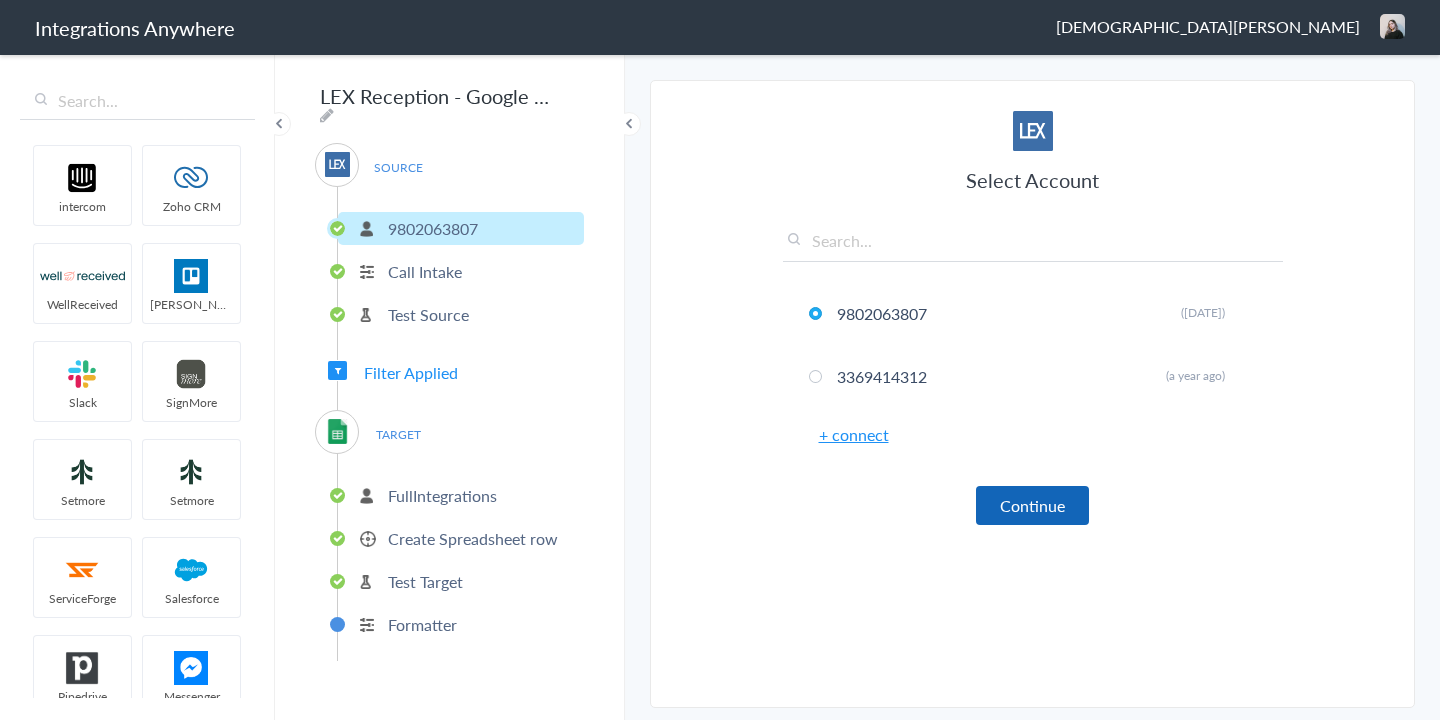 click on "Continue" at bounding box center (1032, 505) 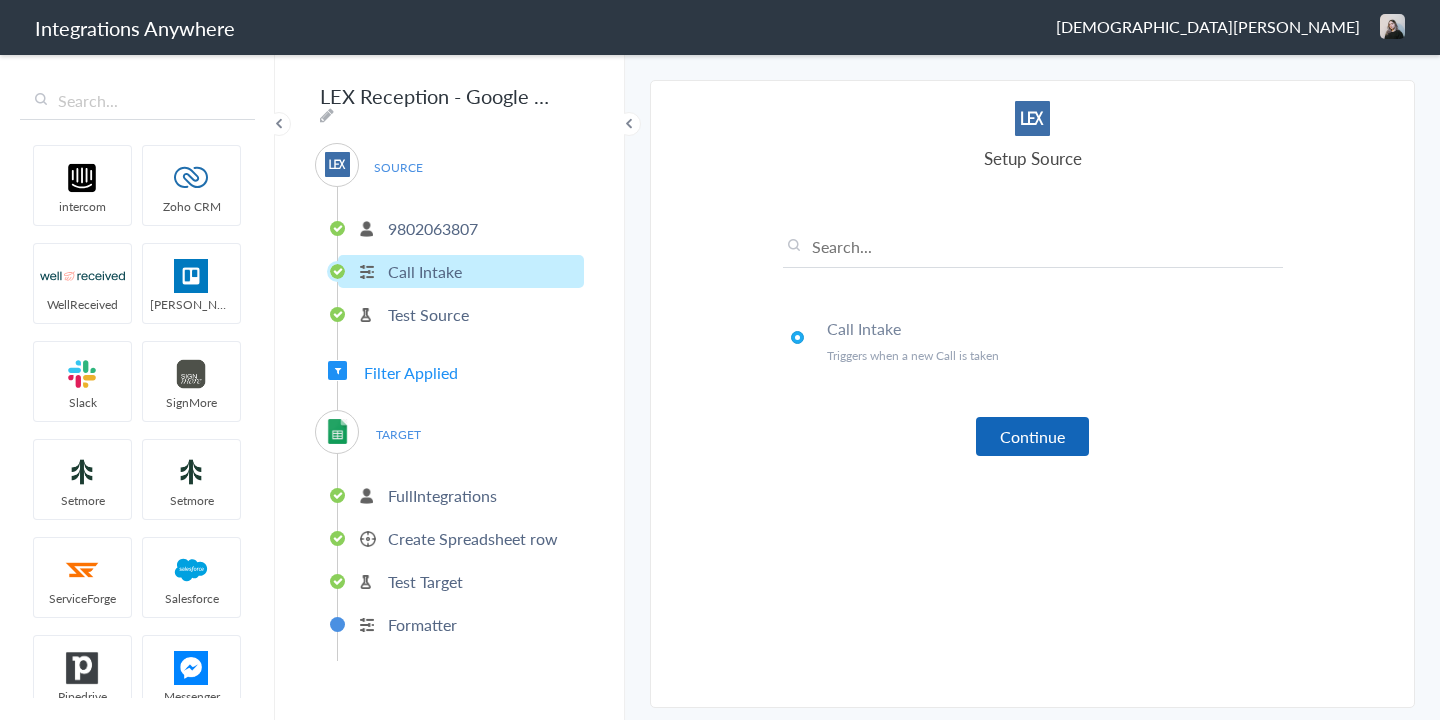 click on "Continue" at bounding box center (1032, 436) 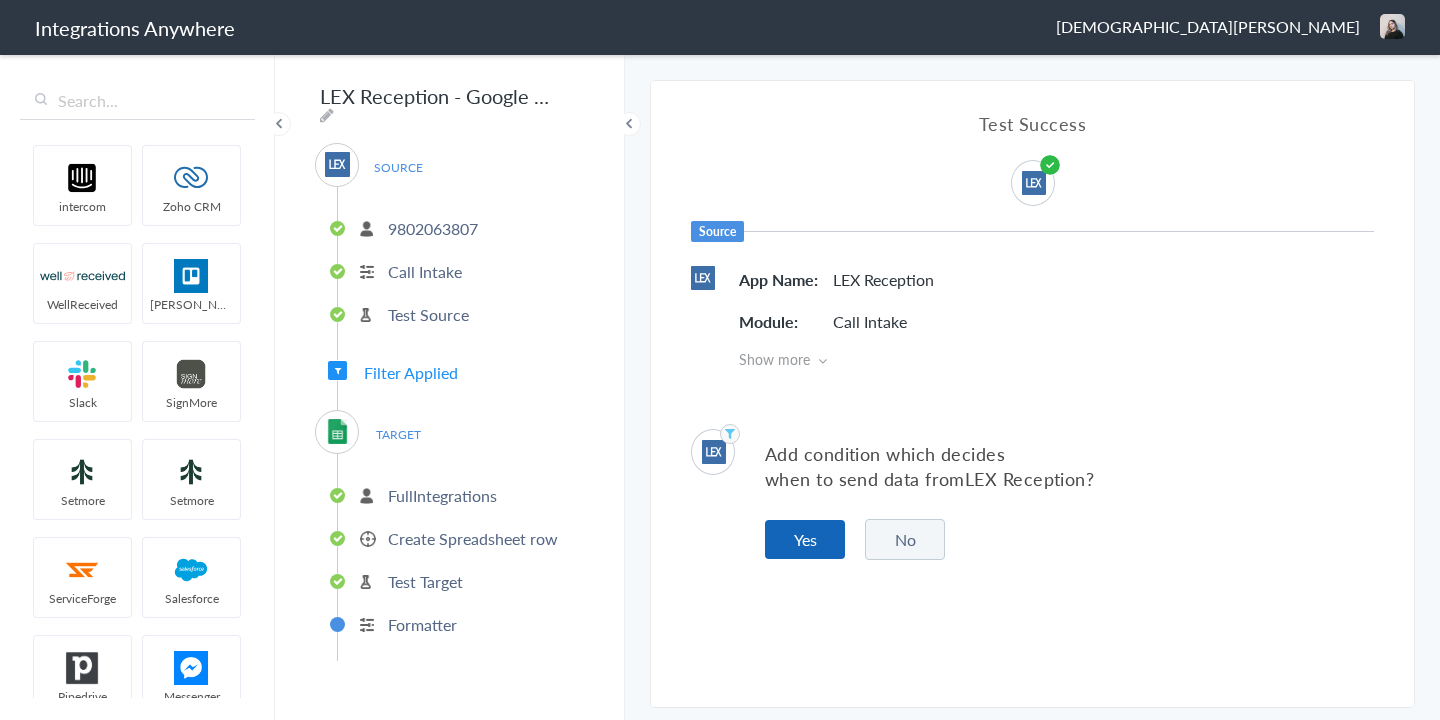 click on "Yes" at bounding box center (805, 539) 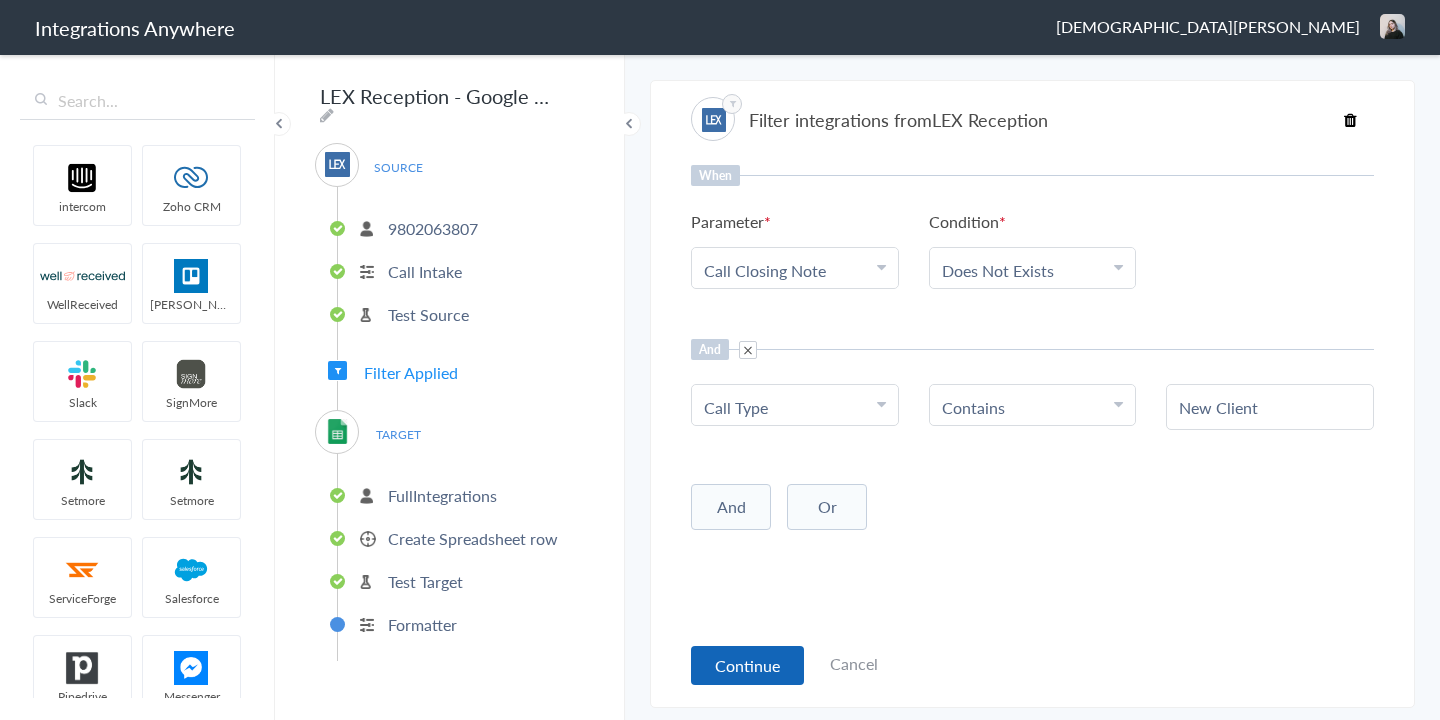 click on "Continue" at bounding box center [747, 665] 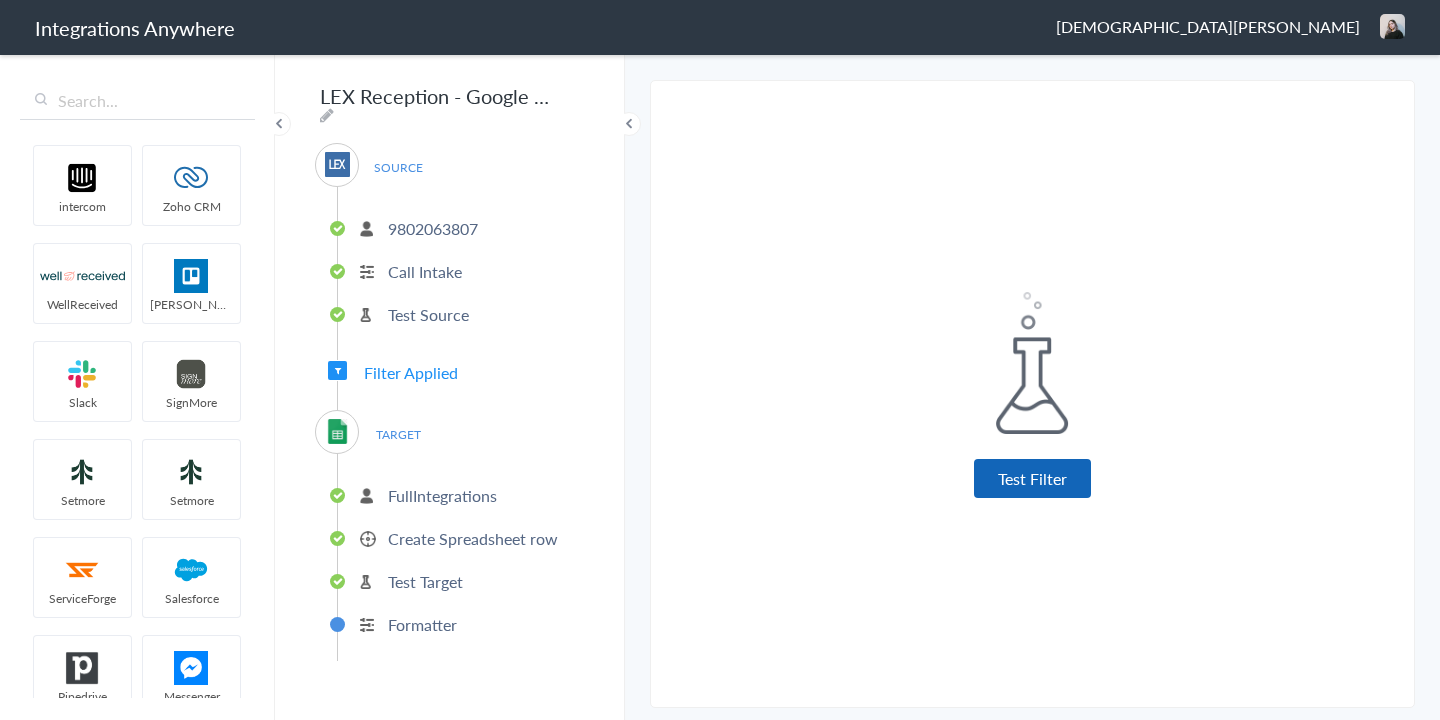 click on "Test Filter" at bounding box center (1032, 478) 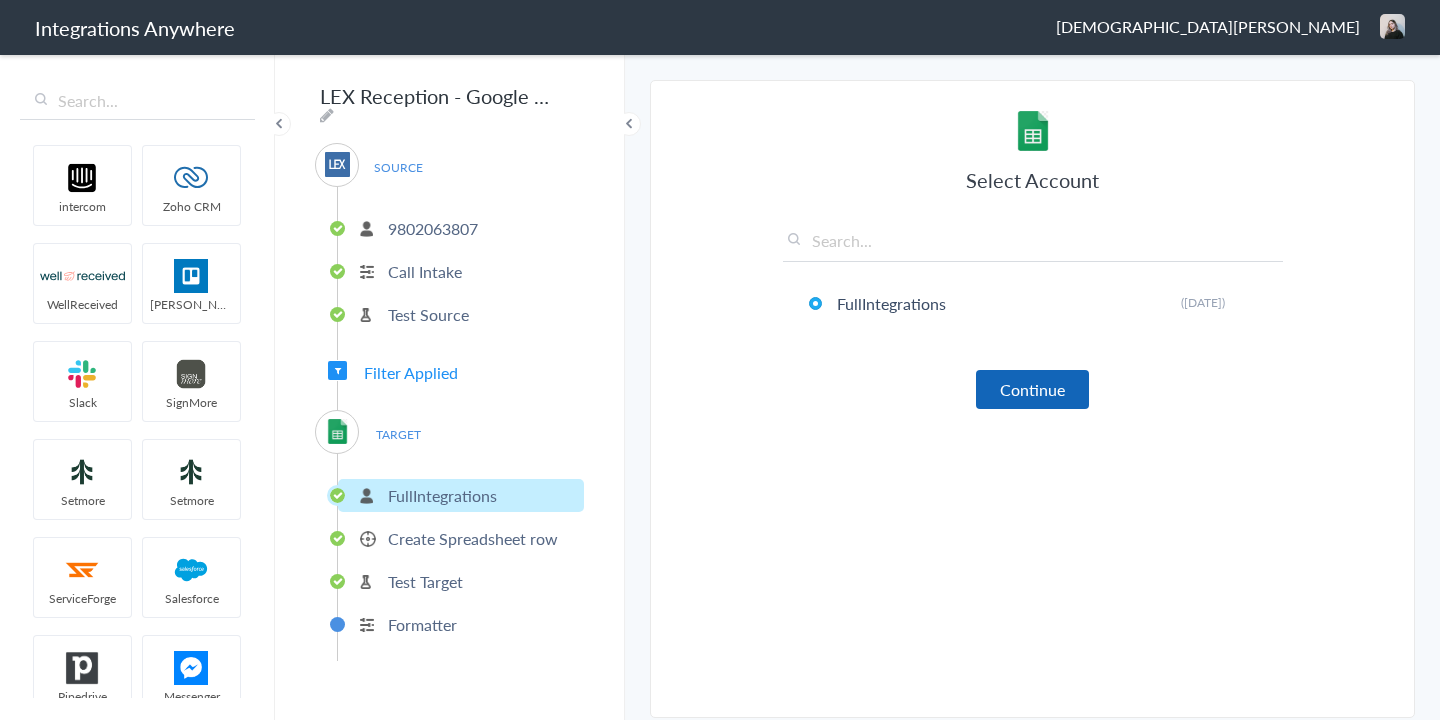 click on "Continue" at bounding box center [1032, 389] 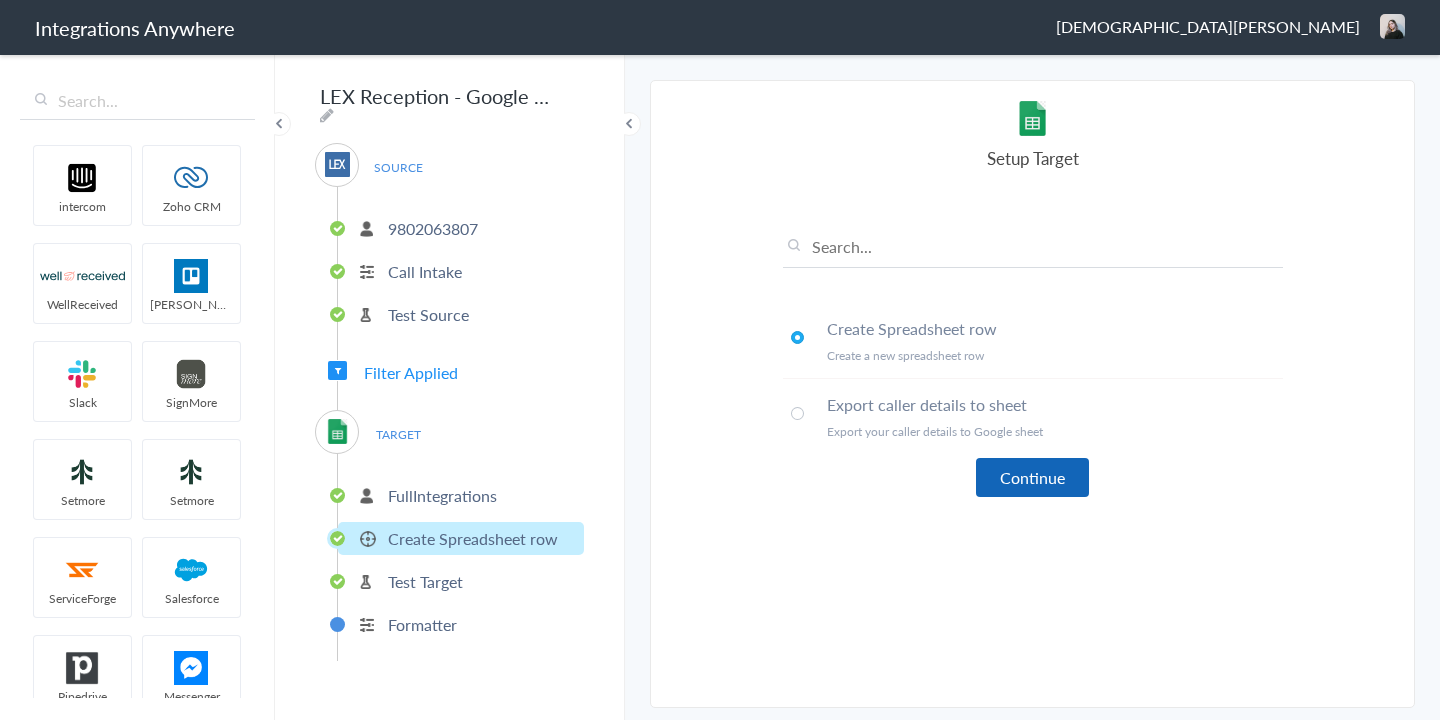 click on "Continue" at bounding box center (1032, 477) 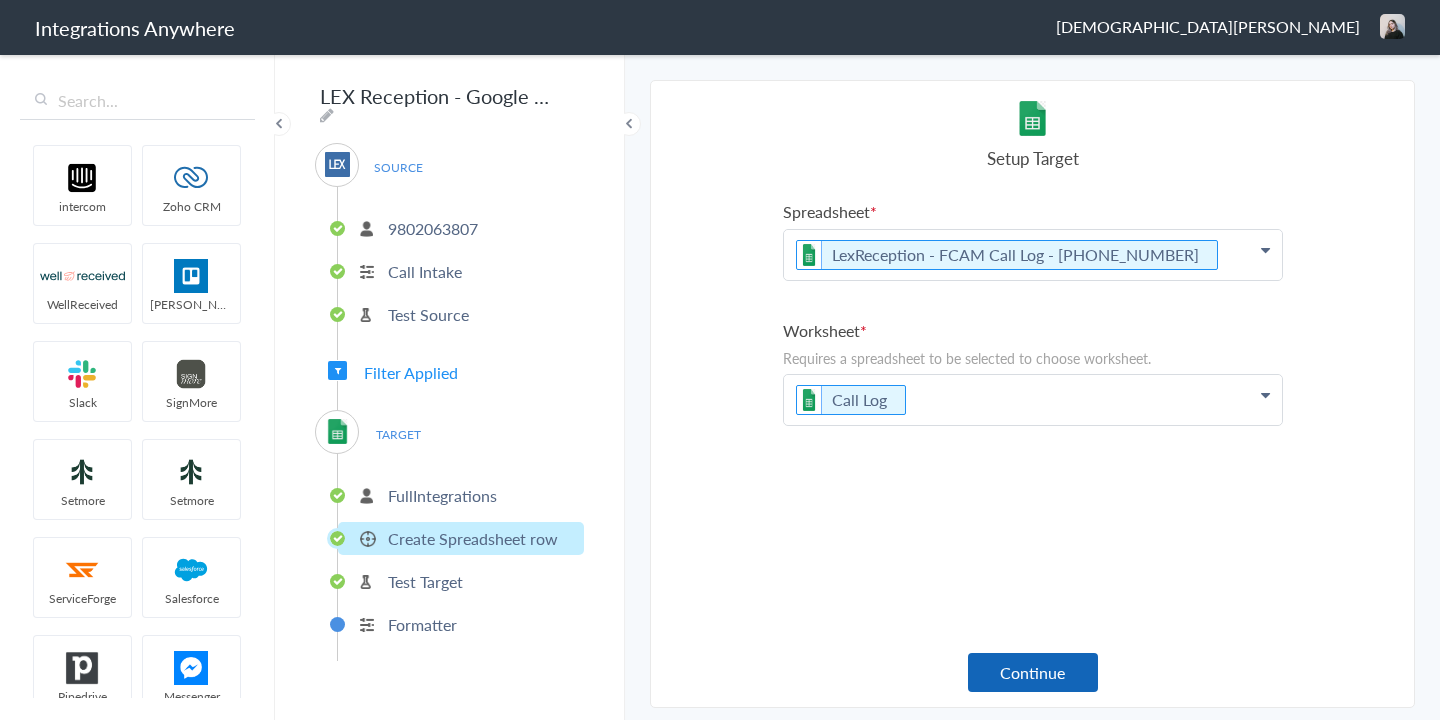 click on "Continue" at bounding box center [1033, 672] 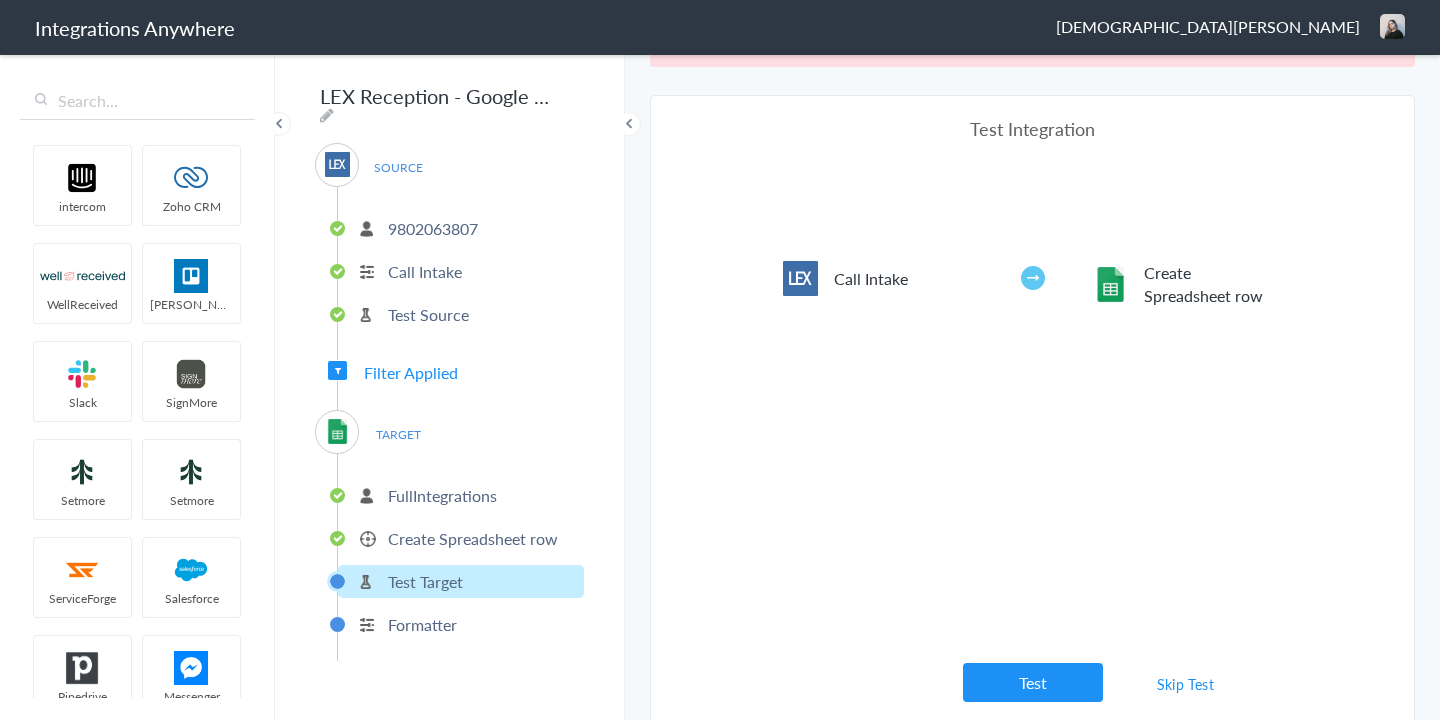 scroll, scrollTop: 74, scrollLeft: 0, axis: vertical 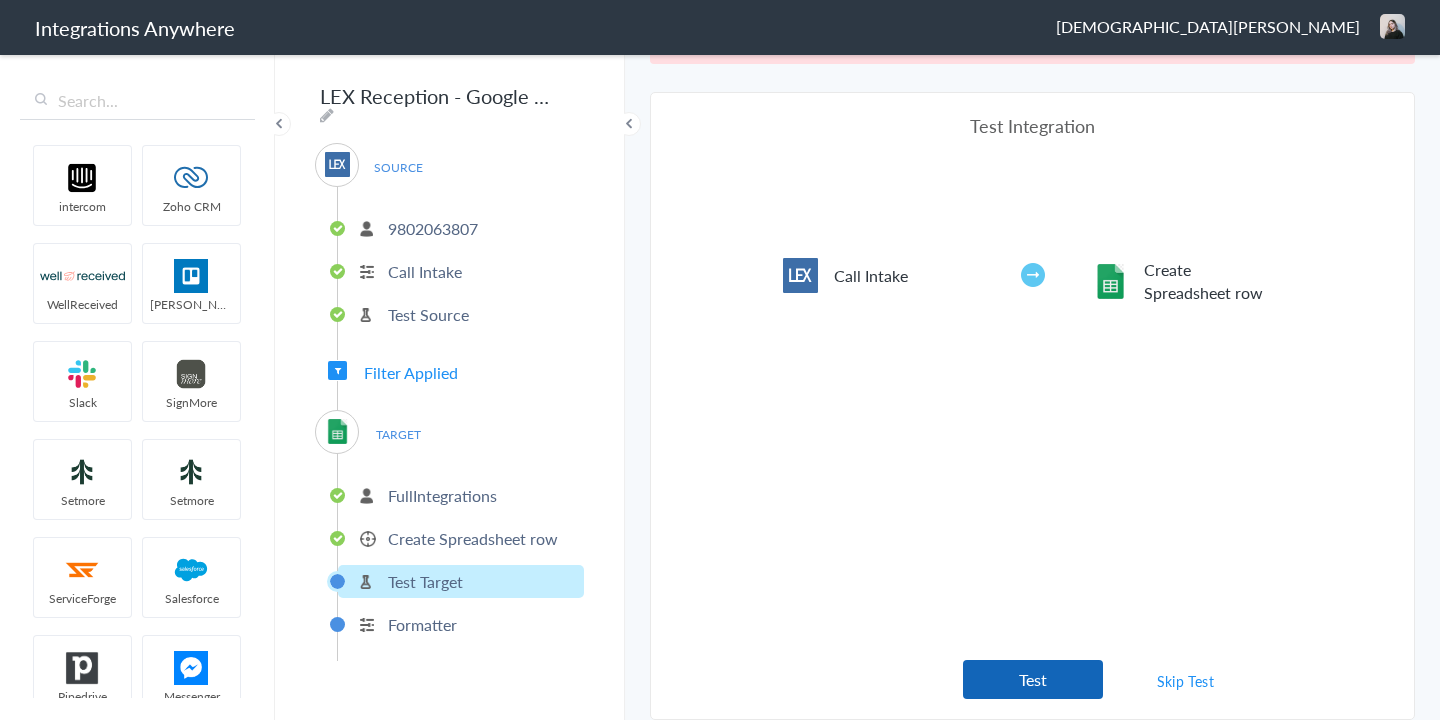 click on "Test" at bounding box center [1033, 679] 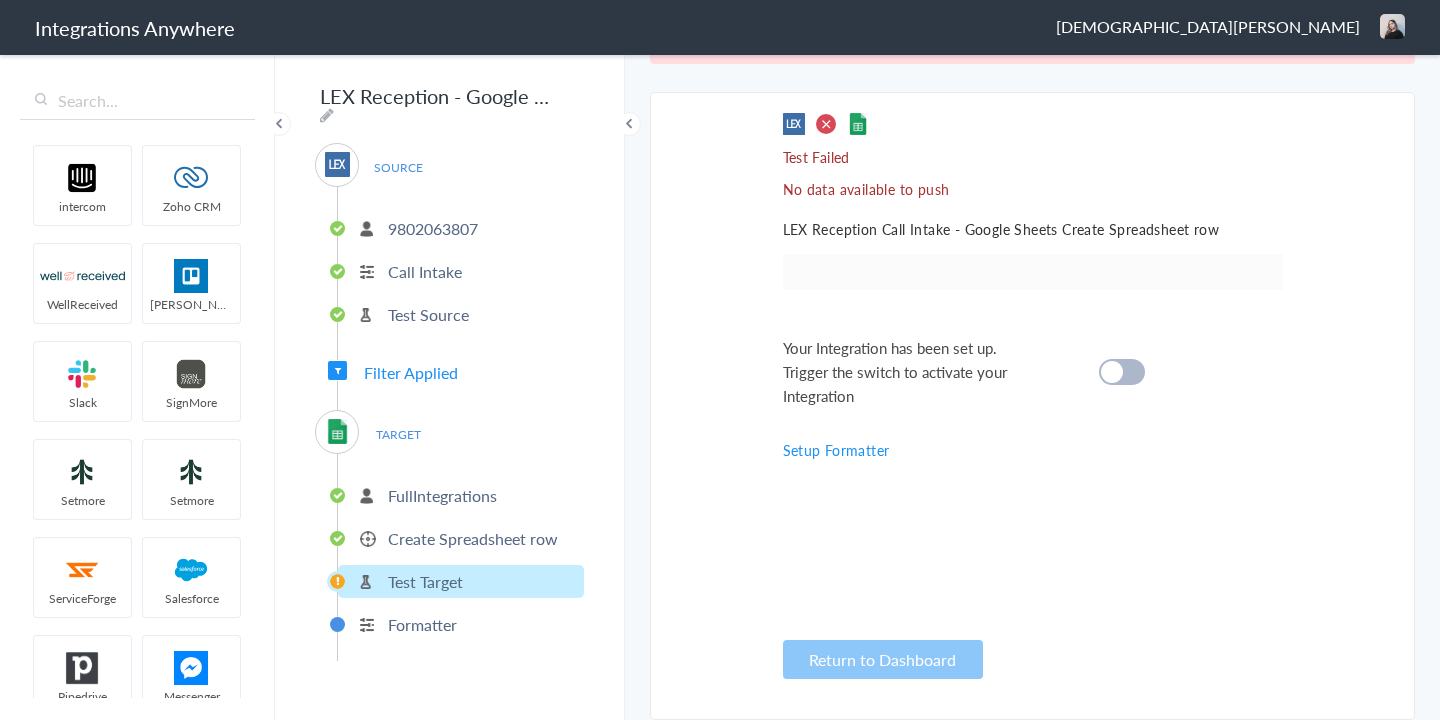 click on "9802063807" at bounding box center [433, 228] 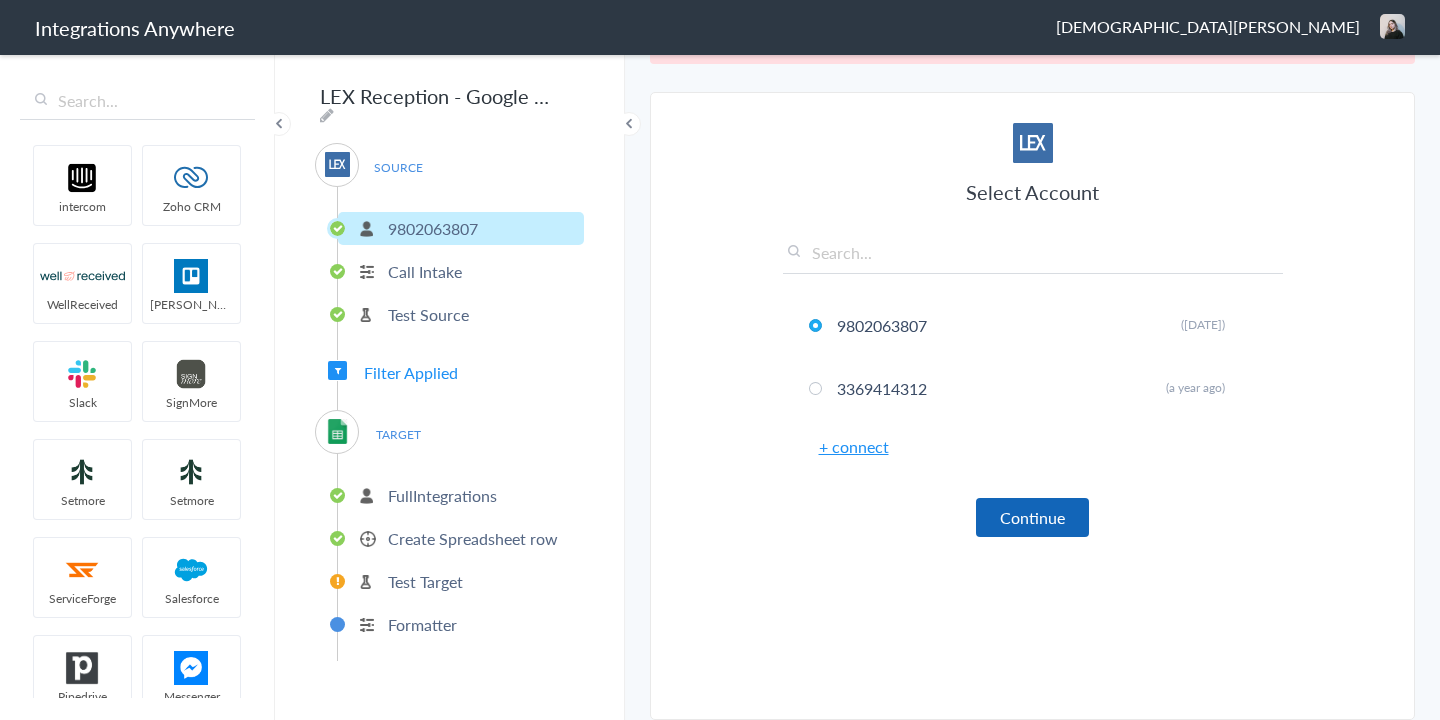 click on "Continue" at bounding box center (1032, 517) 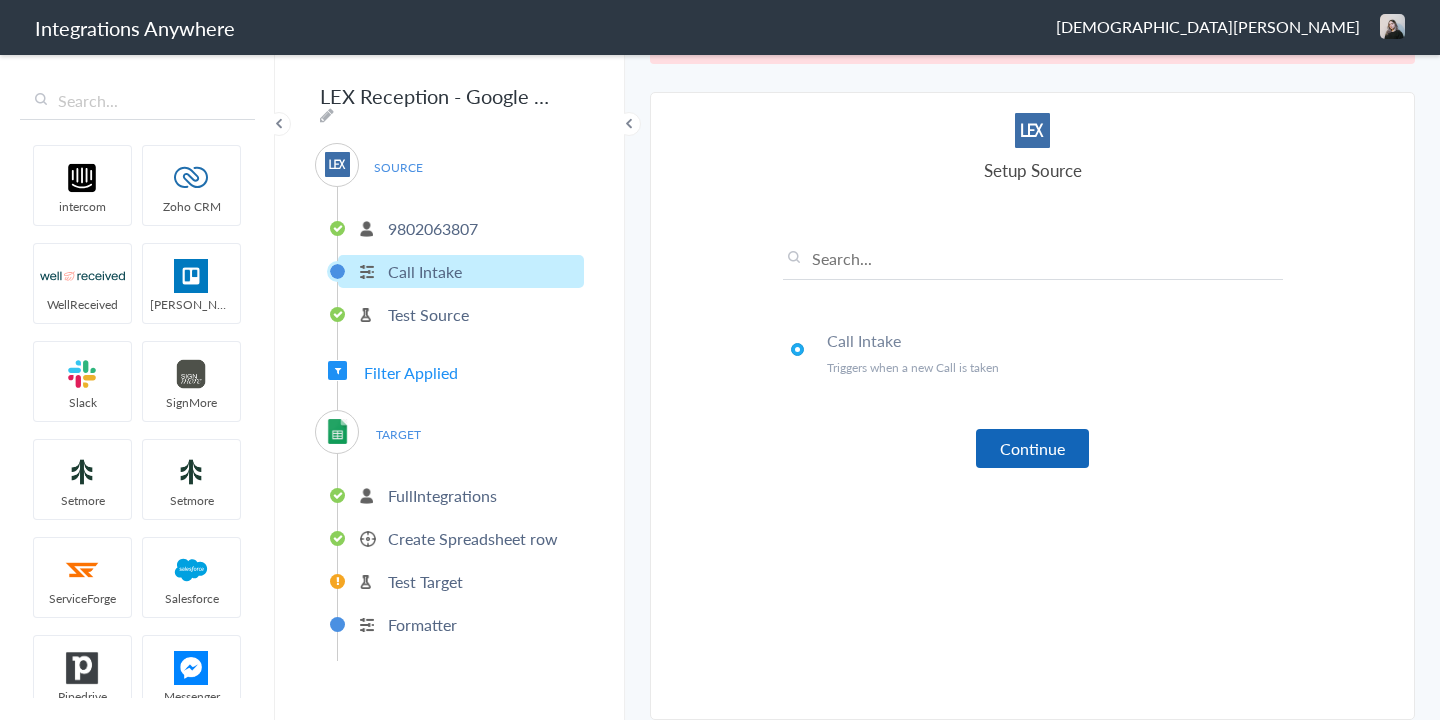 click on "Continue" at bounding box center (1032, 448) 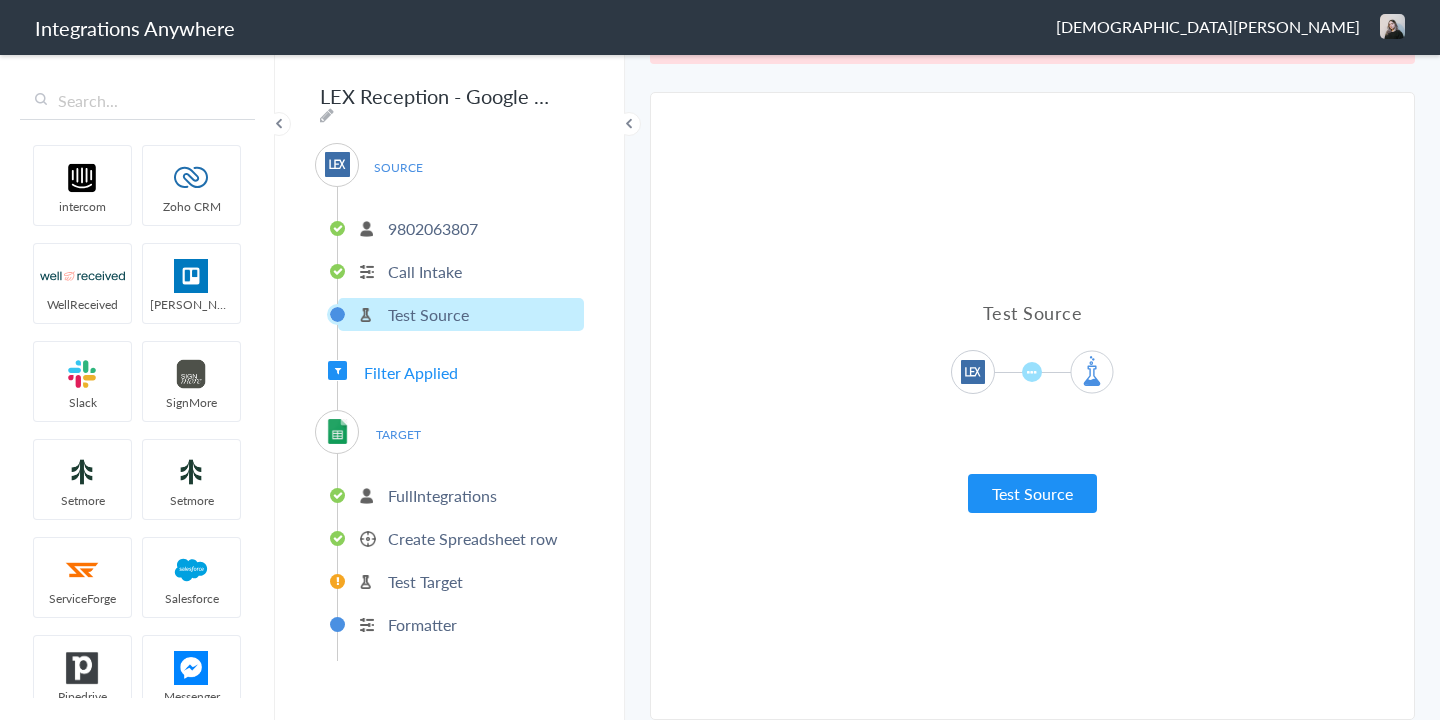 click on "Test Source Test Source" at bounding box center [1033, 406] 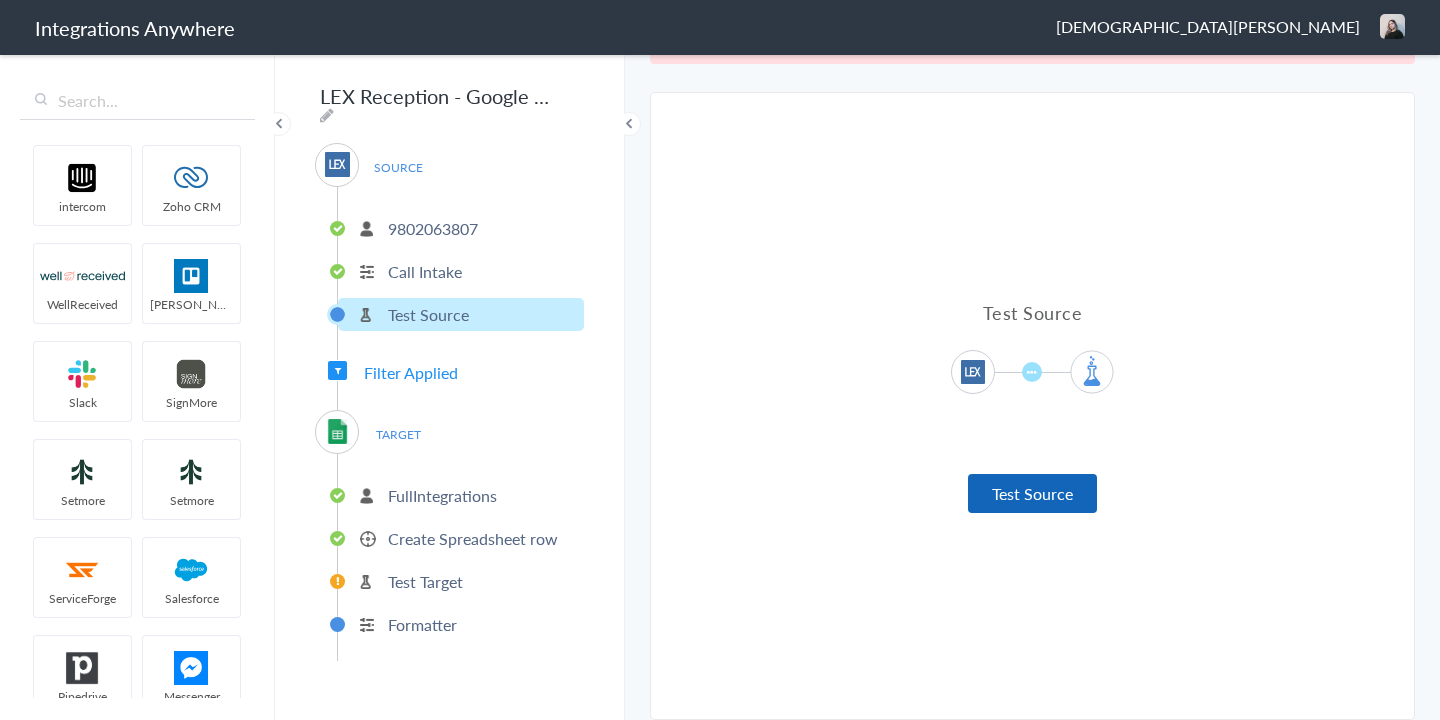 click on "Test Source" at bounding box center (1032, 493) 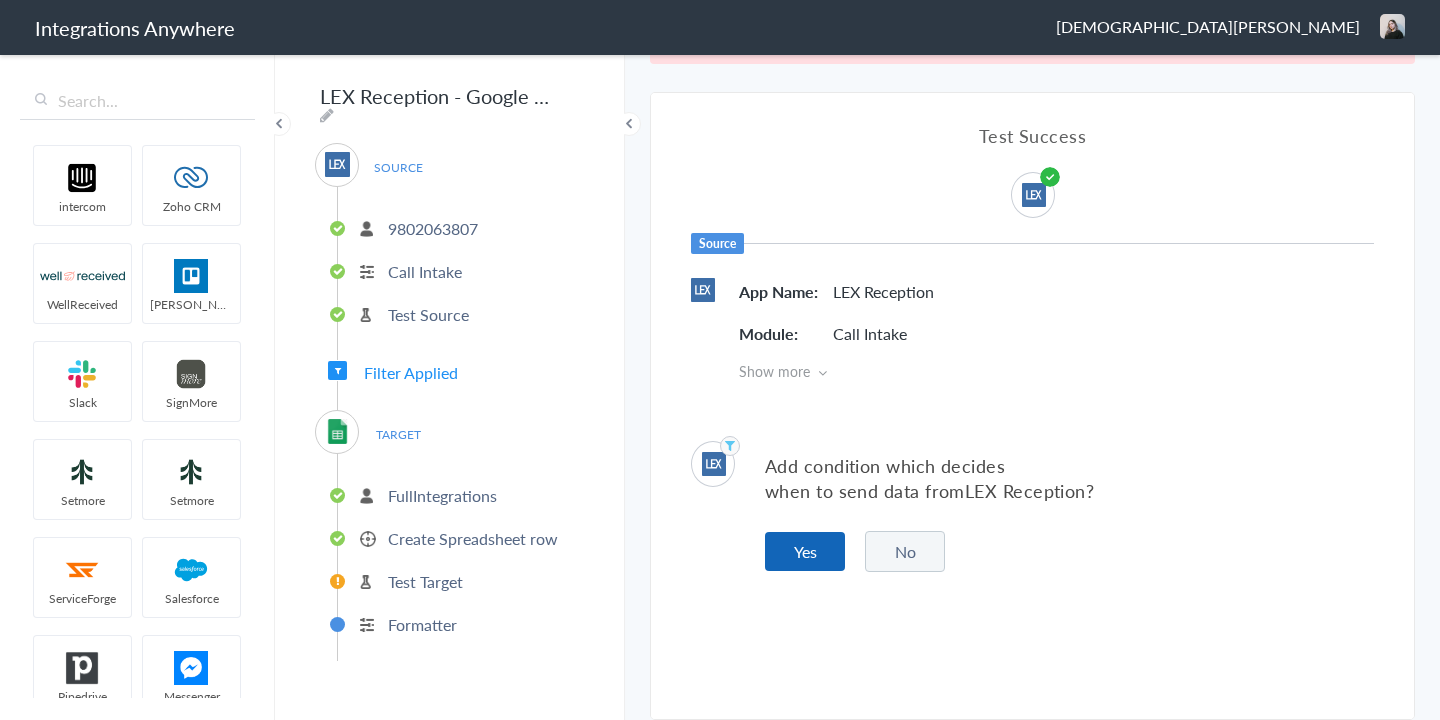 click on "Yes" at bounding box center (805, 551) 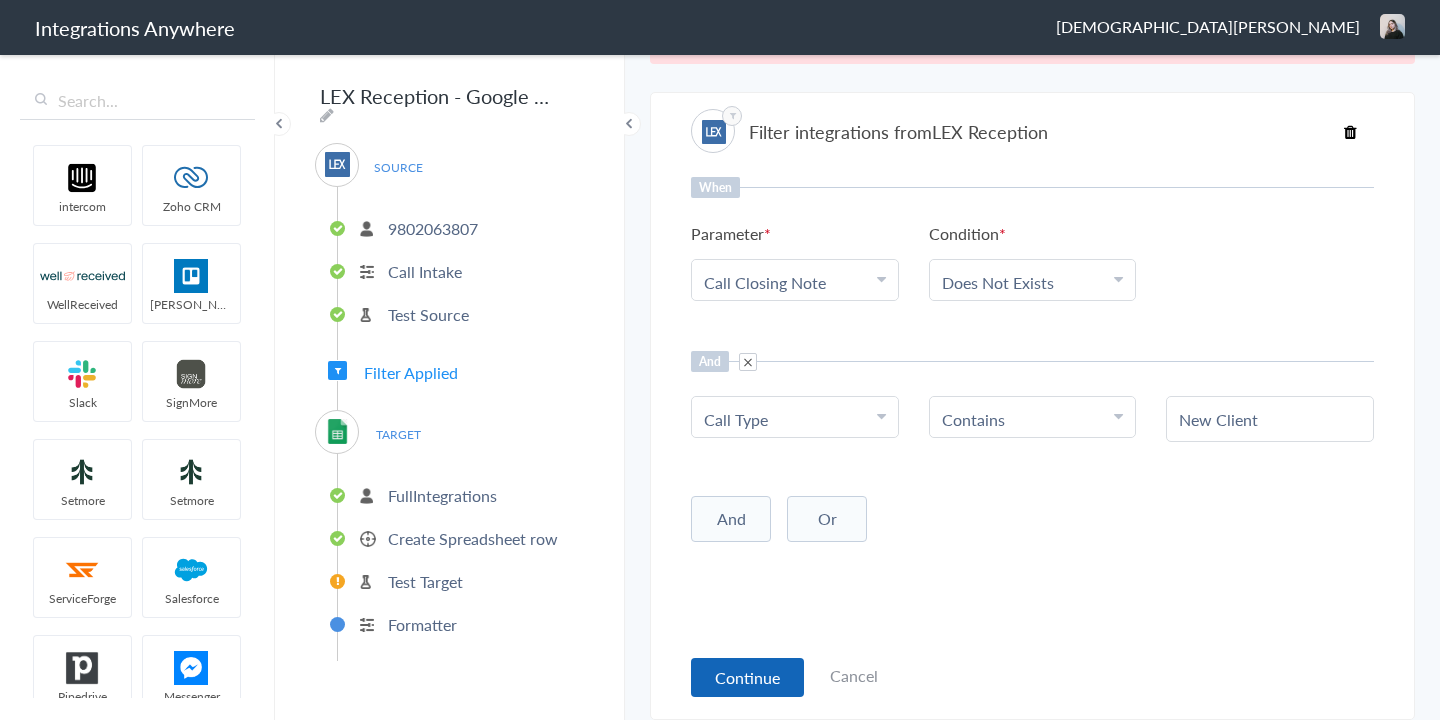 click on "Continue" at bounding box center (747, 677) 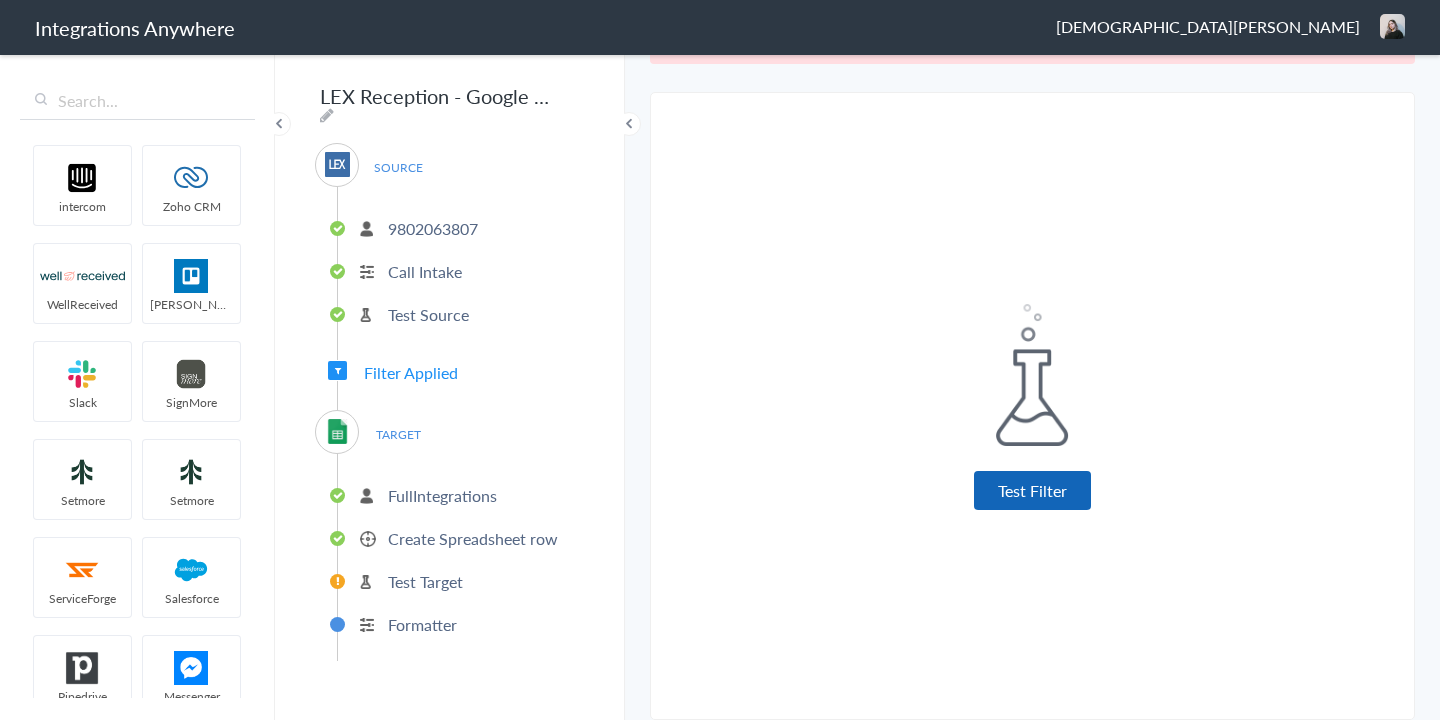 click on "Test Filter" at bounding box center [1032, 490] 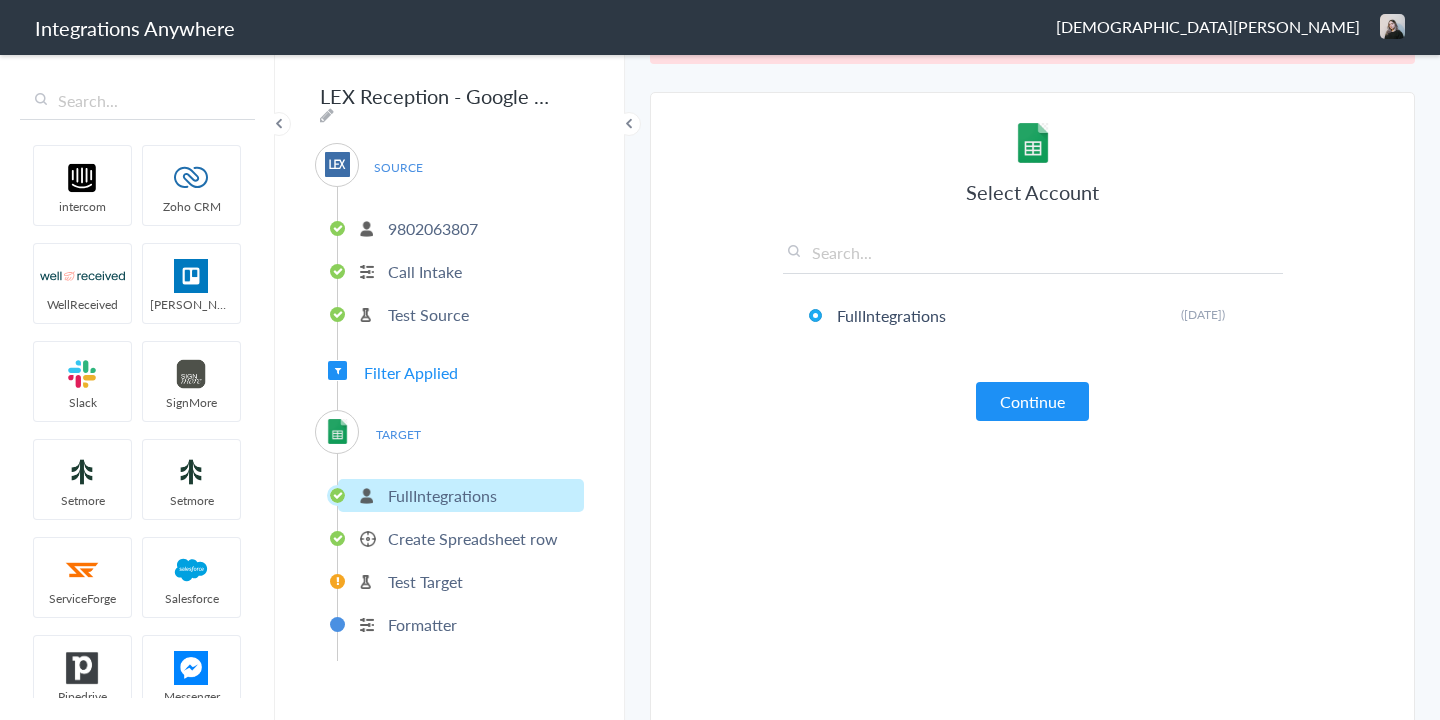 click on "Select  Account FullIntegrations       Rename   Delete   (6 years ago) + connect Continue" at bounding box center [1033, 272] 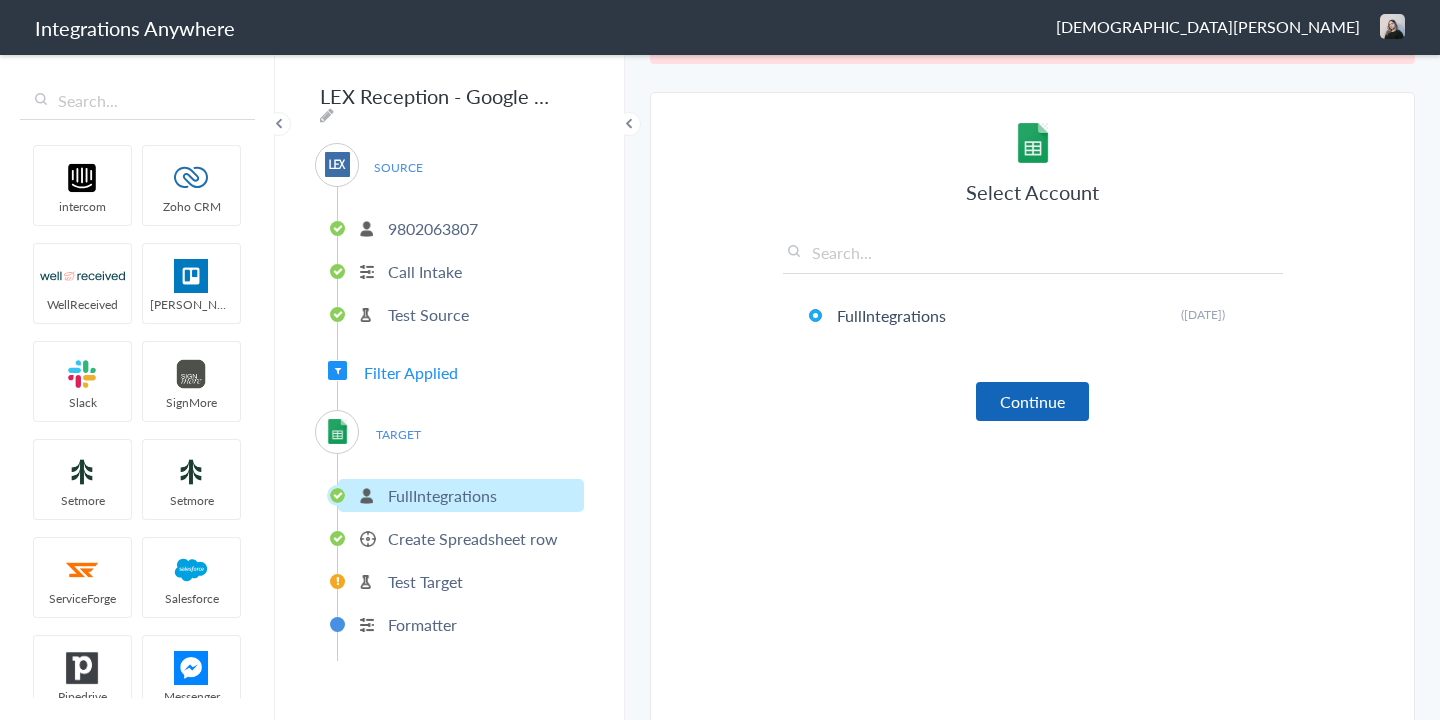 click on "Continue" at bounding box center [1032, 401] 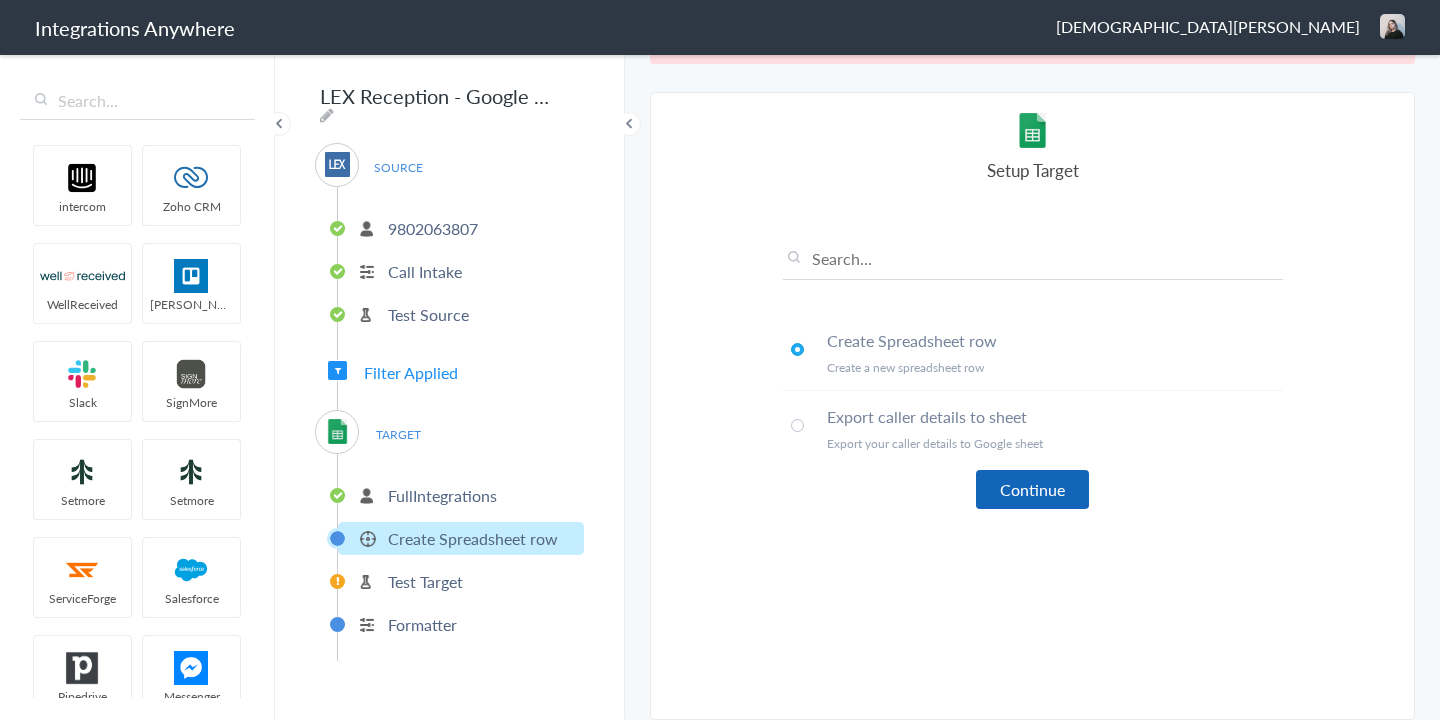 click on "Continue" at bounding box center (1032, 489) 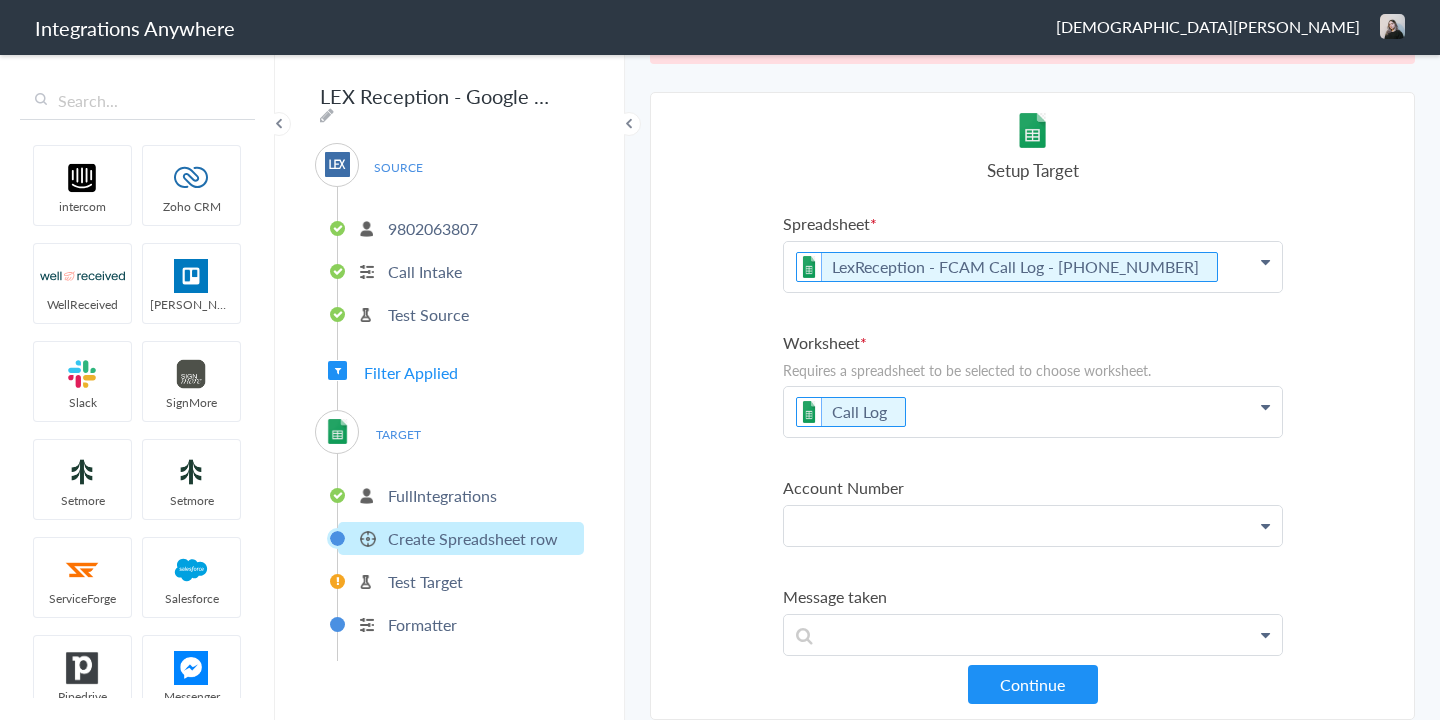 click at bounding box center (1033, 267) 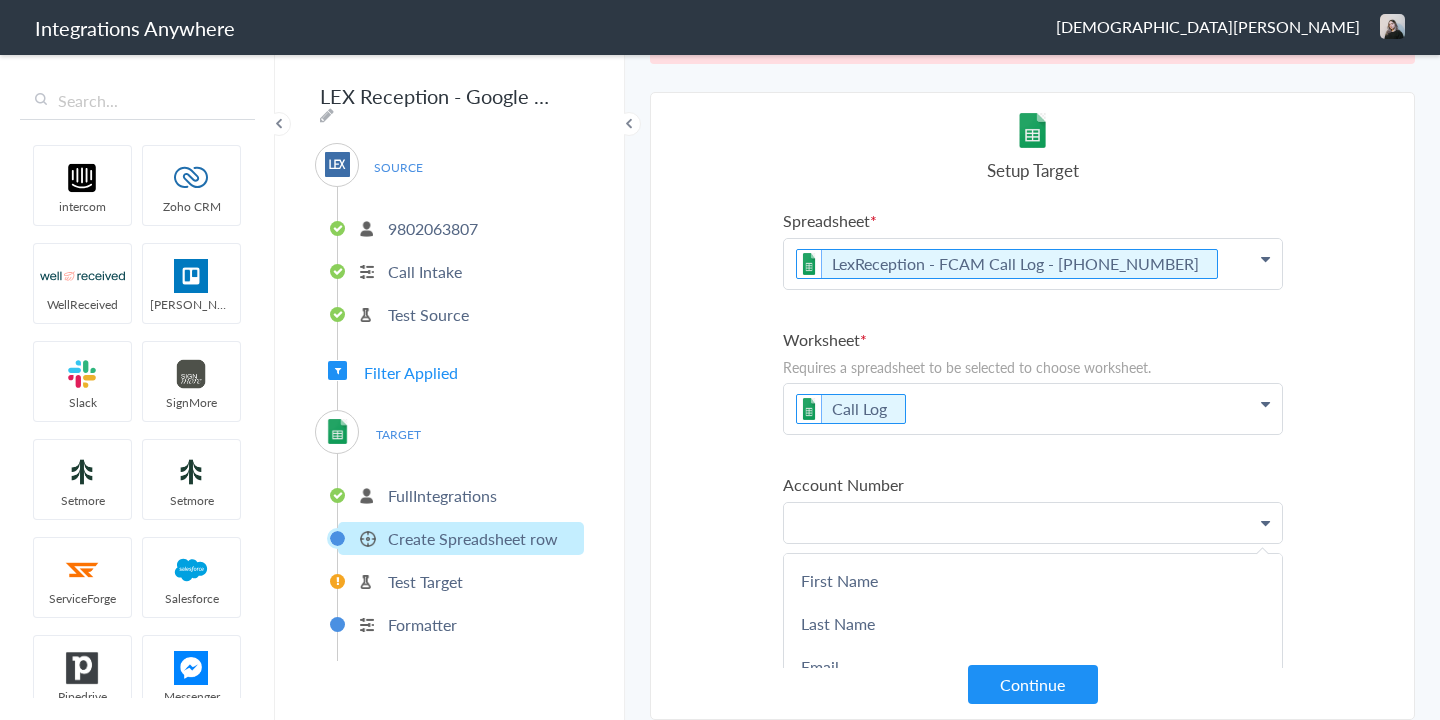 scroll, scrollTop: 4, scrollLeft: 0, axis: vertical 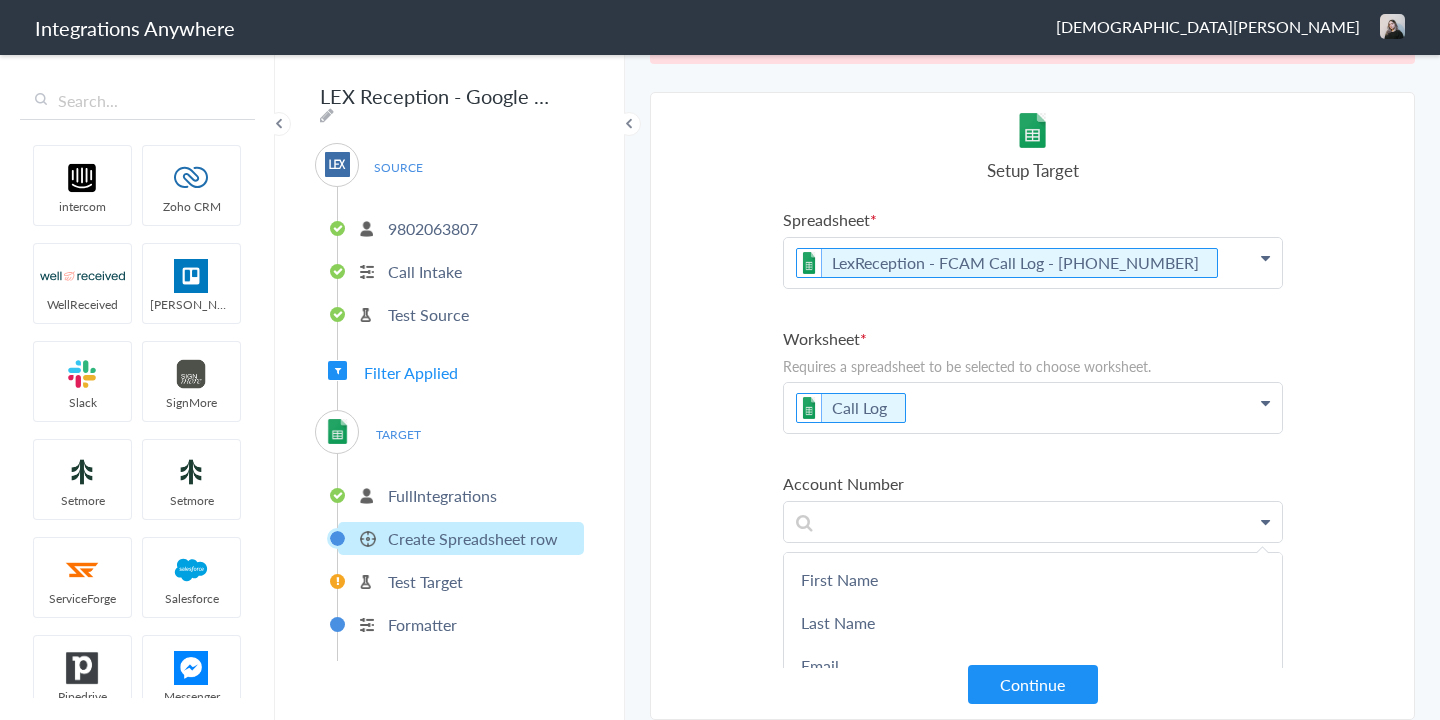 click on "Select  Account 9802063807       Rename   Delete   (4 months ago) 3369414312       Rename   Delete   (a year ago) + connect Continue Setup Source Call Intake Triggers when a new Call is taken Continue Test Source Test Source Test Failed
Select  Account FullIntegrations       Rename   Delete   (6 years ago) + connect Continue Setup Target Create Spreadsheet row Create a new spreadsheet row Export caller details to sheet Export your caller details to Google sheet Continue Test Integration Call Intake Create Spreadsheet row View test data Your Integration has been set up.Trigger the switch to activate your Integration Test Skip Test Return to Dashboard or Setup Formatter Test Failed Test Failed   No data available to push LEX Reception Call Intake - Google Sheets Create Spreadsheet row Show more Your Integration has been set up. Trigger the switch to activate your Integration Setup Formatter Return to Dashboard Replace Formatter Timezone Timezone America/New_York (Source) UTC Save" at bounding box center (1032, 406) 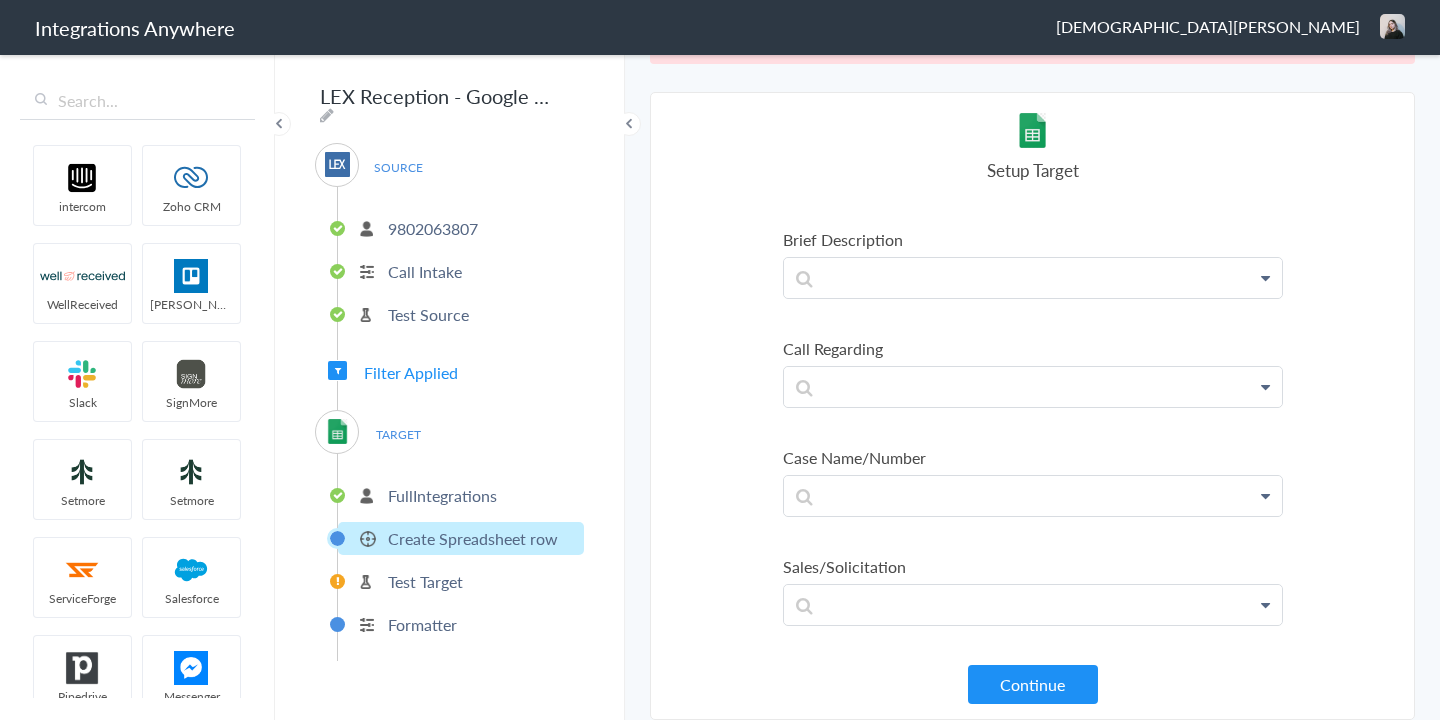 scroll, scrollTop: 1341, scrollLeft: 0, axis: vertical 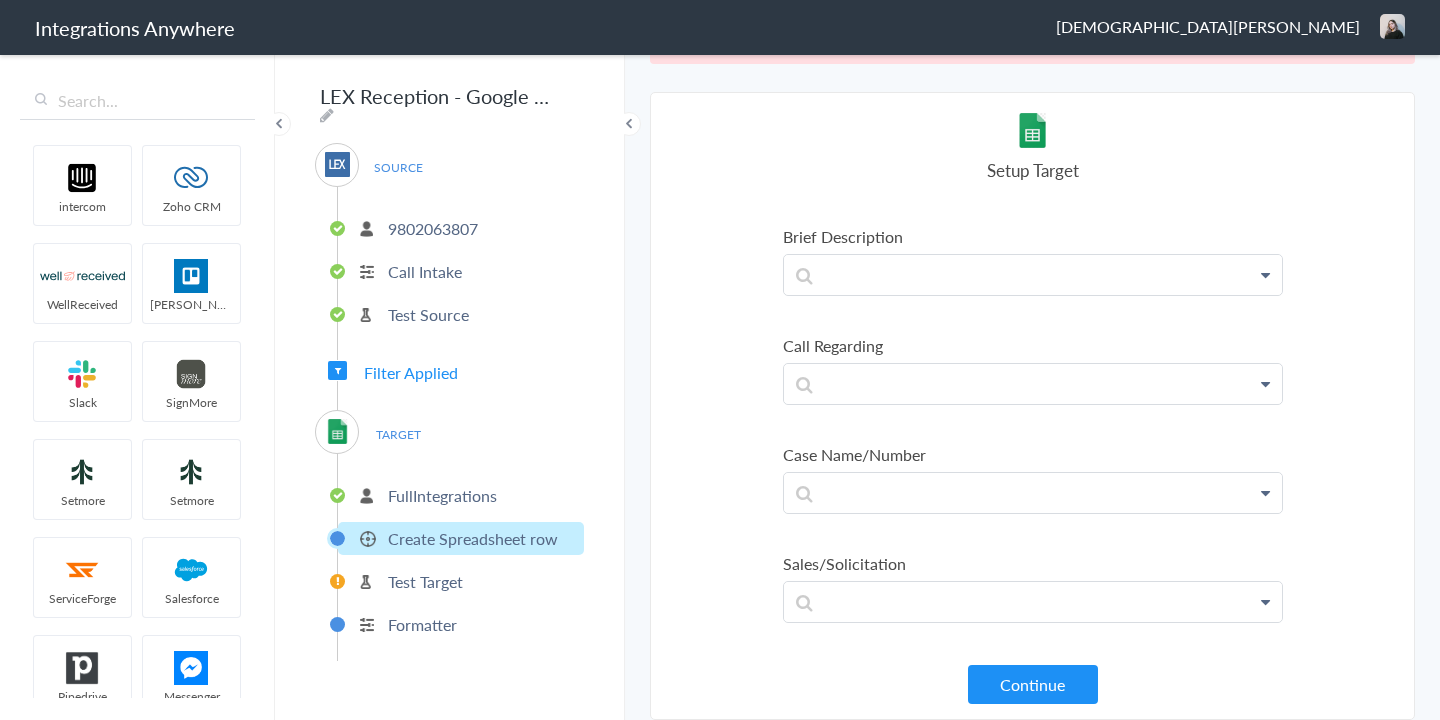 click on "9802063807" at bounding box center (433, 228) 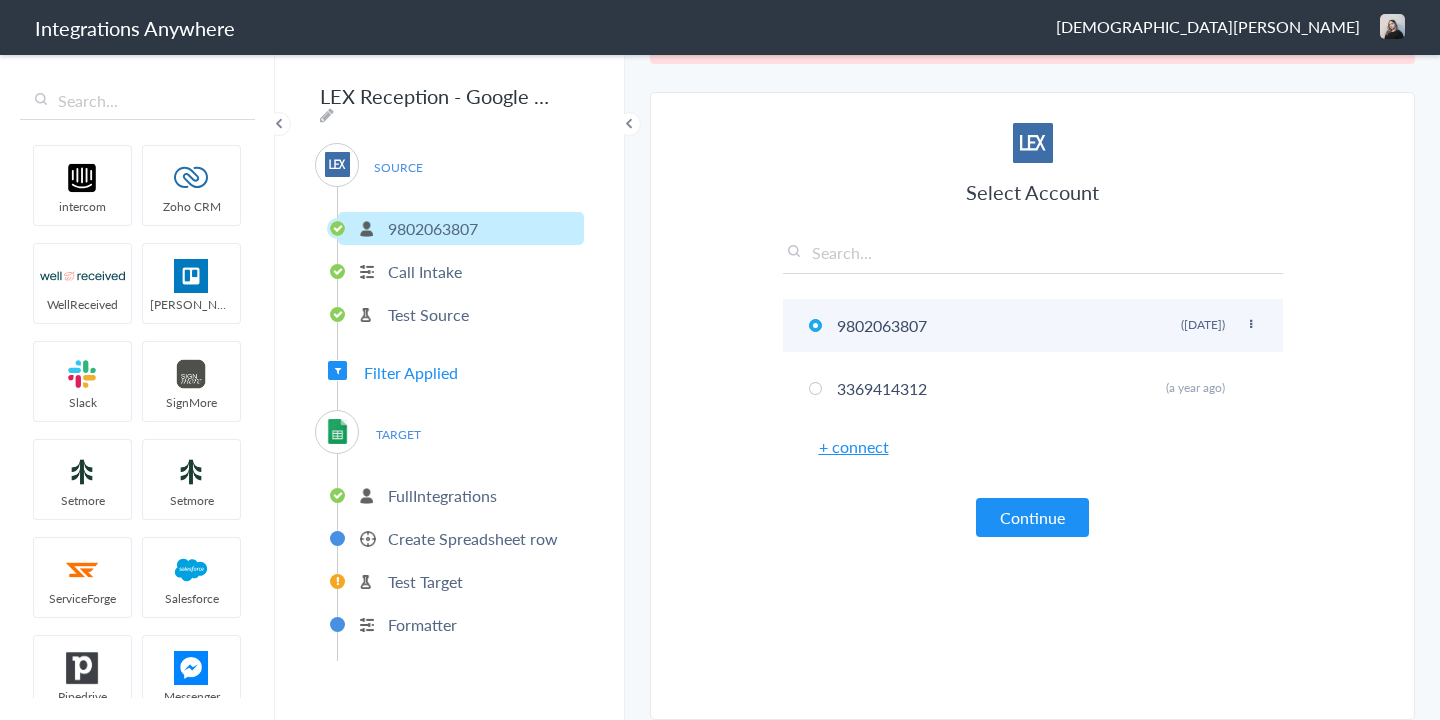 click on "9802063807       Rename   Delete   (4 months ago)" at bounding box center [1033, 325] 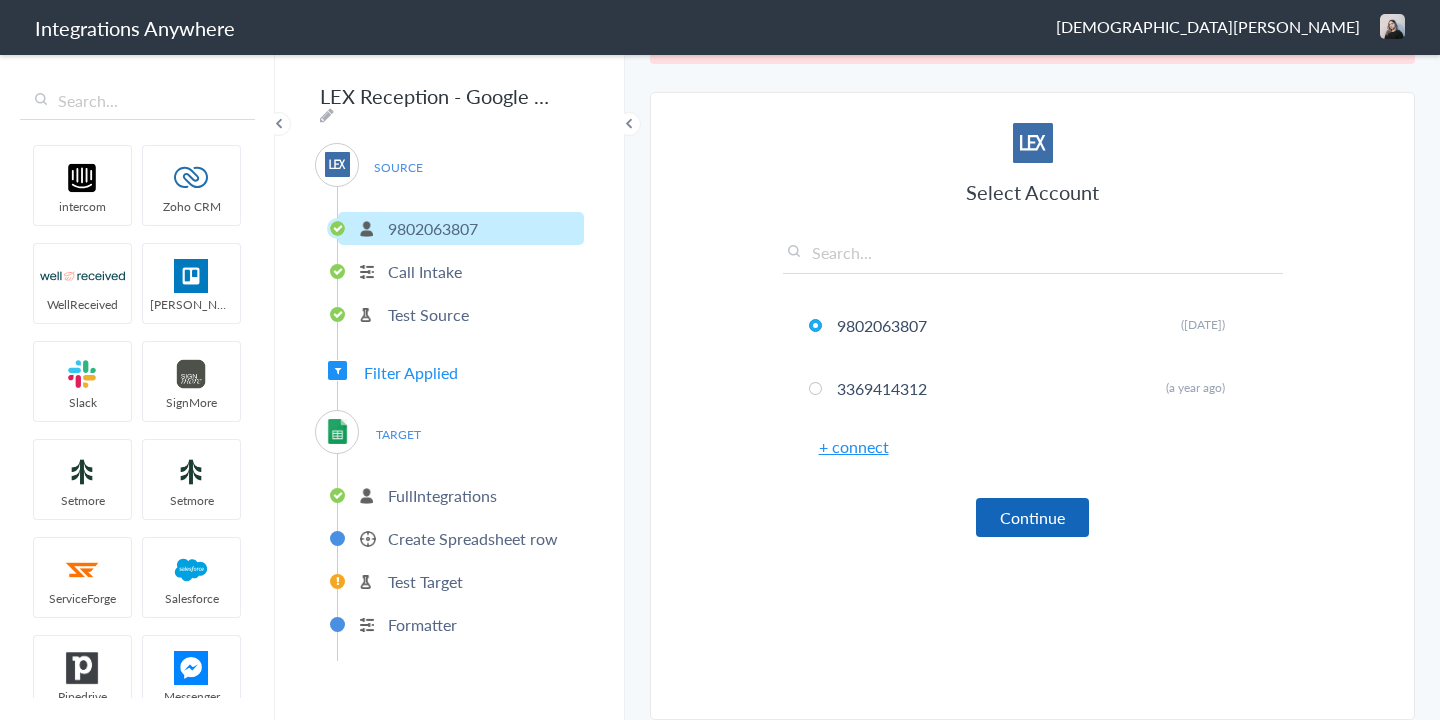 click on "Continue" at bounding box center (1032, 517) 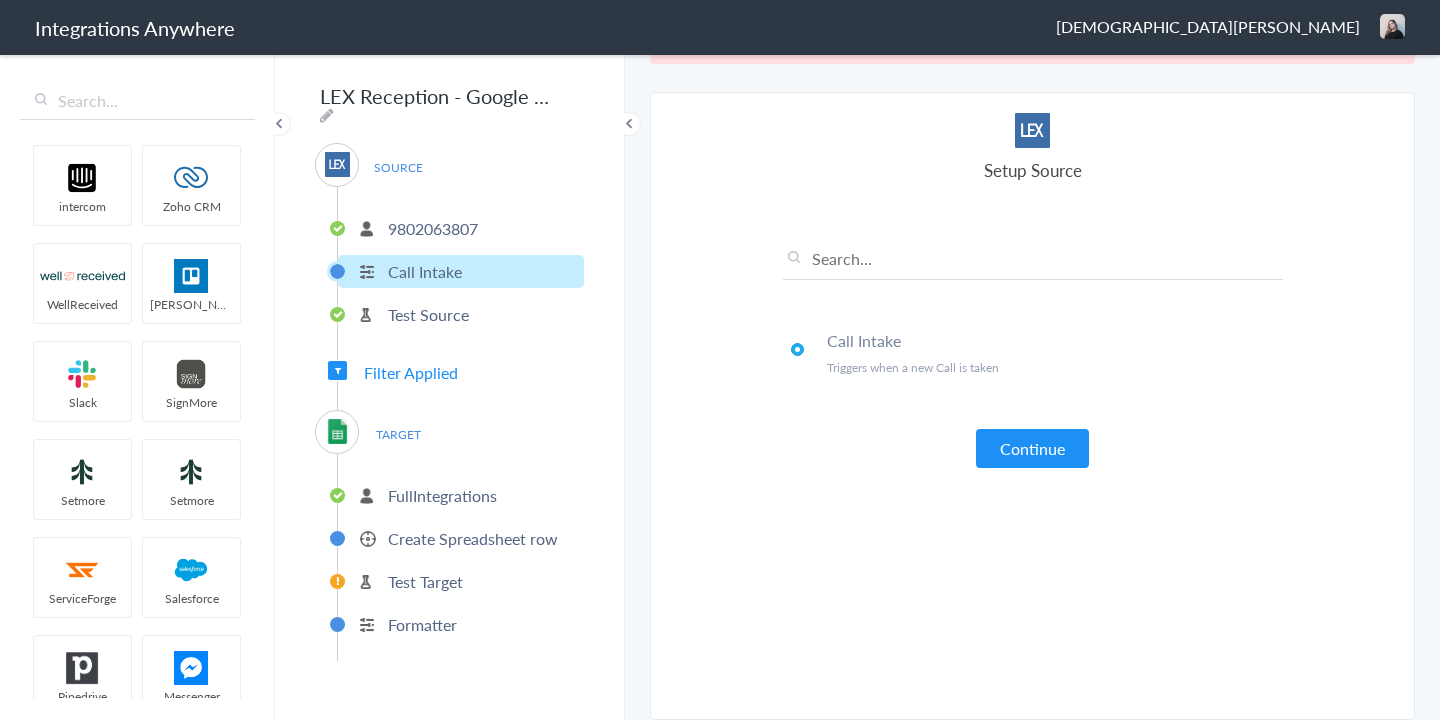 click on "Continue" at bounding box center [1032, 448] 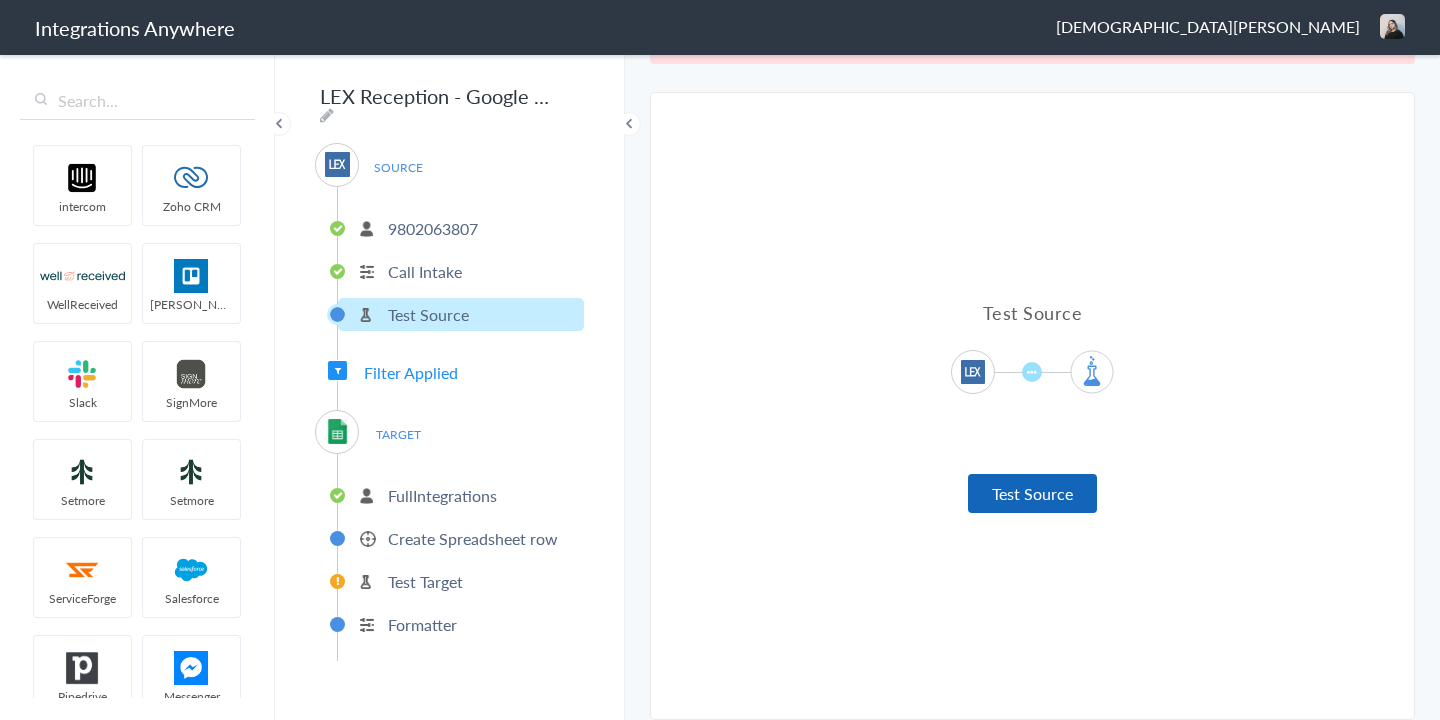 click on "Test Source" at bounding box center (1032, 493) 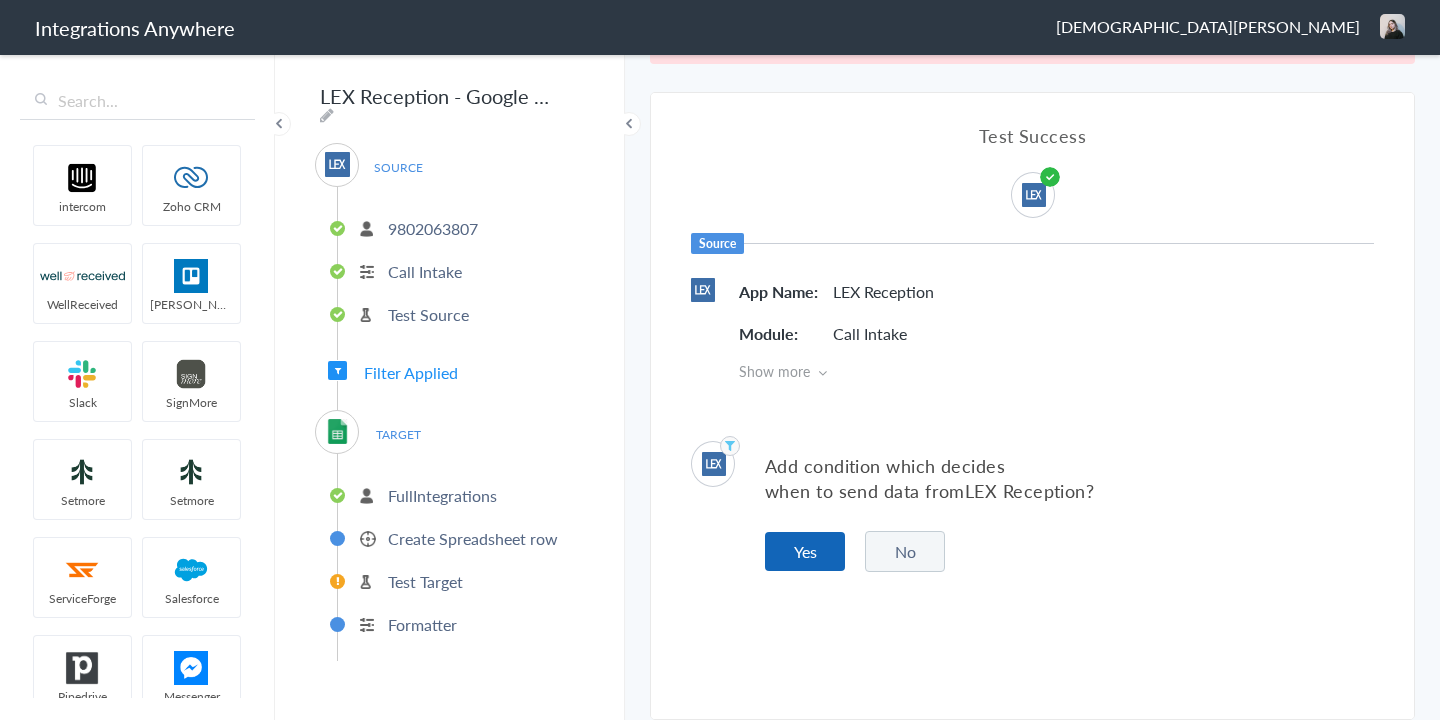 click on "Yes" at bounding box center (805, 551) 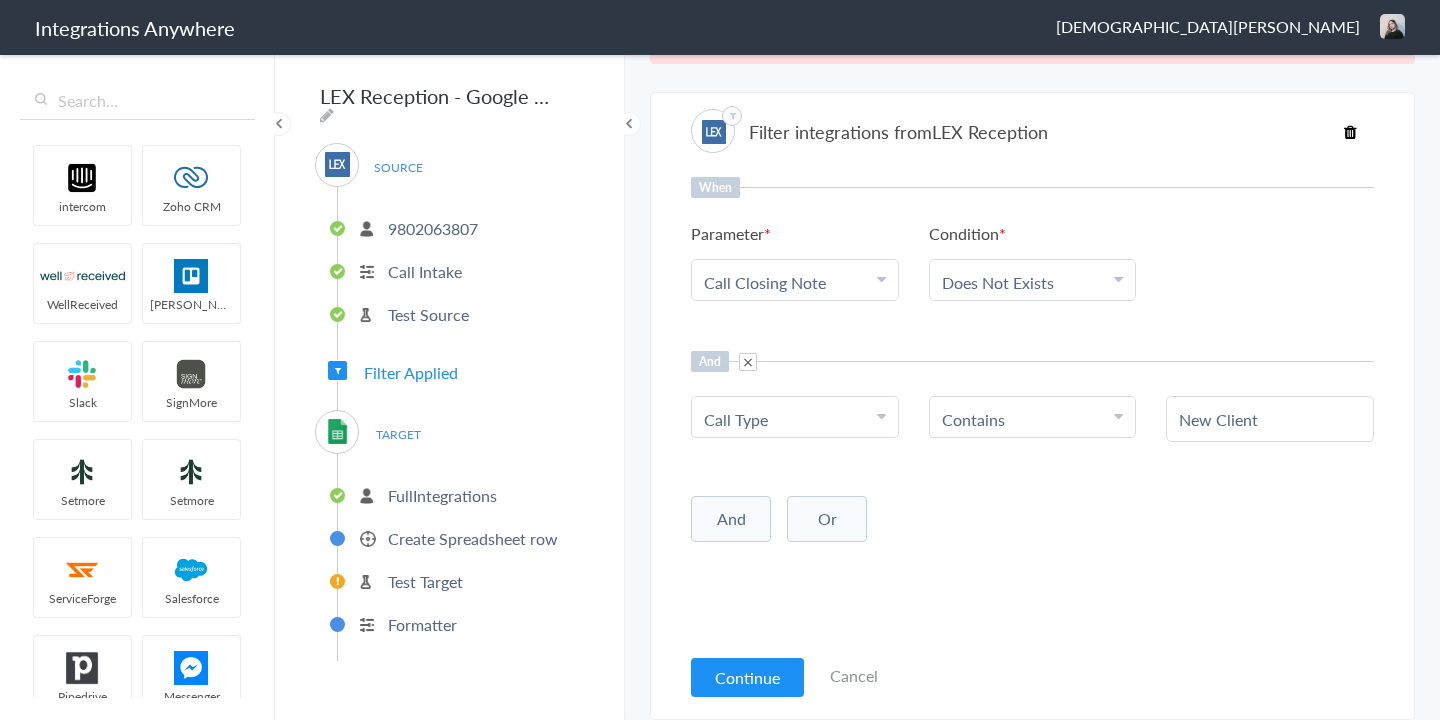 click on "Continue
Cancel" at bounding box center (784, 675) 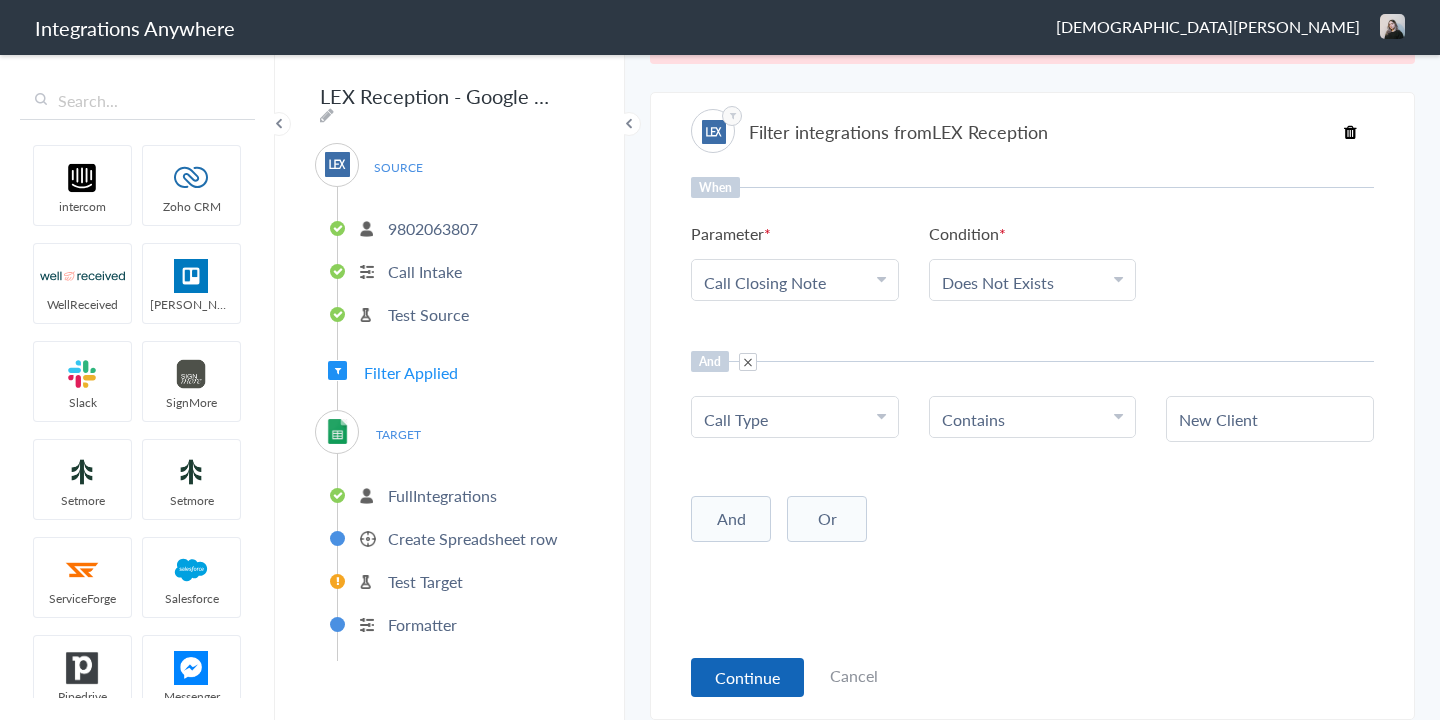 click on "Continue" at bounding box center (747, 677) 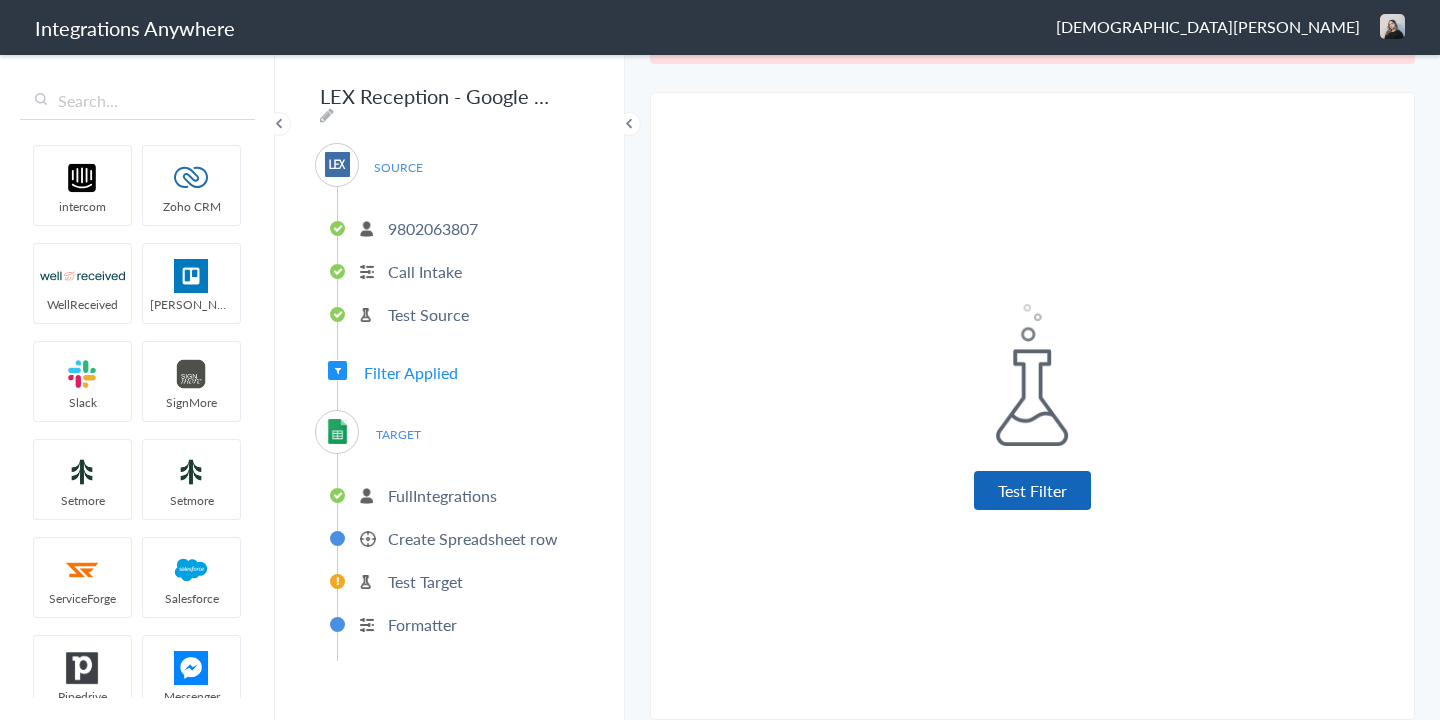 click on "Test Filter" at bounding box center [1032, 490] 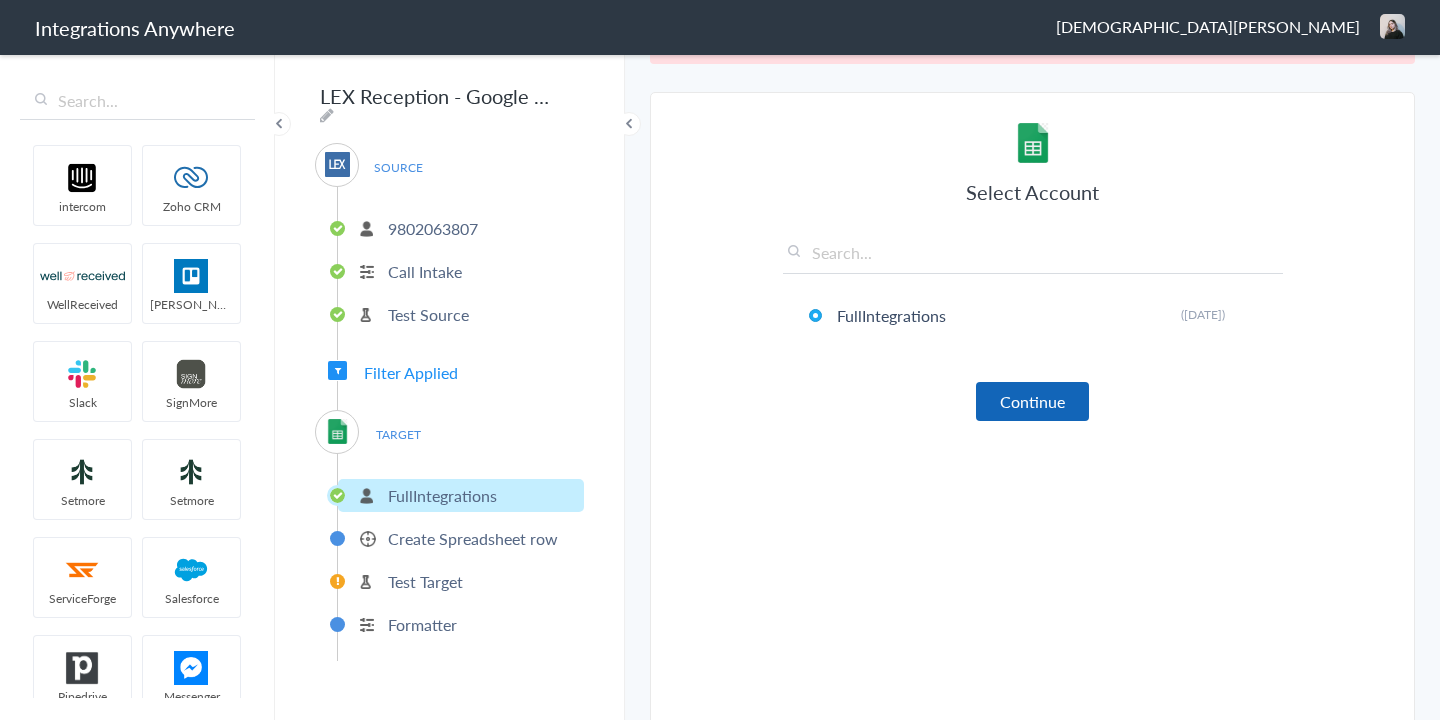 click on "Continue" at bounding box center (1032, 401) 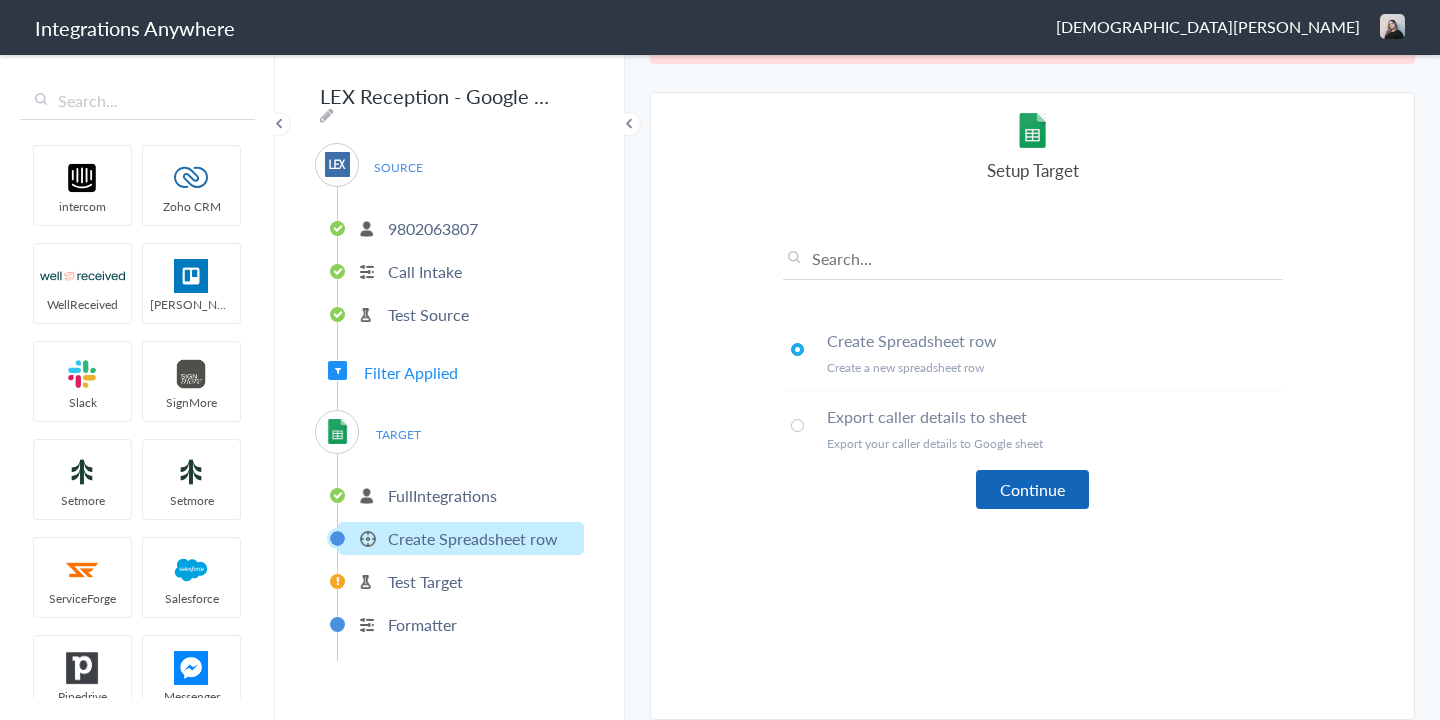 click on "Continue" at bounding box center [1032, 489] 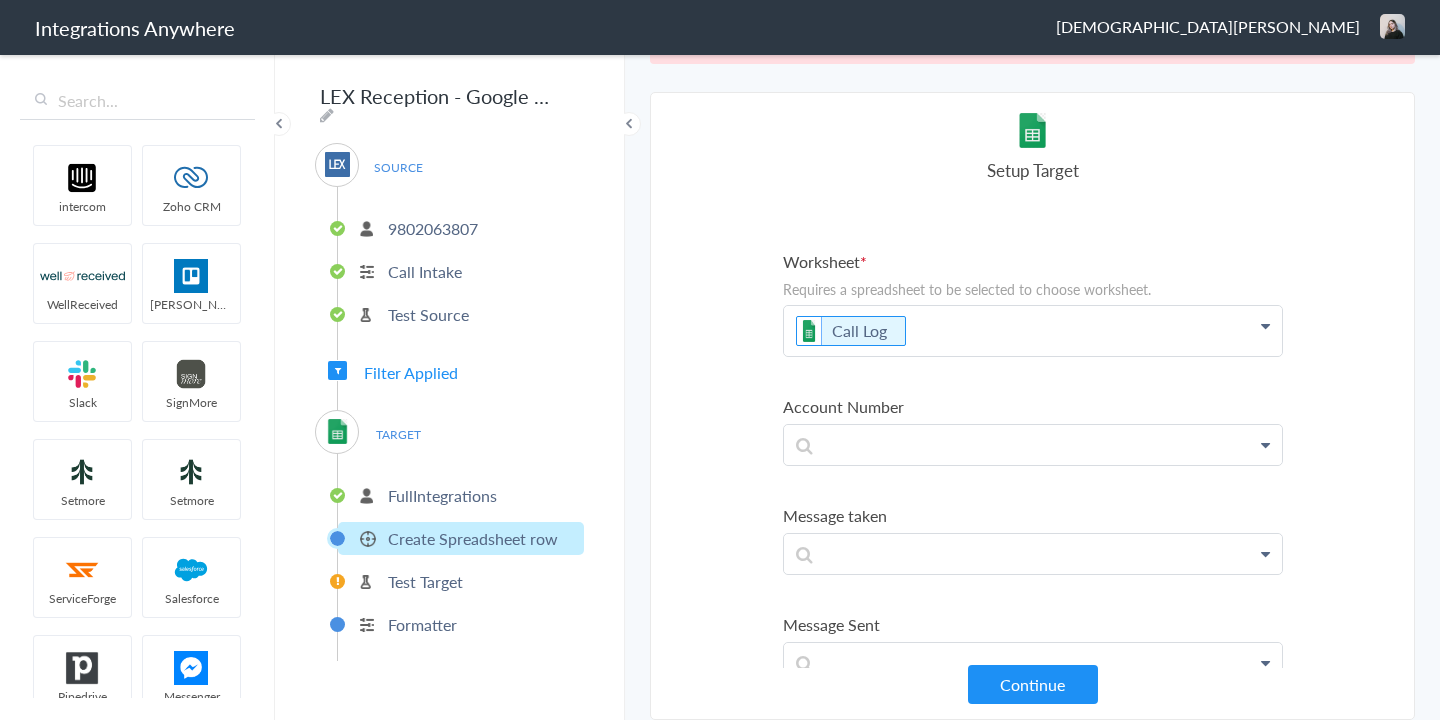scroll, scrollTop: 165, scrollLeft: 0, axis: vertical 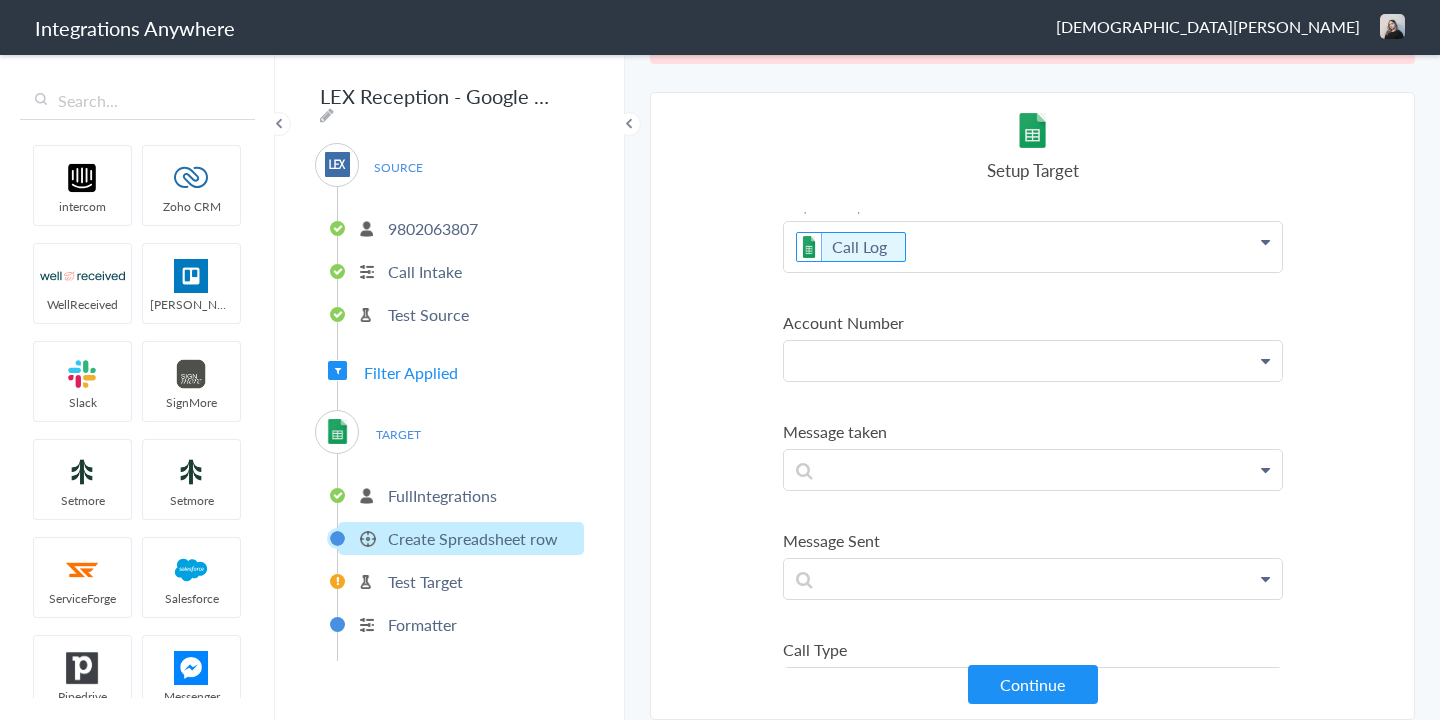 click at bounding box center [1033, 102] 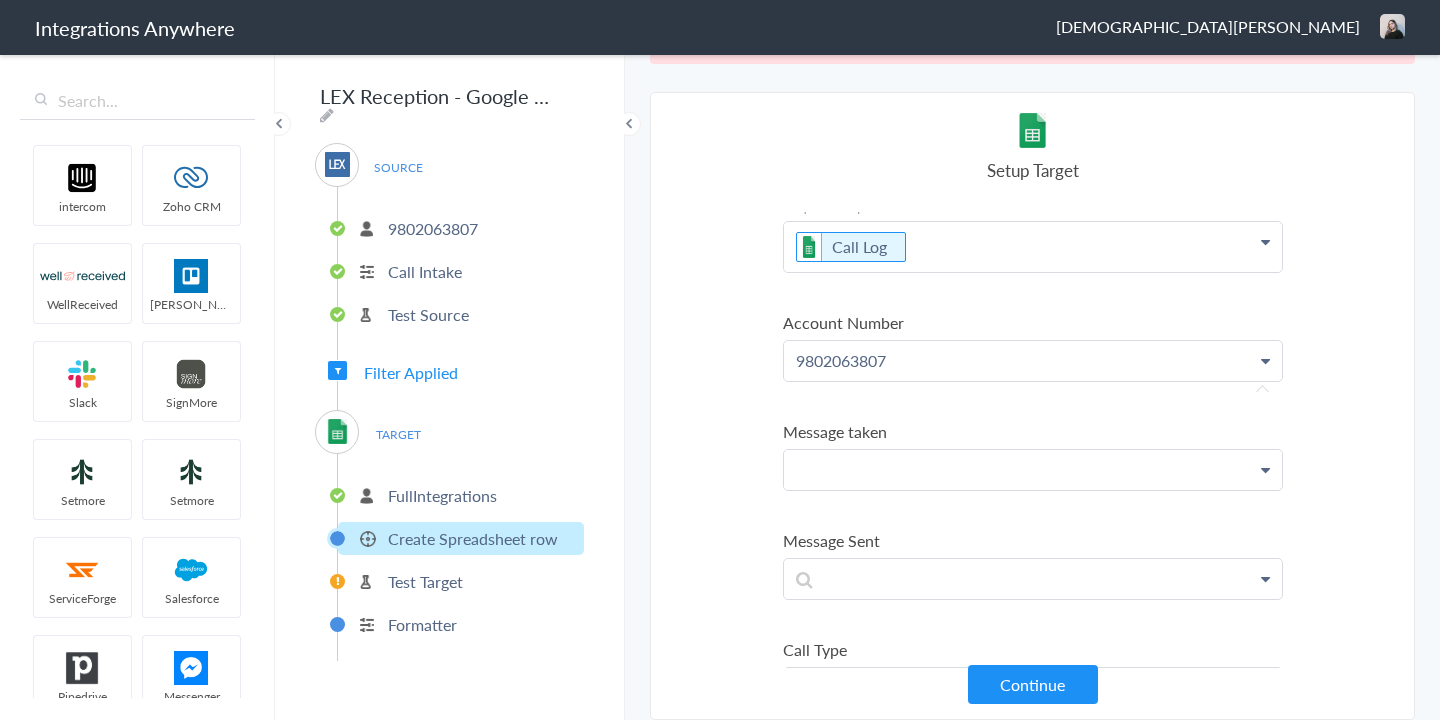 click at bounding box center [1033, 102] 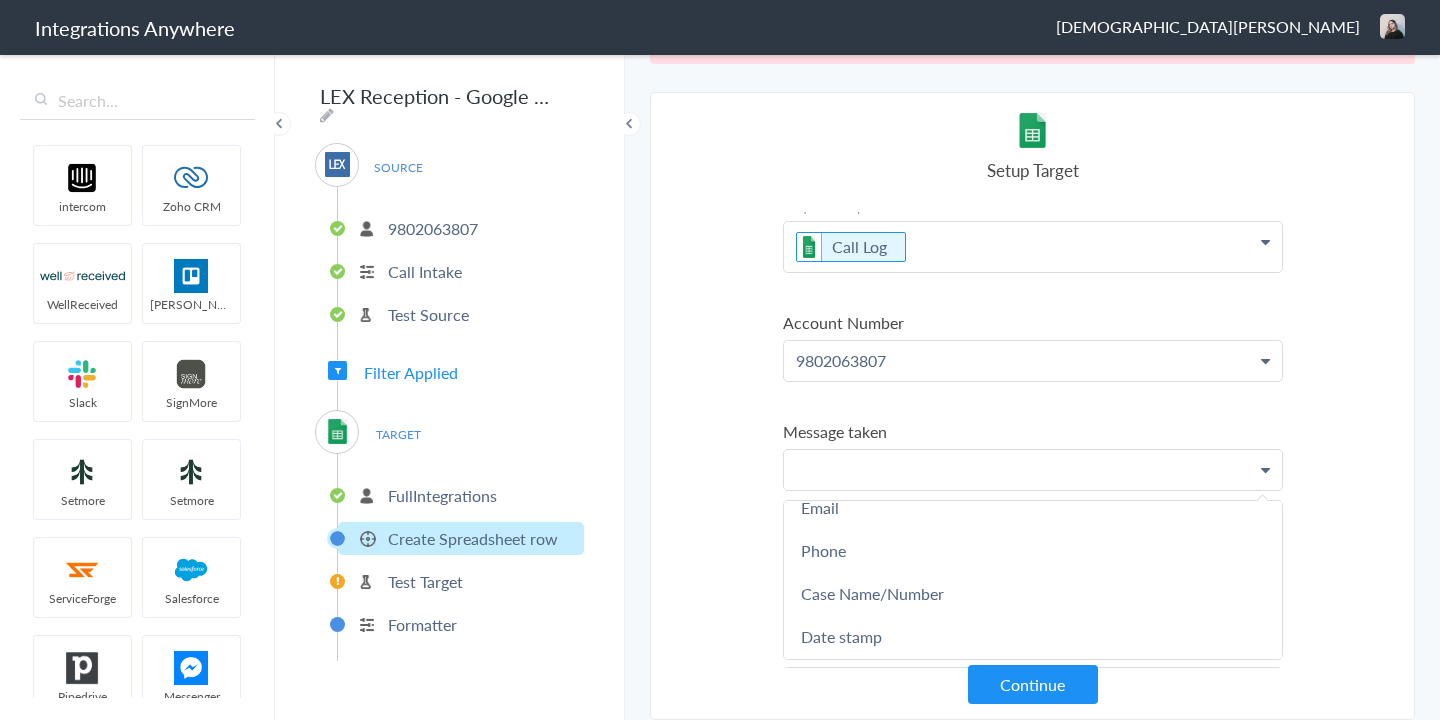 scroll, scrollTop: 126, scrollLeft: 0, axis: vertical 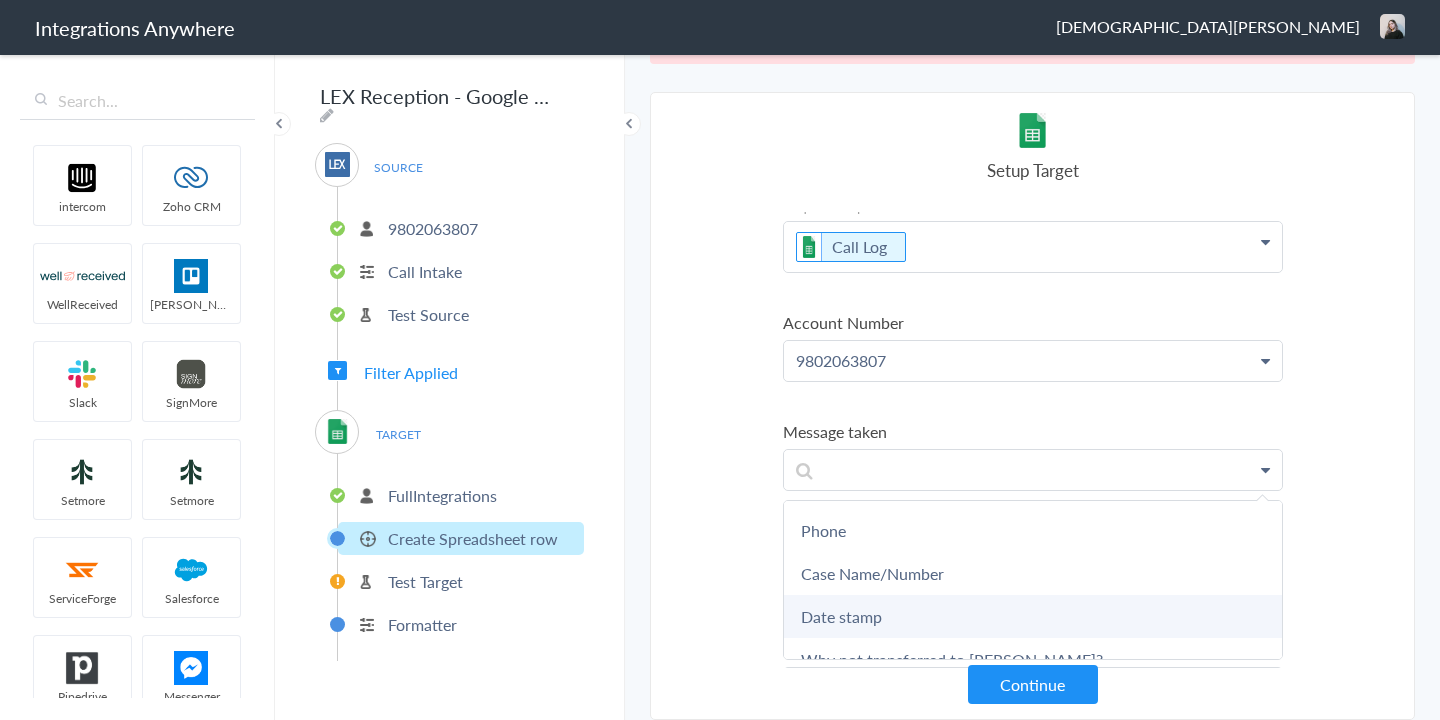 click on "Date stamp" at bounding box center (0, 0) 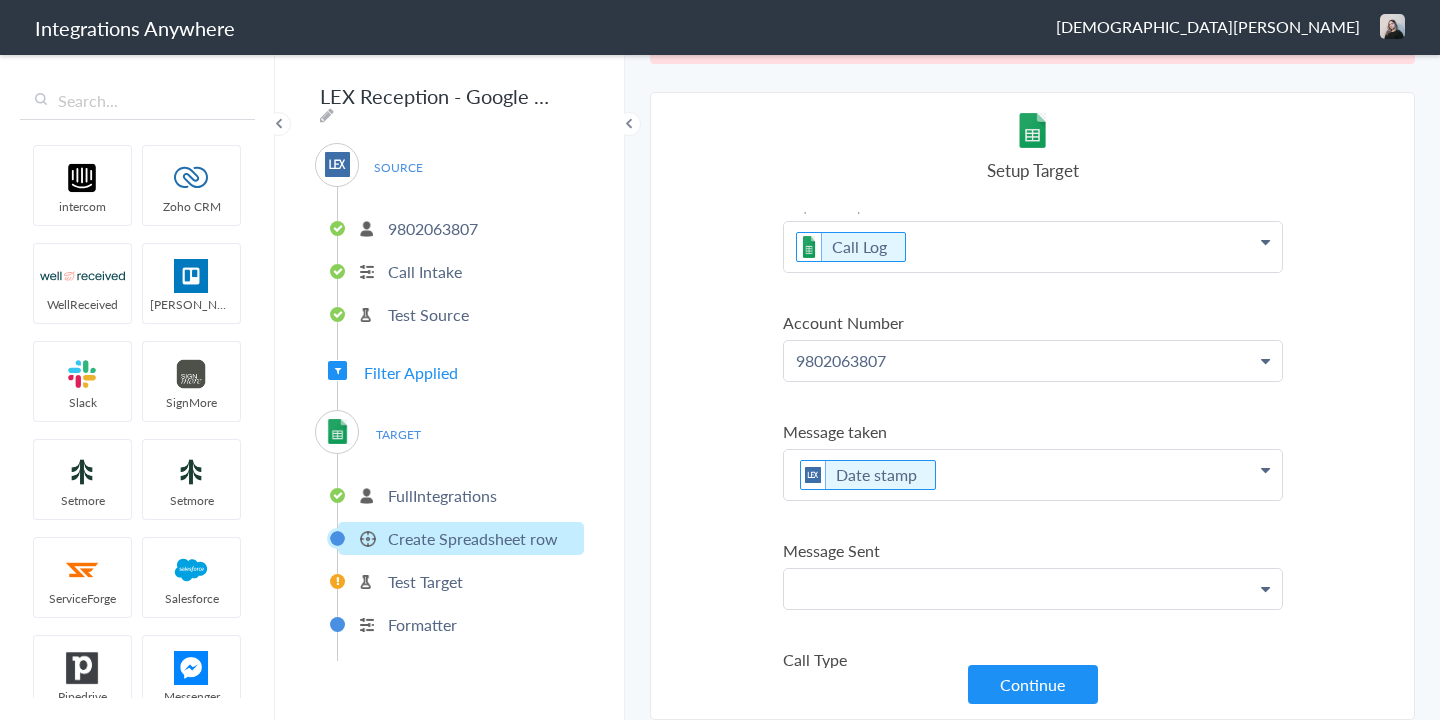 click at bounding box center [1033, 102] 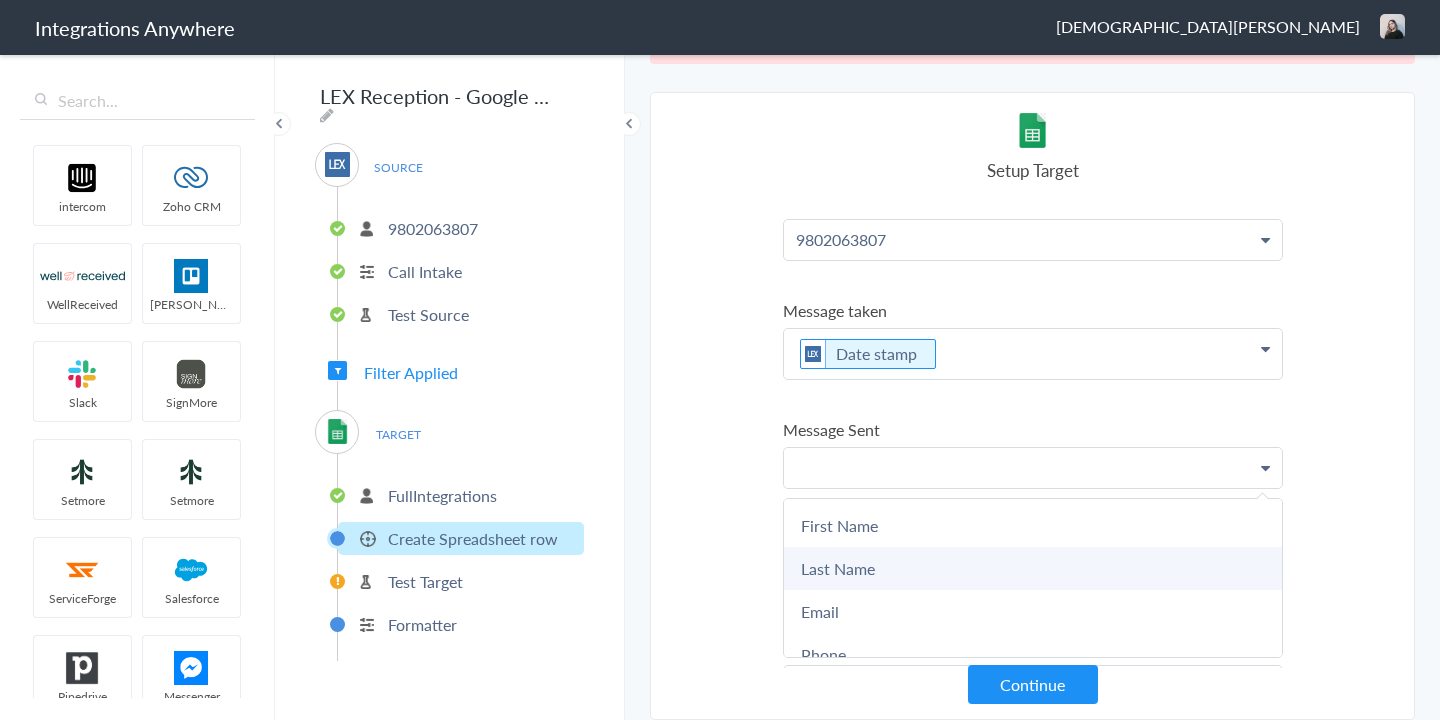 scroll, scrollTop: 290, scrollLeft: 0, axis: vertical 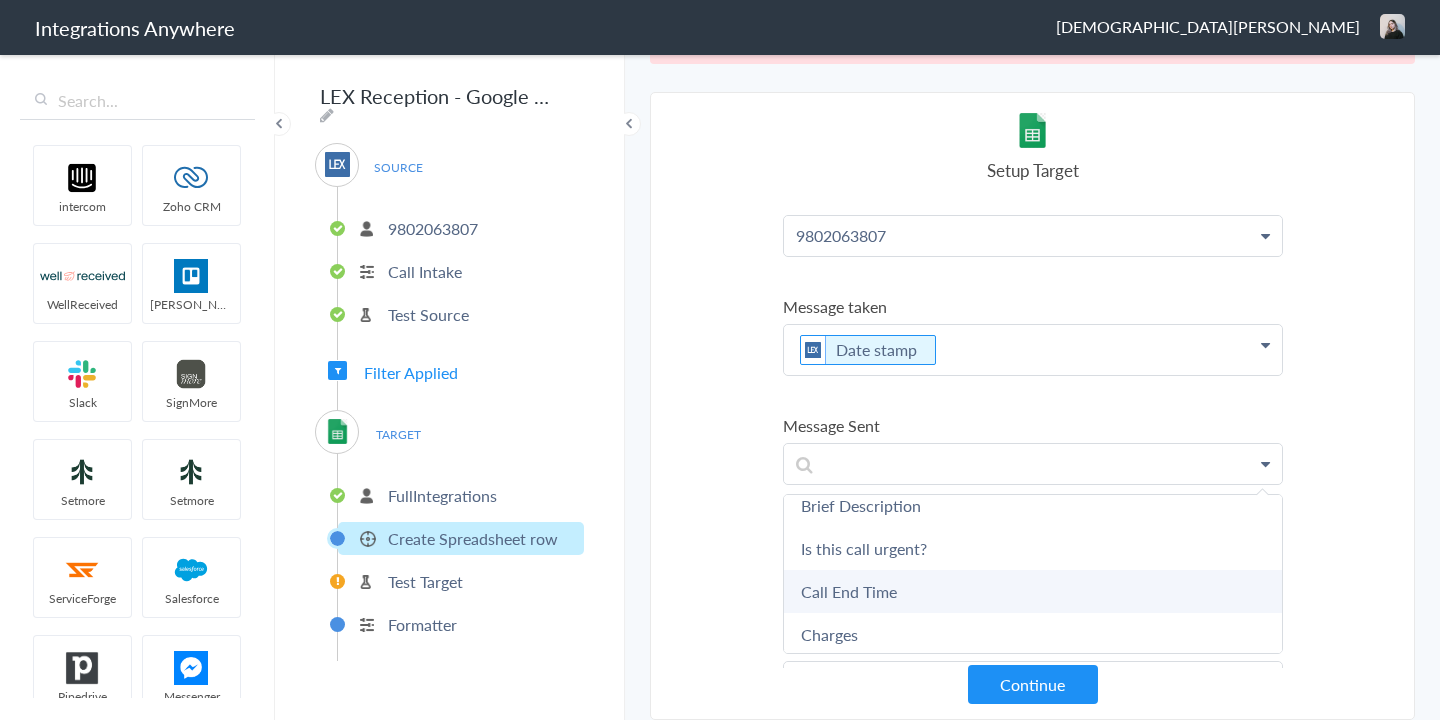 click on "Call End Time" at bounding box center [0, 0] 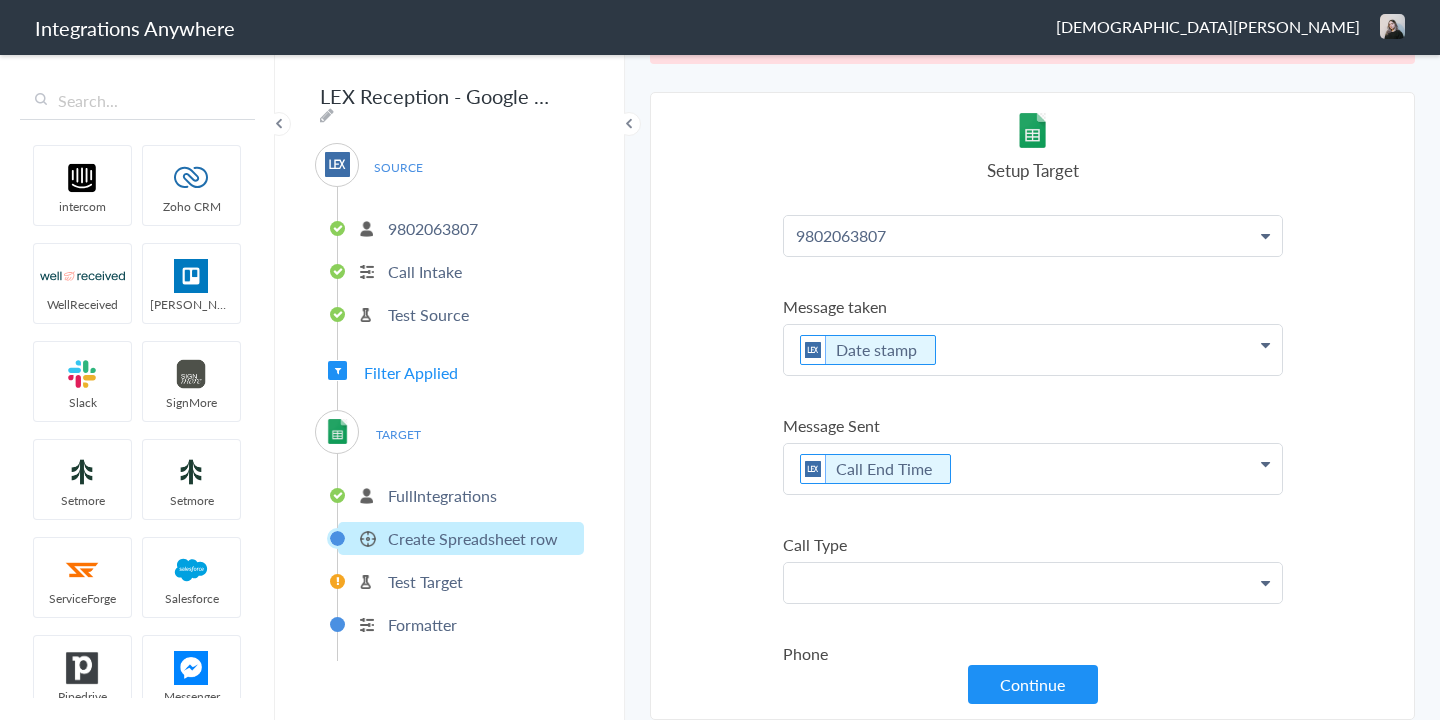 click at bounding box center (1033, -23) 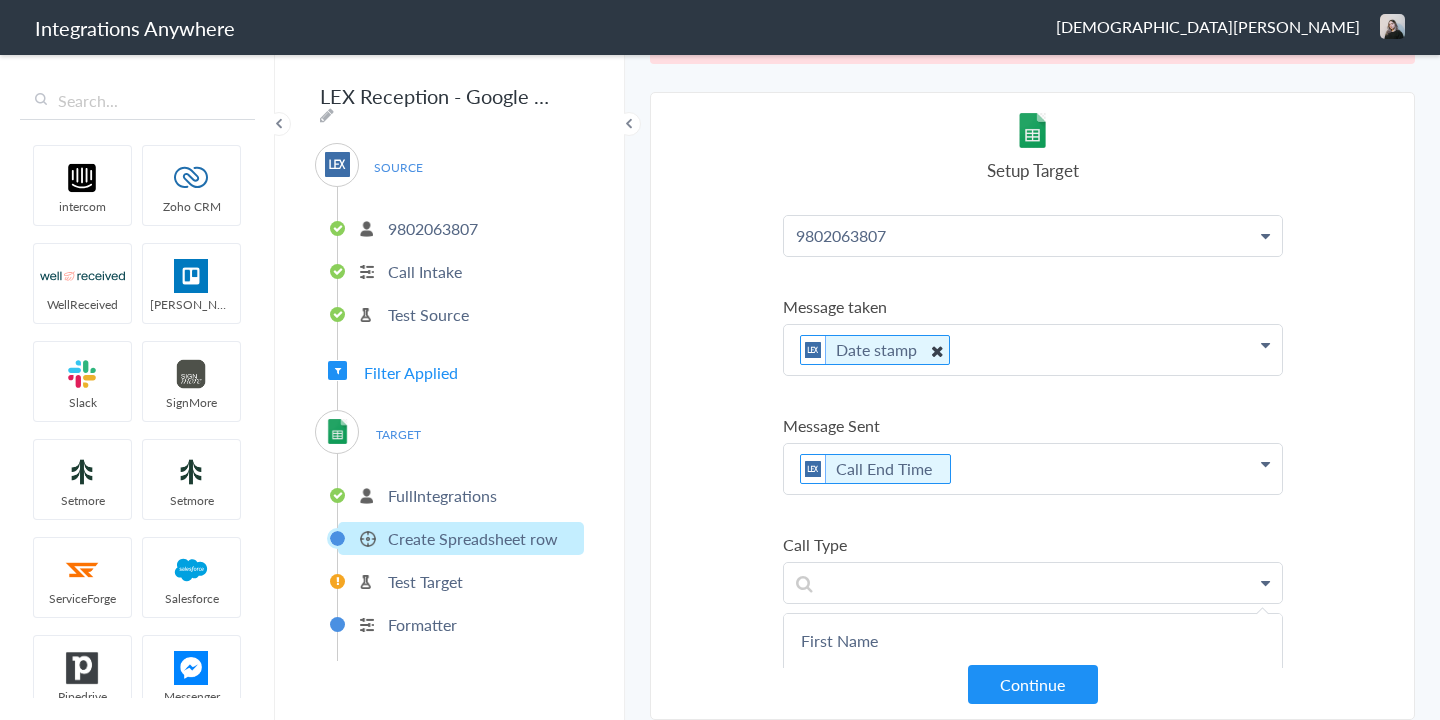 click at bounding box center [936, 350] 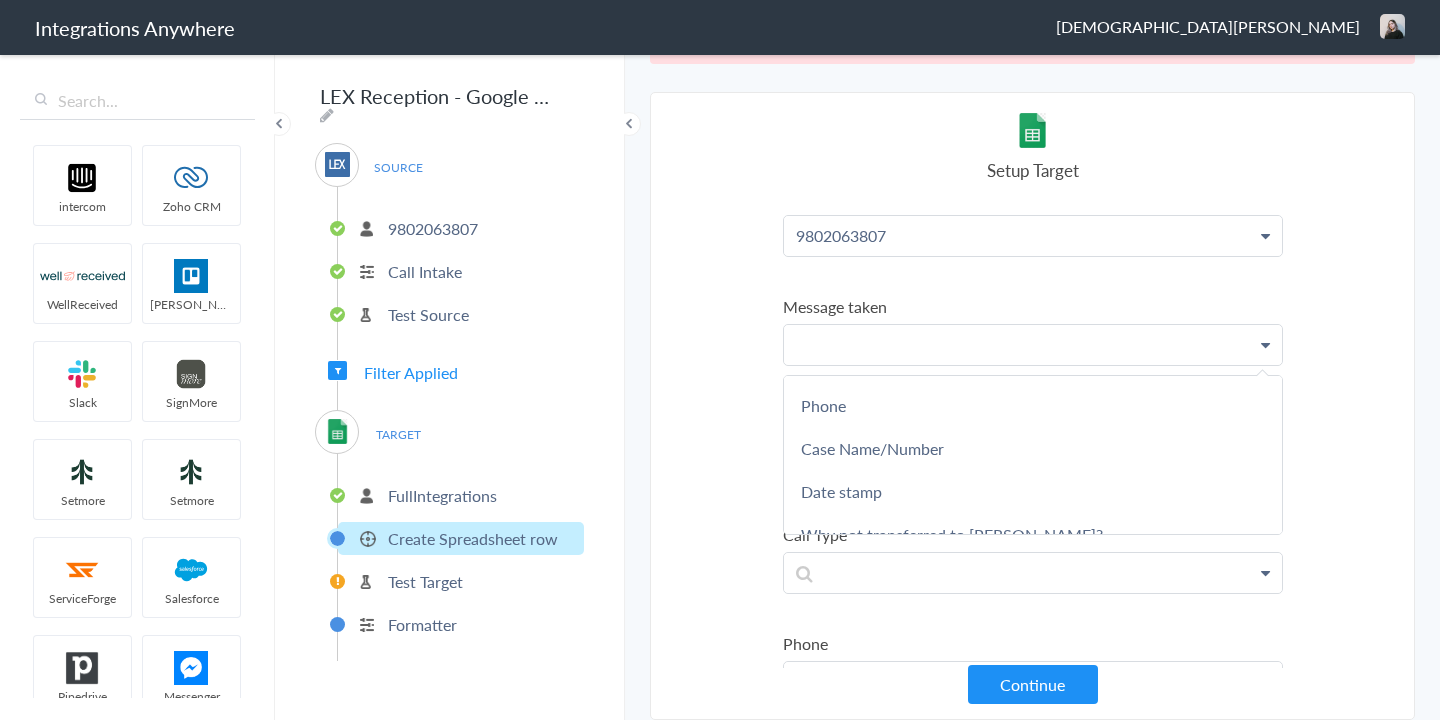 click at bounding box center (1033, 345) 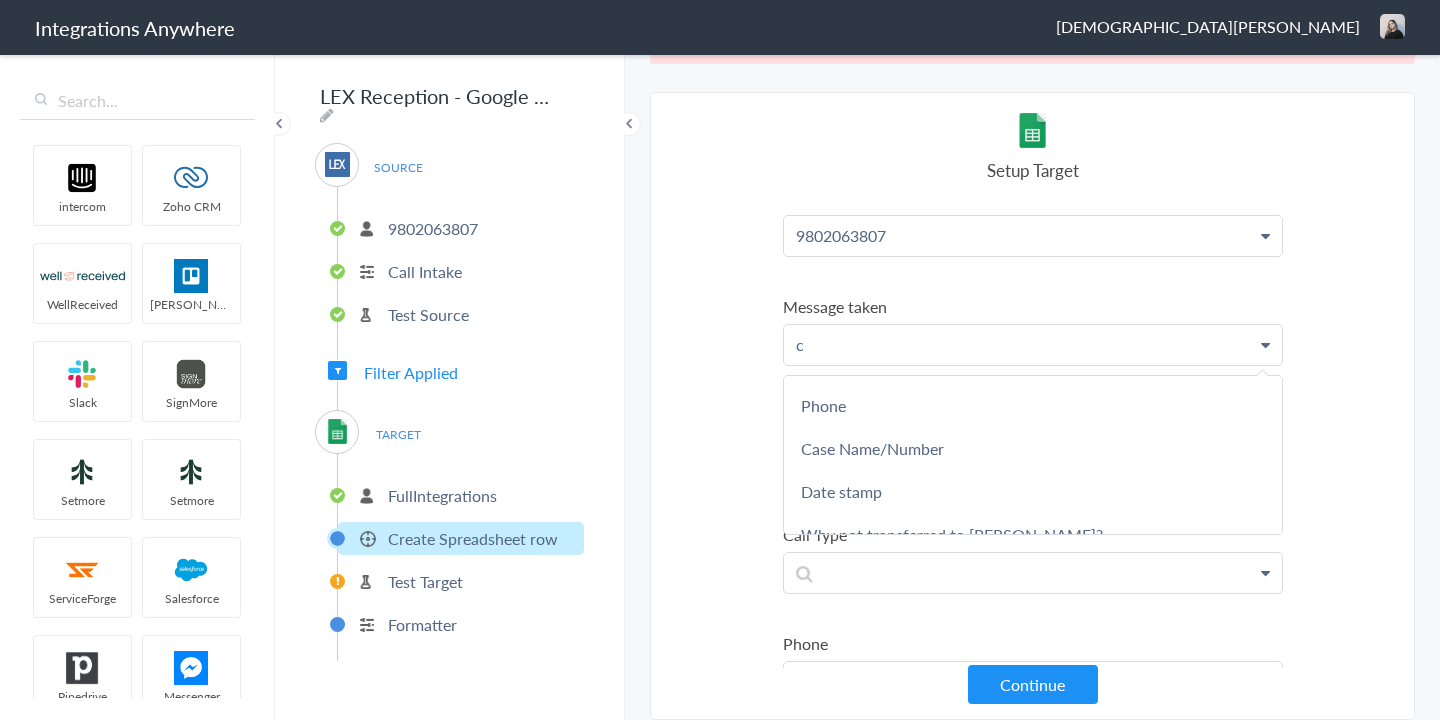 scroll, scrollTop: 0, scrollLeft: 0, axis: both 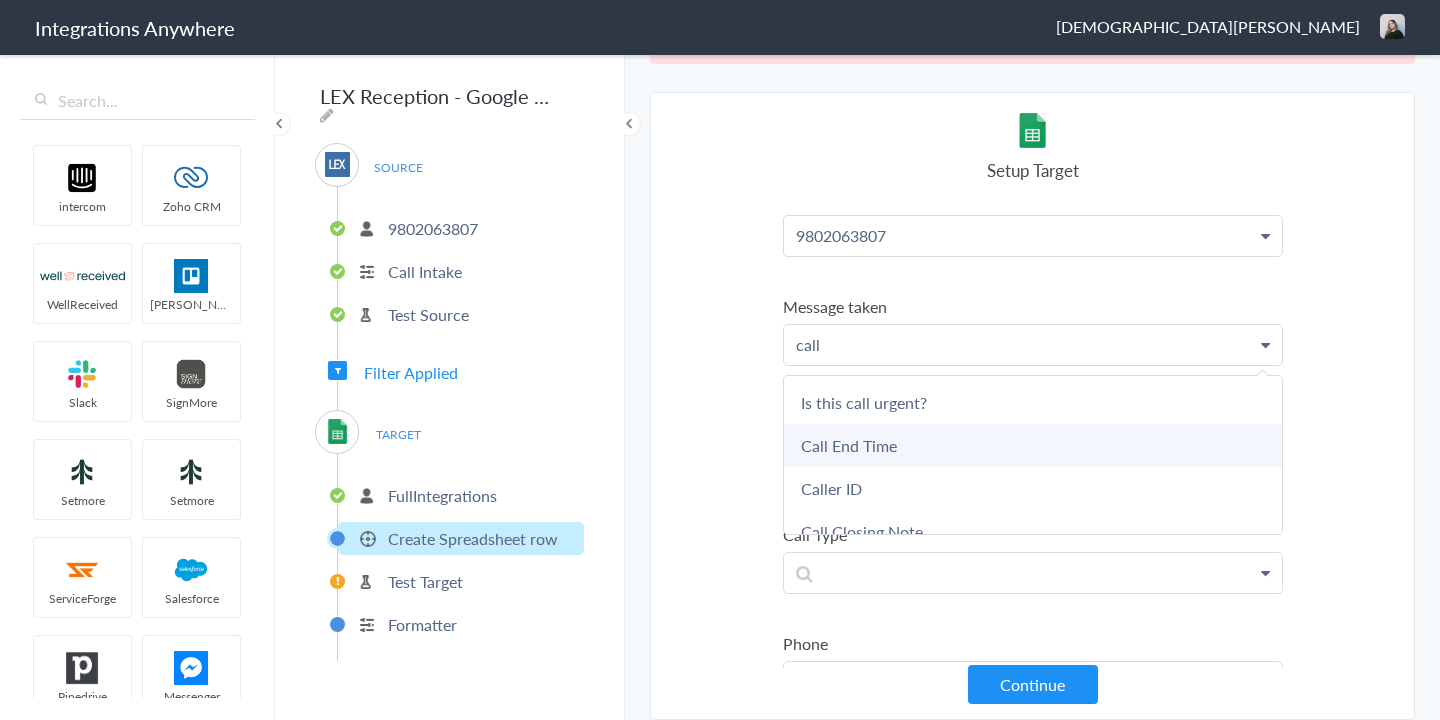 click on "Call End Time" at bounding box center [0, 0] 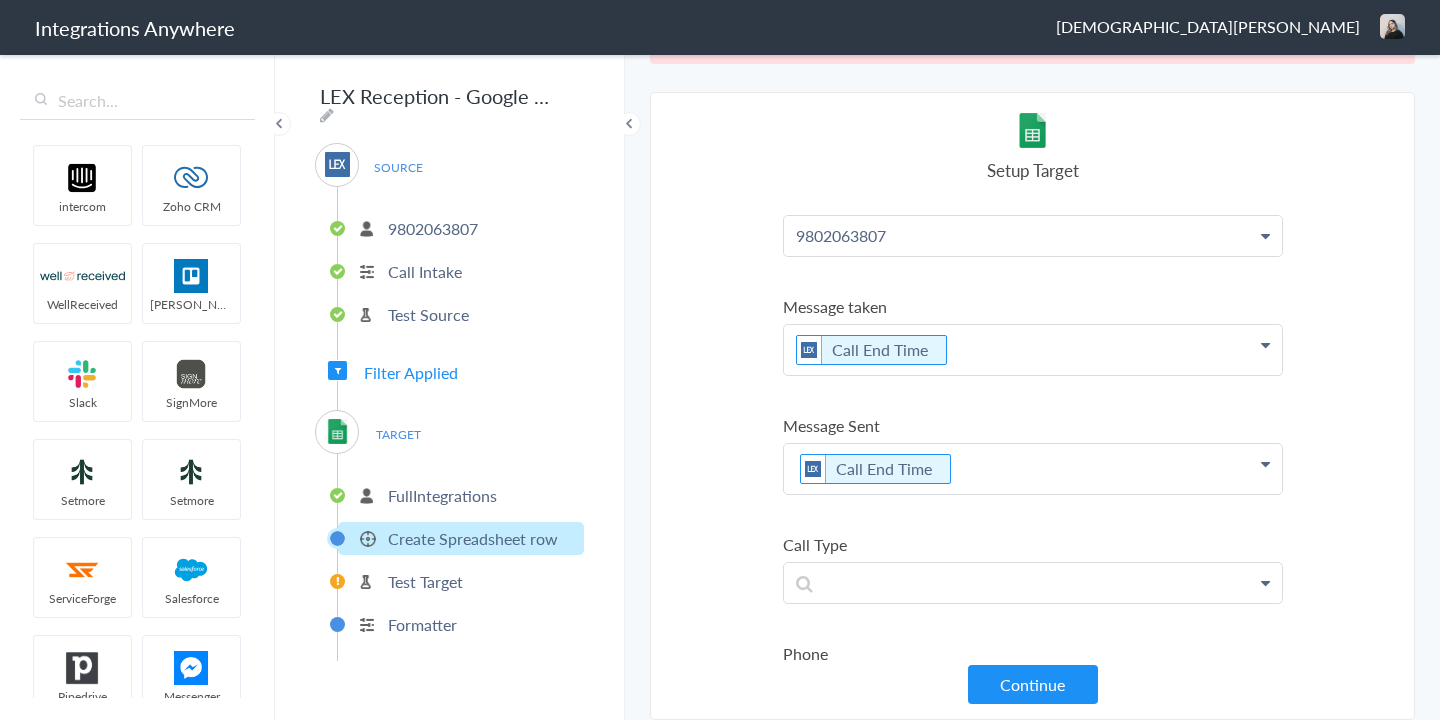 click on "Select  Account 9802063807       Rename   Delete   (4 months ago) 3369414312       Rename   Delete   (a year ago) + connect Continue Setup Source Call Intake Triggers when a new Call is taken Continue Test Source Test Source Test Failed
Select  Account FullIntegrations       Rename   Delete   (6 years ago) + connect Continue Setup Target Create Spreadsheet row Create a new spreadsheet row Export caller details to sheet Export your caller details to Google sheet Continue Test Integration Call Intake Create Spreadsheet row View test data Your Integration has been set up.Trigger the switch to activate your Integration Test Skip Test Return to Dashboard or Setup Formatter Test Failed Test Failed   No data available to push LEX Reception Call Intake - Google Sheets Create Spreadsheet row Show more Your Integration has been set up. Trigger the switch to activate your Integration Setup Formatter Return to Dashboard Replace Formatter Timezone Timezone America/New_York (Source) UTC Save" at bounding box center (1032, 406) 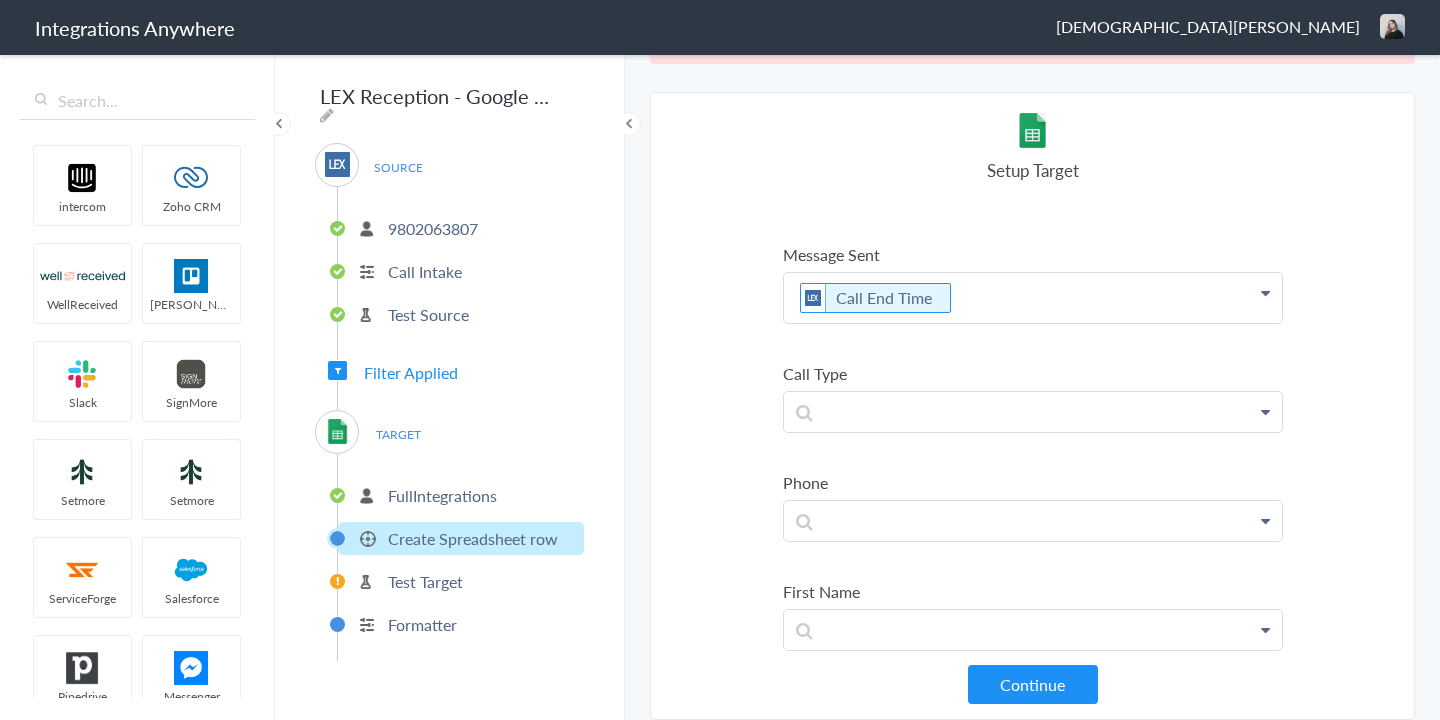 scroll, scrollTop: 520, scrollLeft: 0, axis: vertical 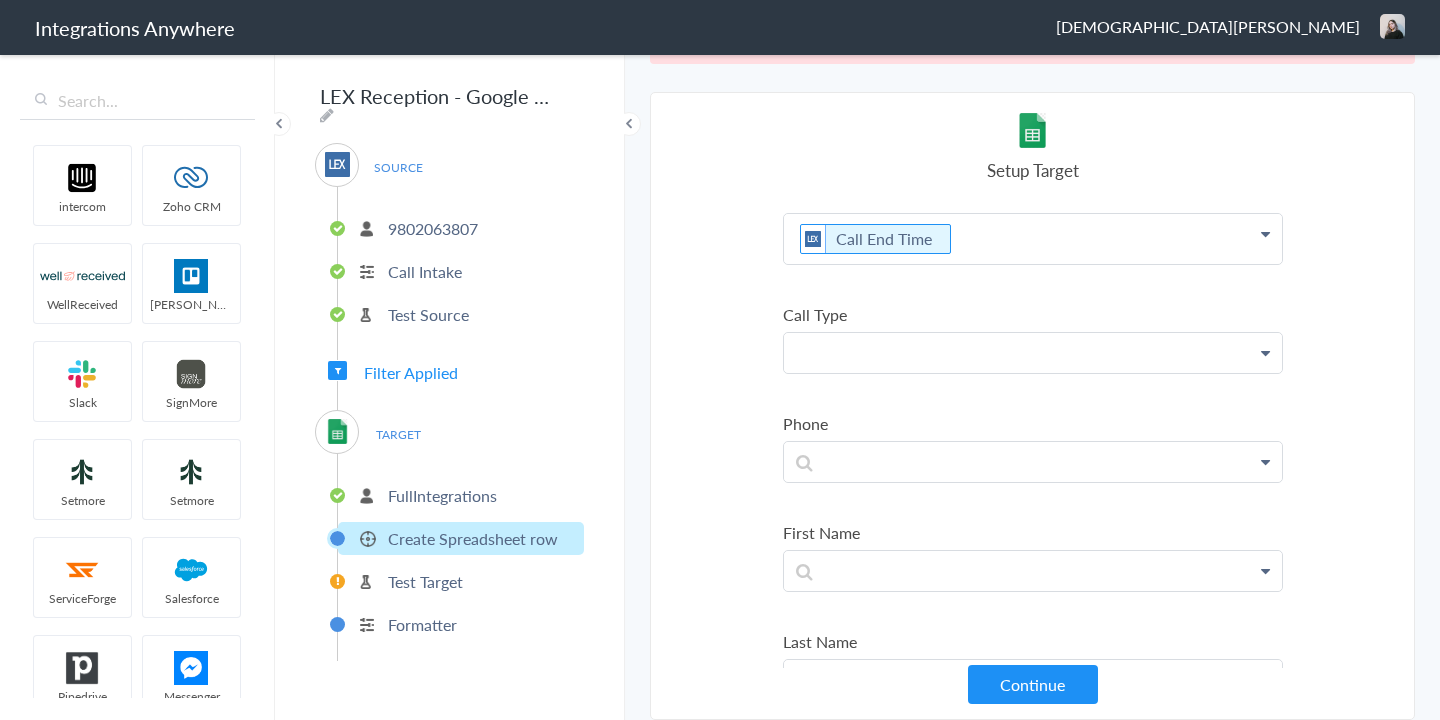 click at bounding box center [1033, -253] 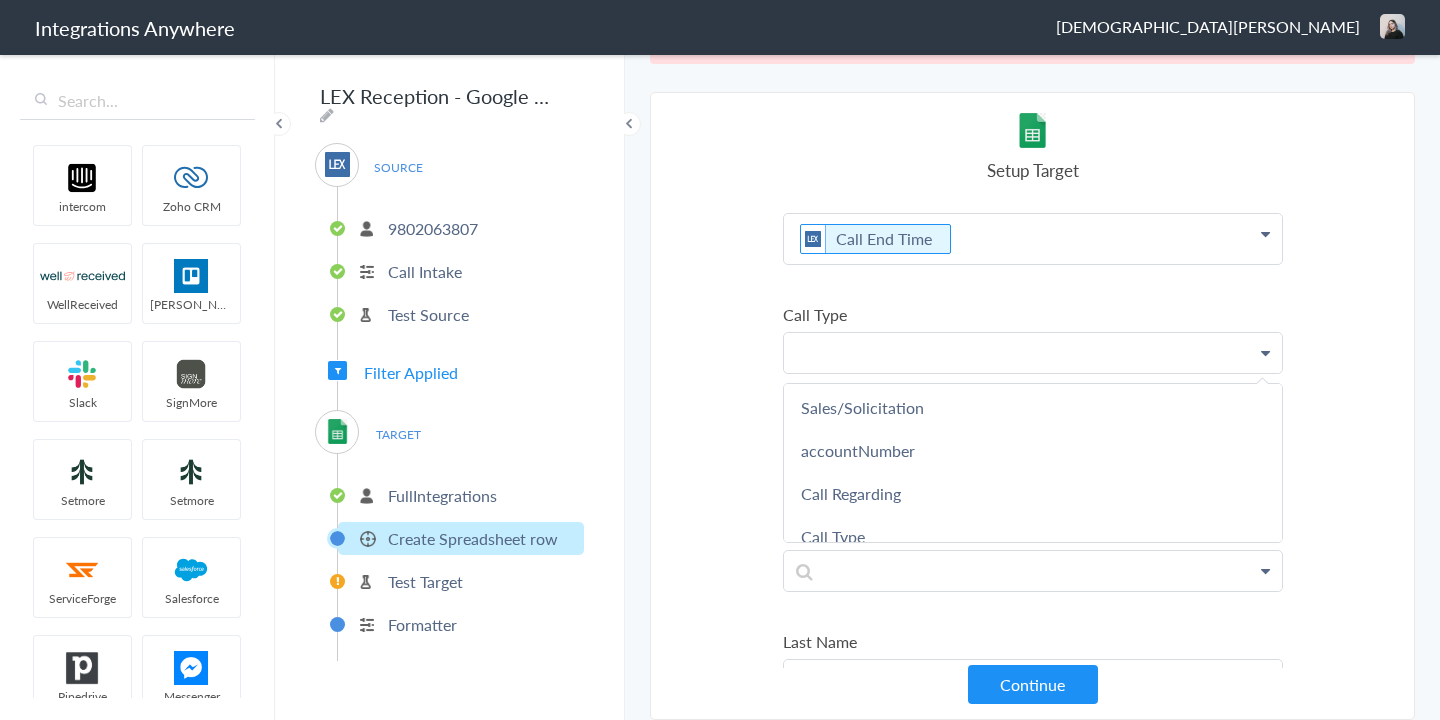 scroll, scrollTop: 889, scrollLeft: 0, axis: vertical 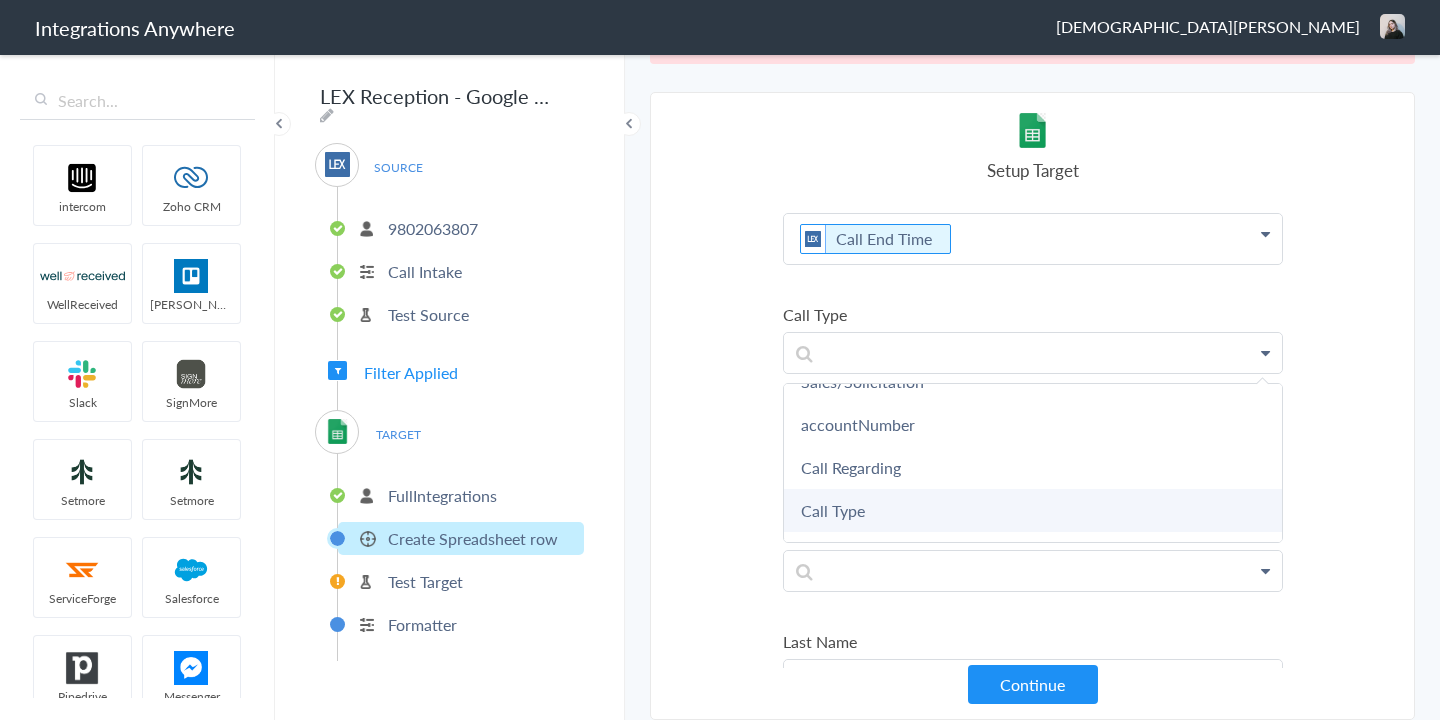 click on "Call Type" at bounding box center (0, 0) 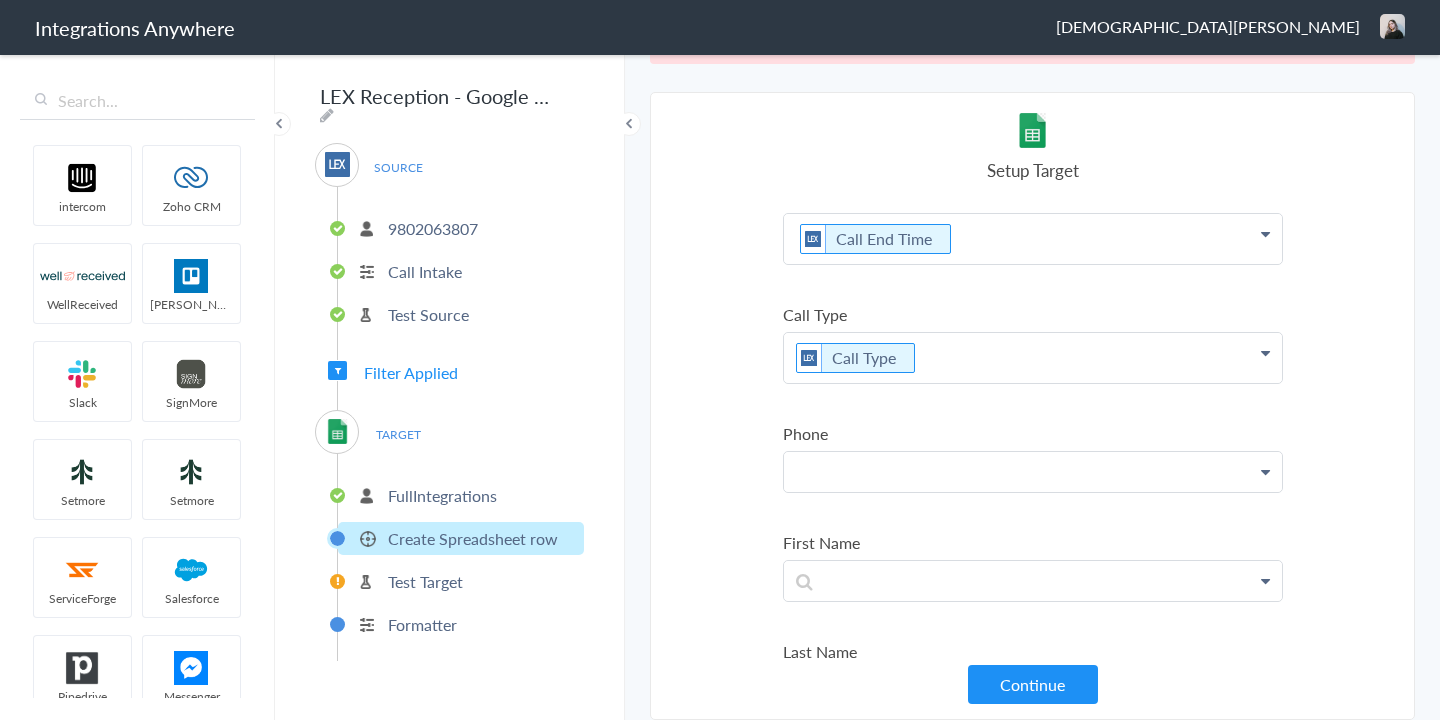click at bounding box center (1033, -253) 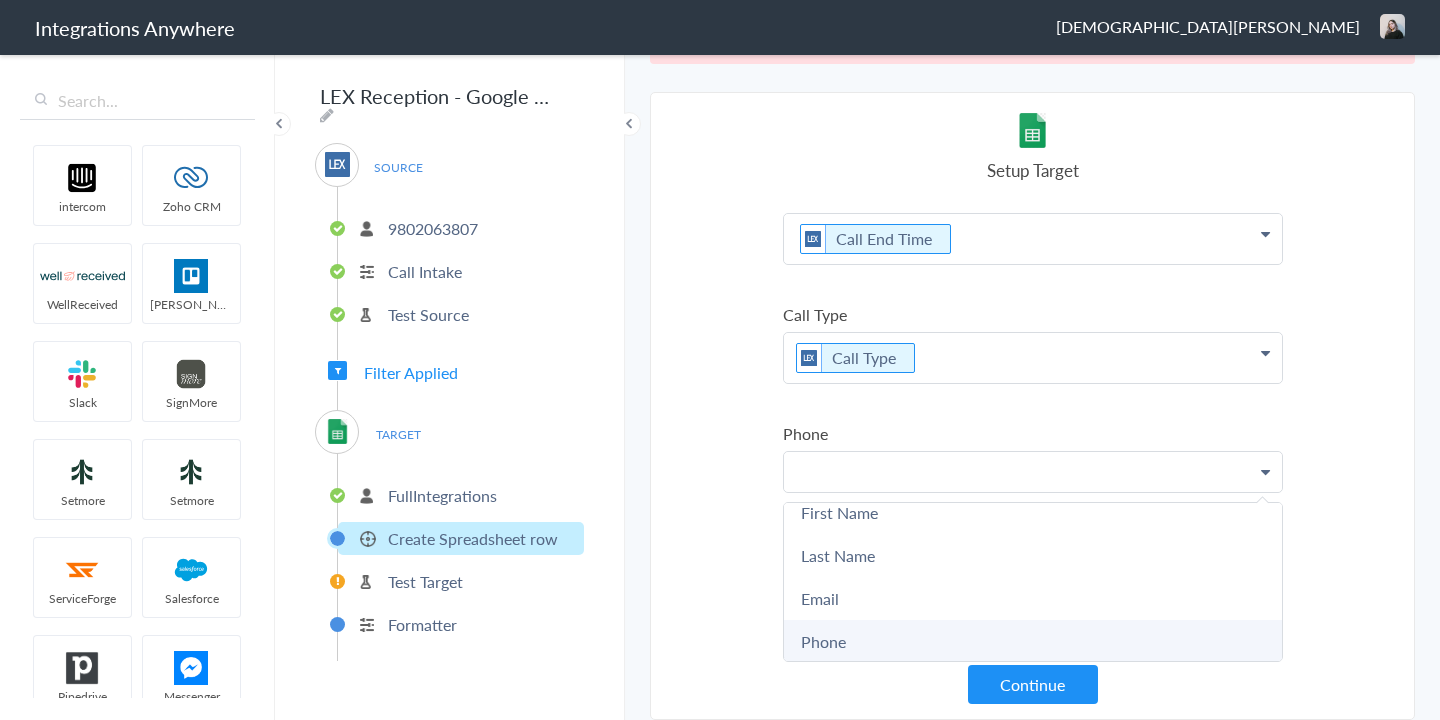 scroll, scrollTop: 94, scrollLeft: 0, axis: vertical 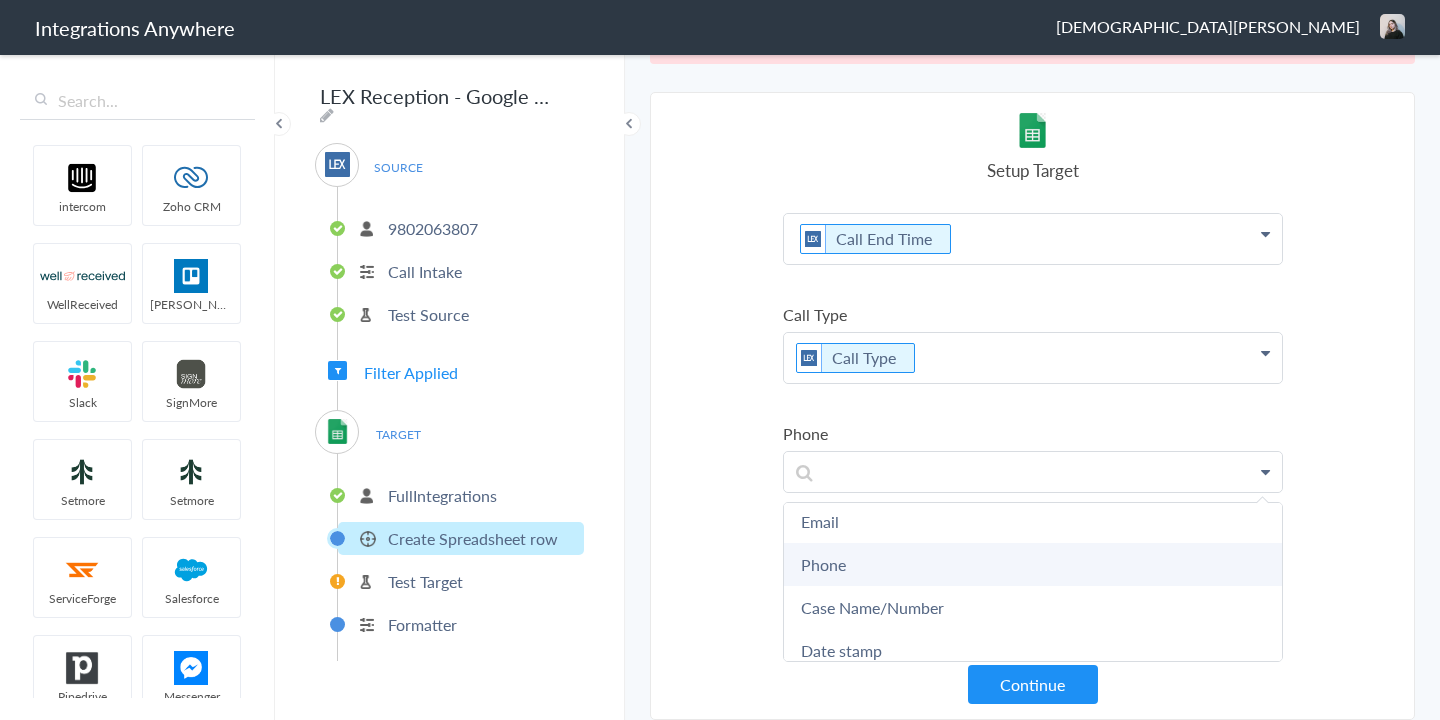 click on "Phone" at bounding box center (0, 0) 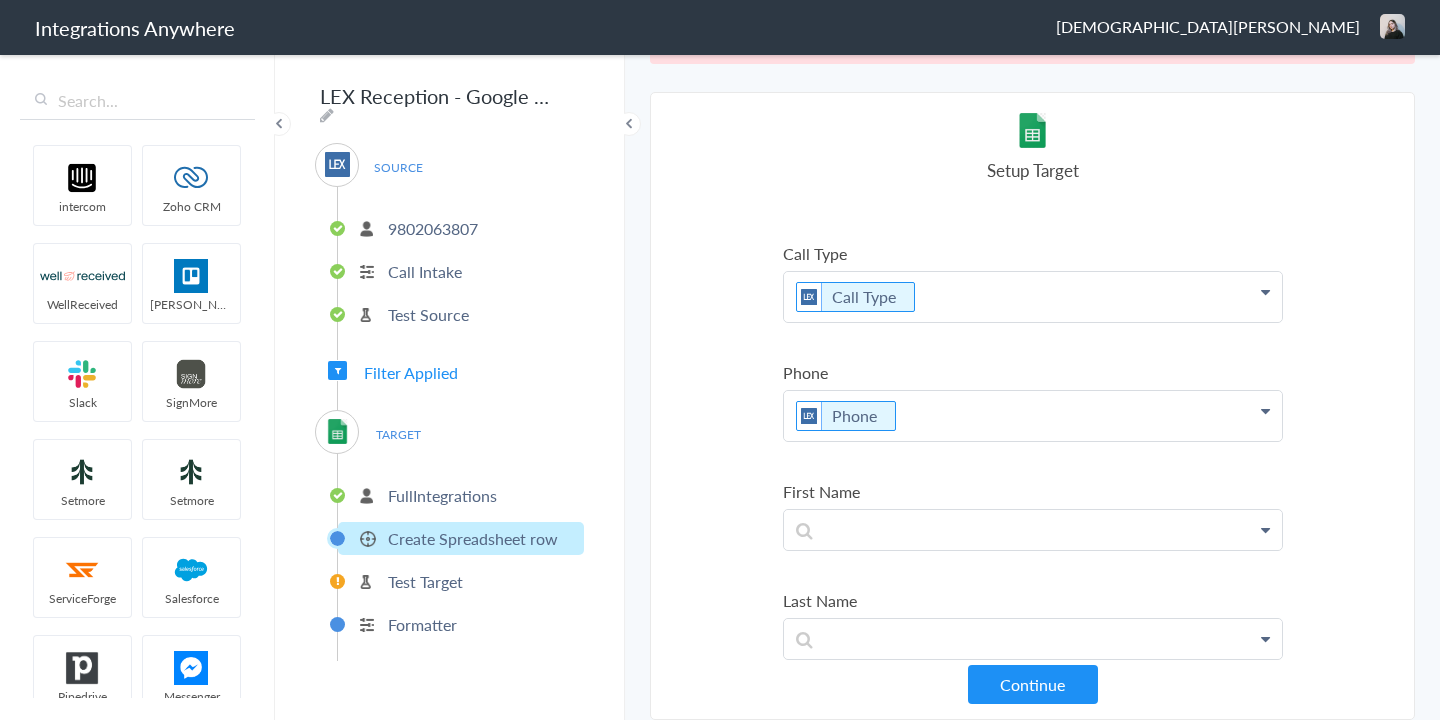 scroll, scrollTop: 624, scrollLeft: 0, axis: vertical 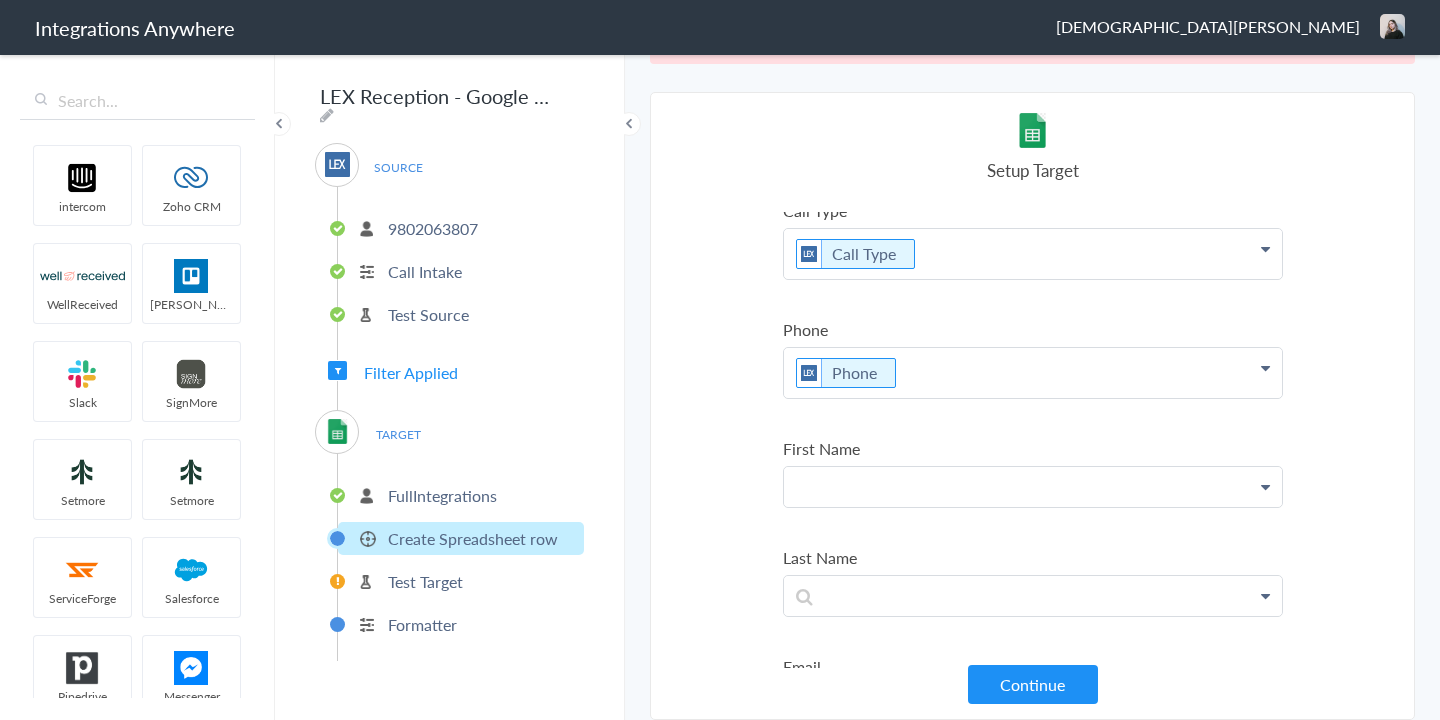 click at bounding box center [1033, -357] 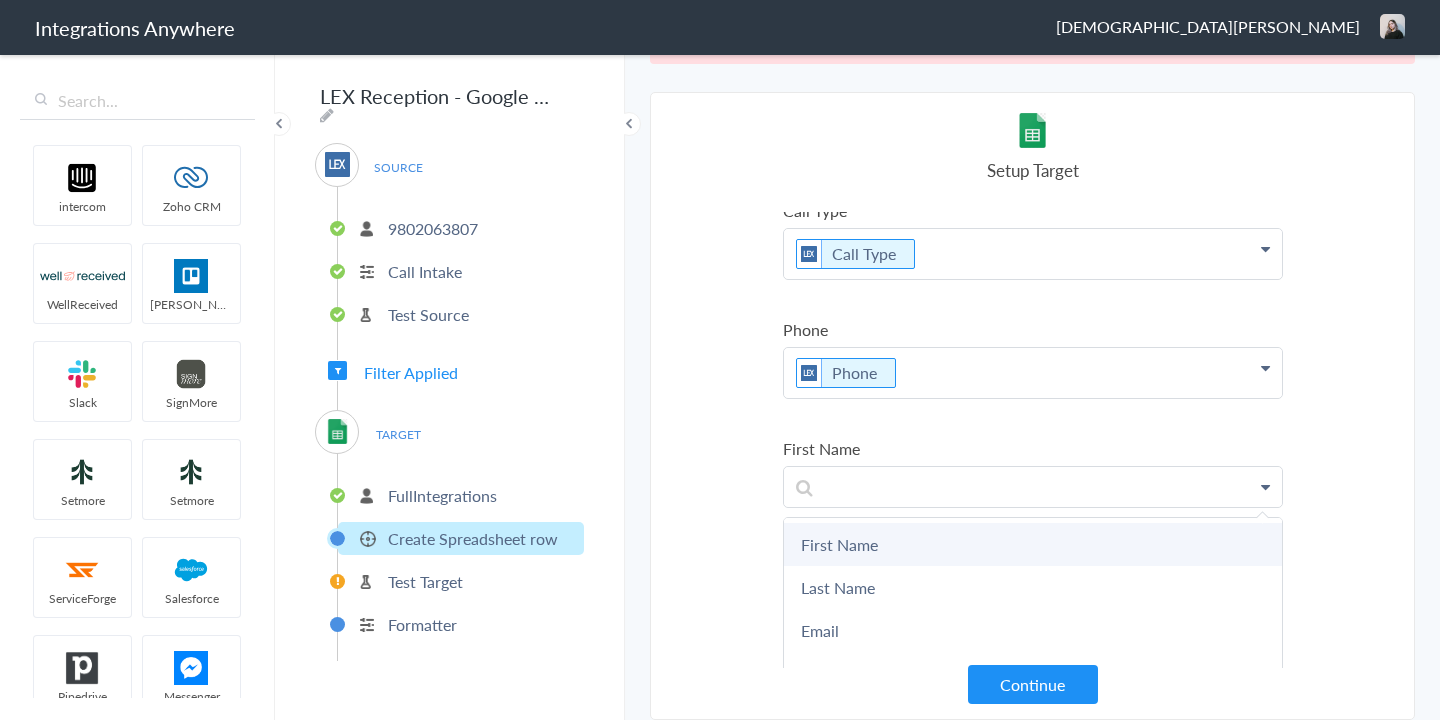 click on "First Name" at bounding box center (0, 0) 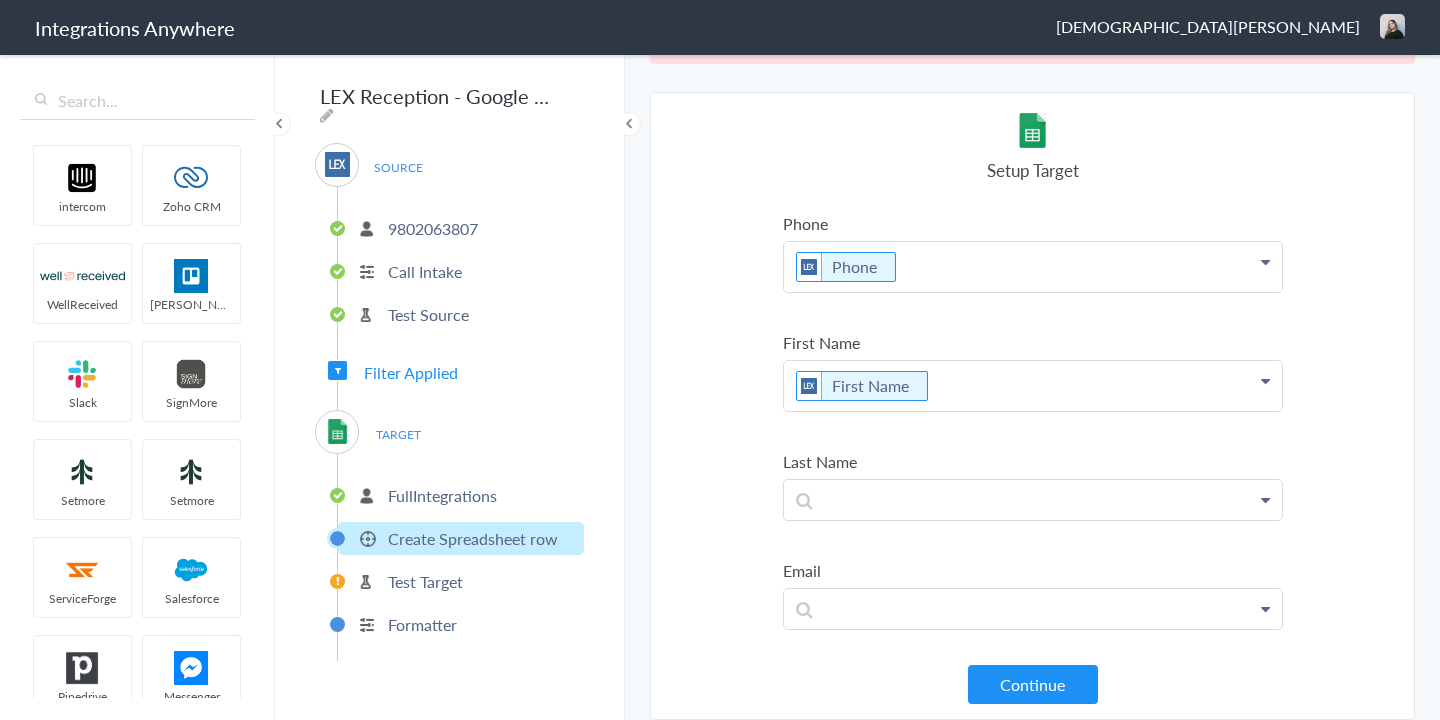 scroll, scrollTop: 739, scrollLeft: 0, axis: vertical 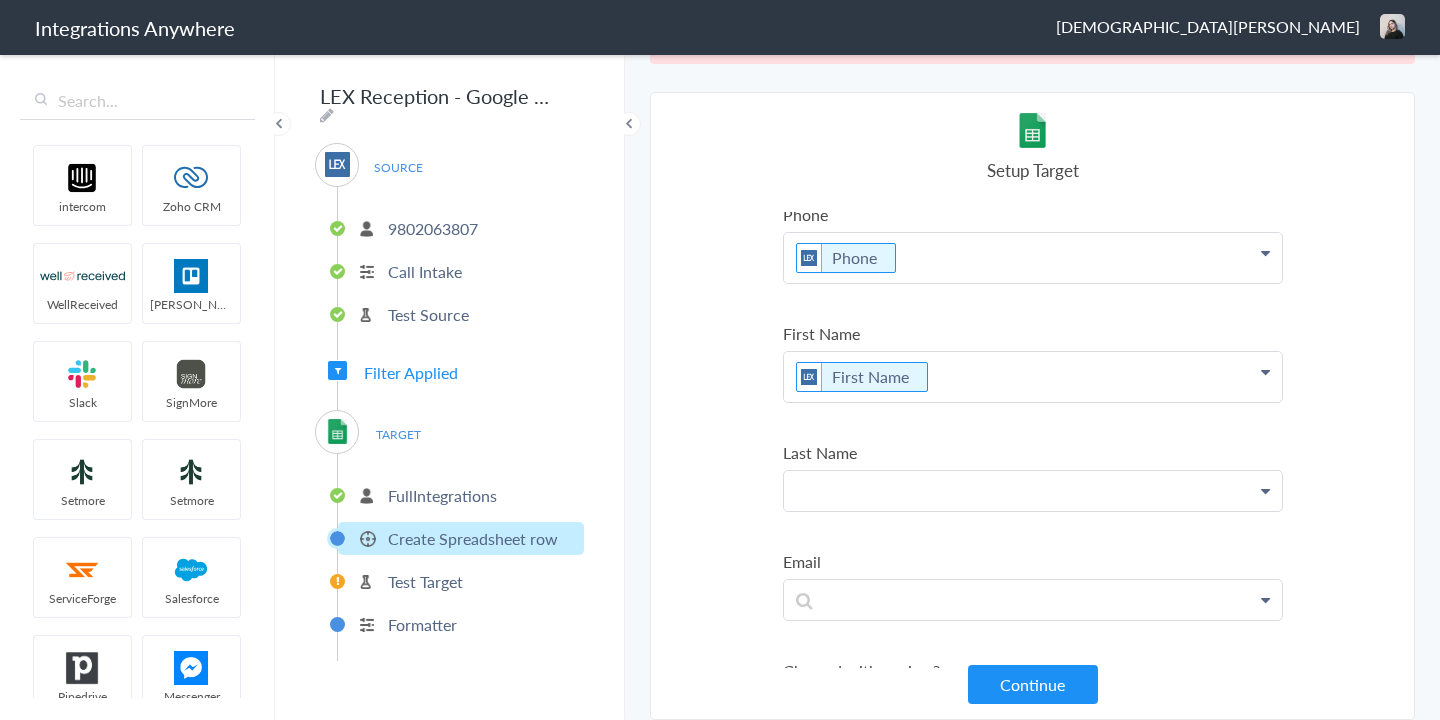 click at bounding box center [1033, -472] 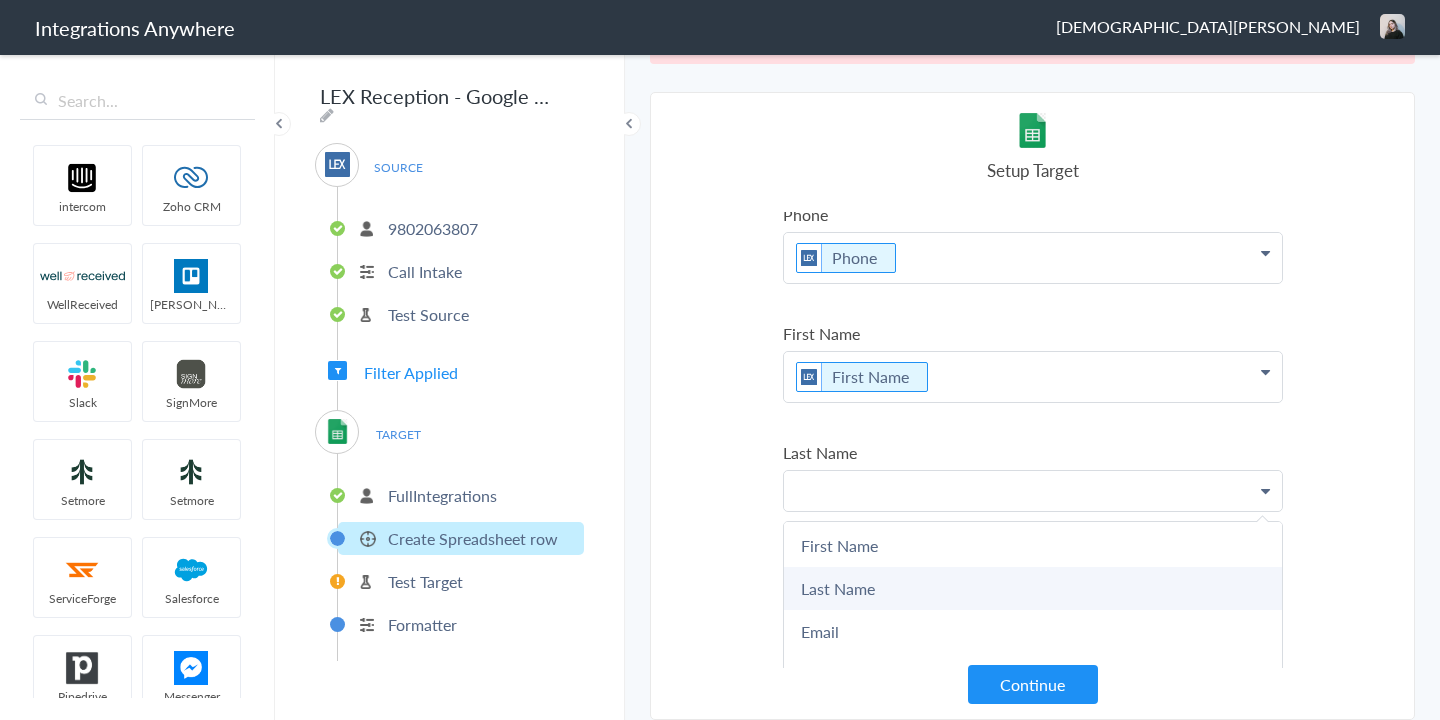 scroll, scrollTop: 4, scrollLeft: 0, axis: vertical 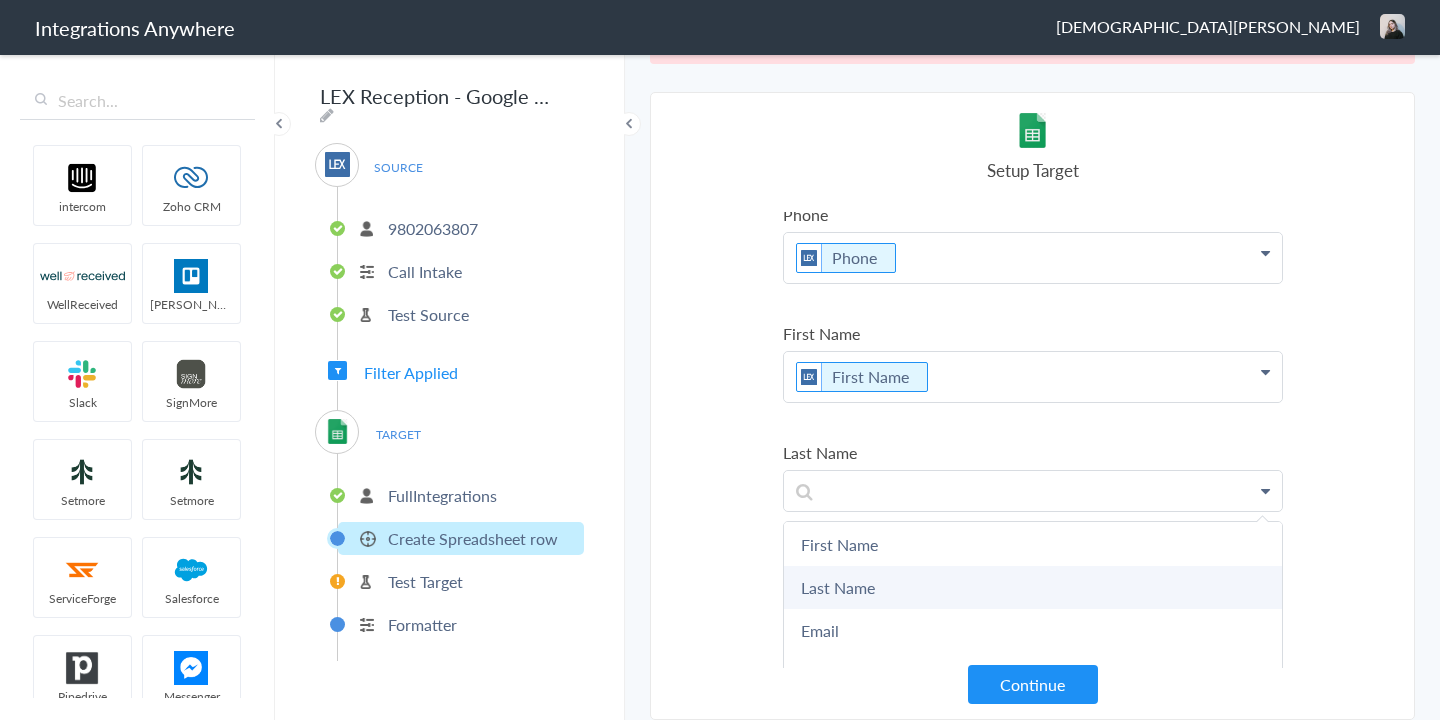 click on "Last Name" at bounding box center (0, 0) 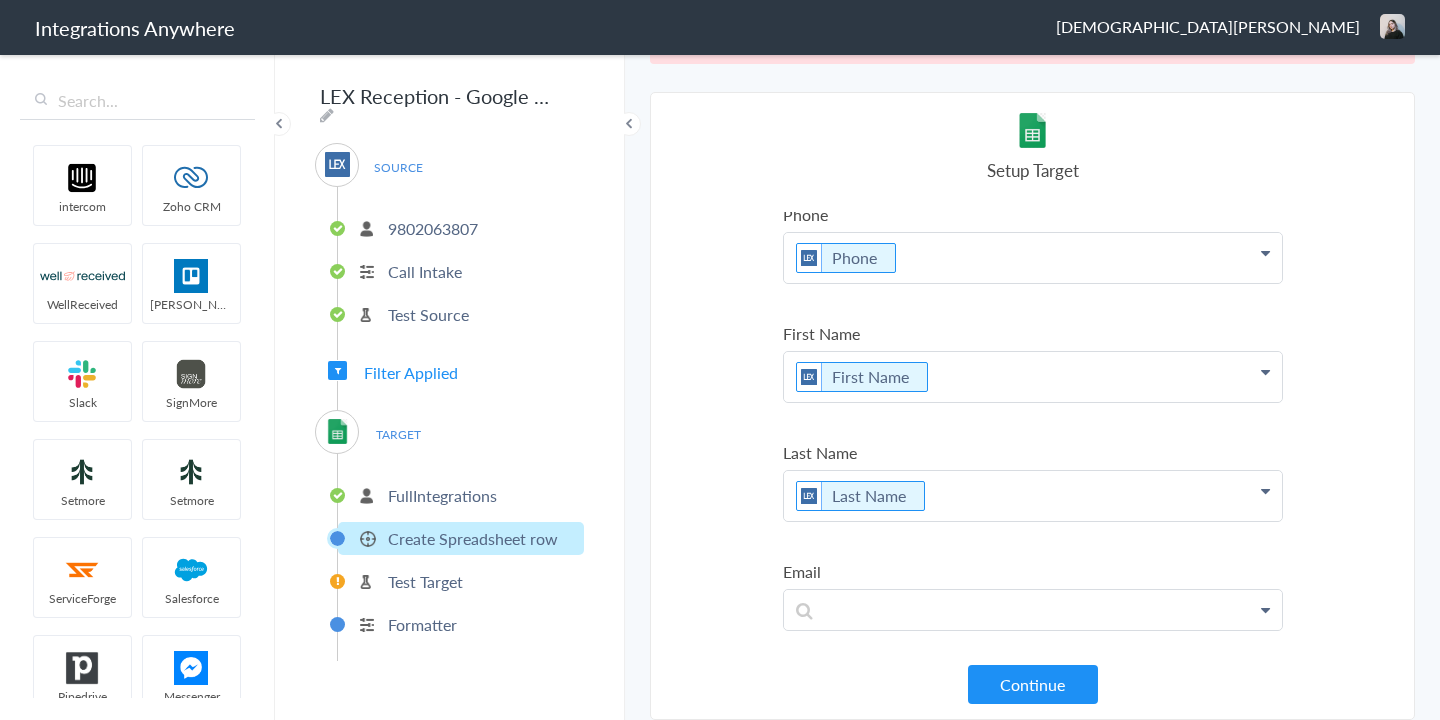 scroll, scrollTop: 896, scrollLeft: 0, axis: vertical 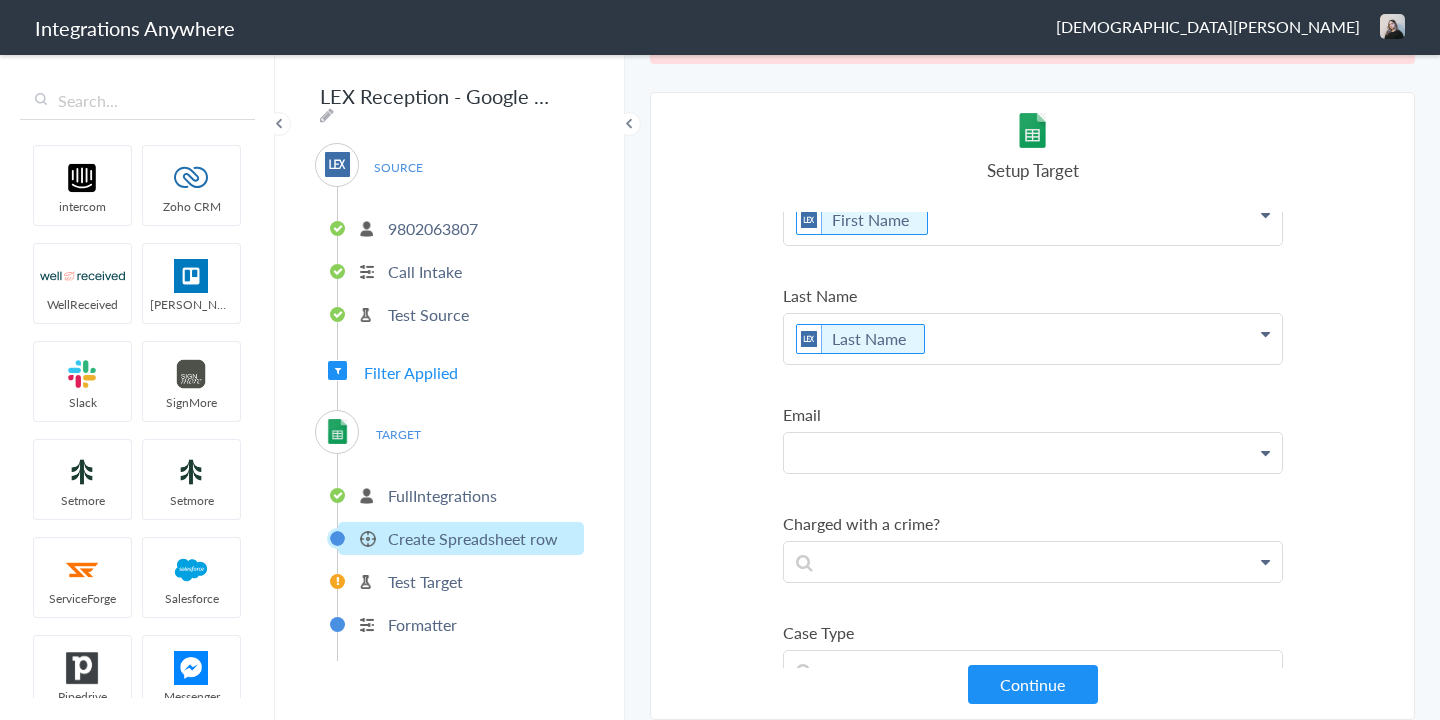 click at bounding box center [1033, -629] 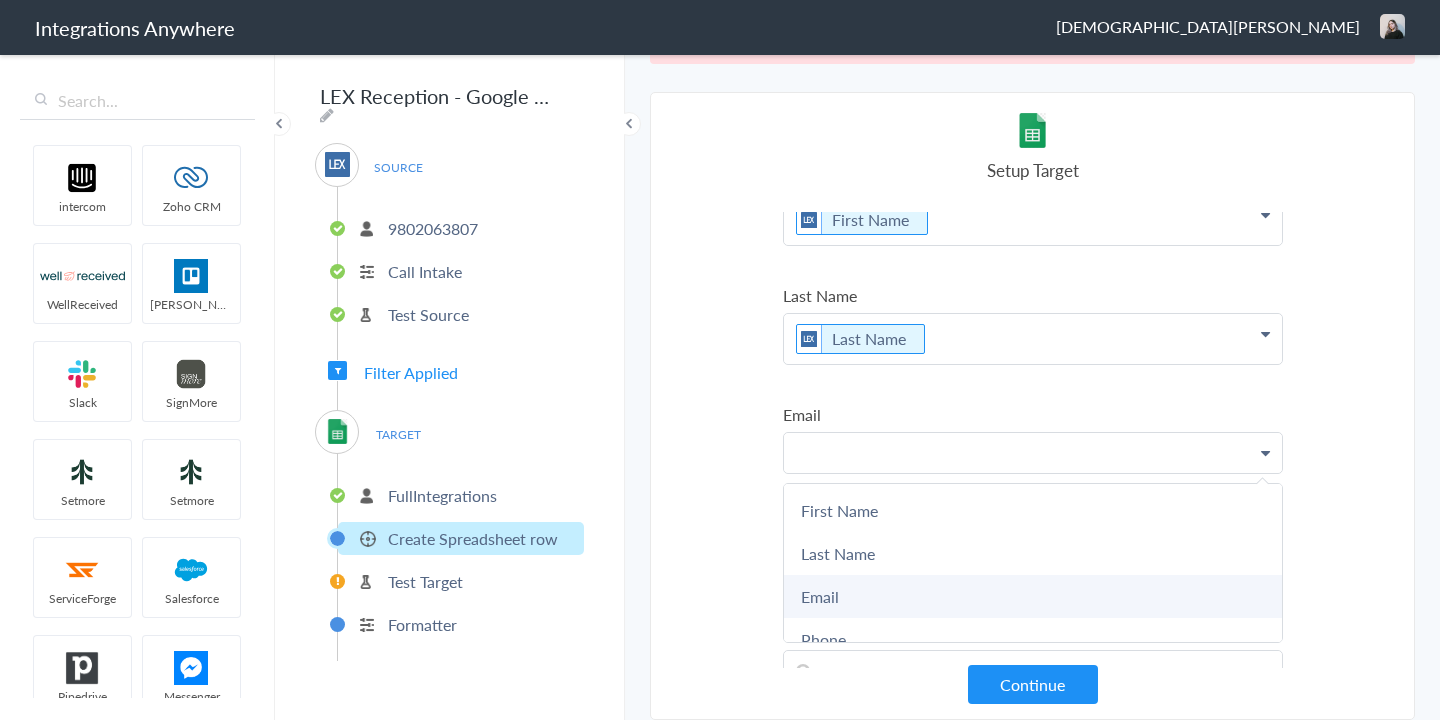 scroll, scrollTop: 4, scrollLeft: 0, axis: vertical 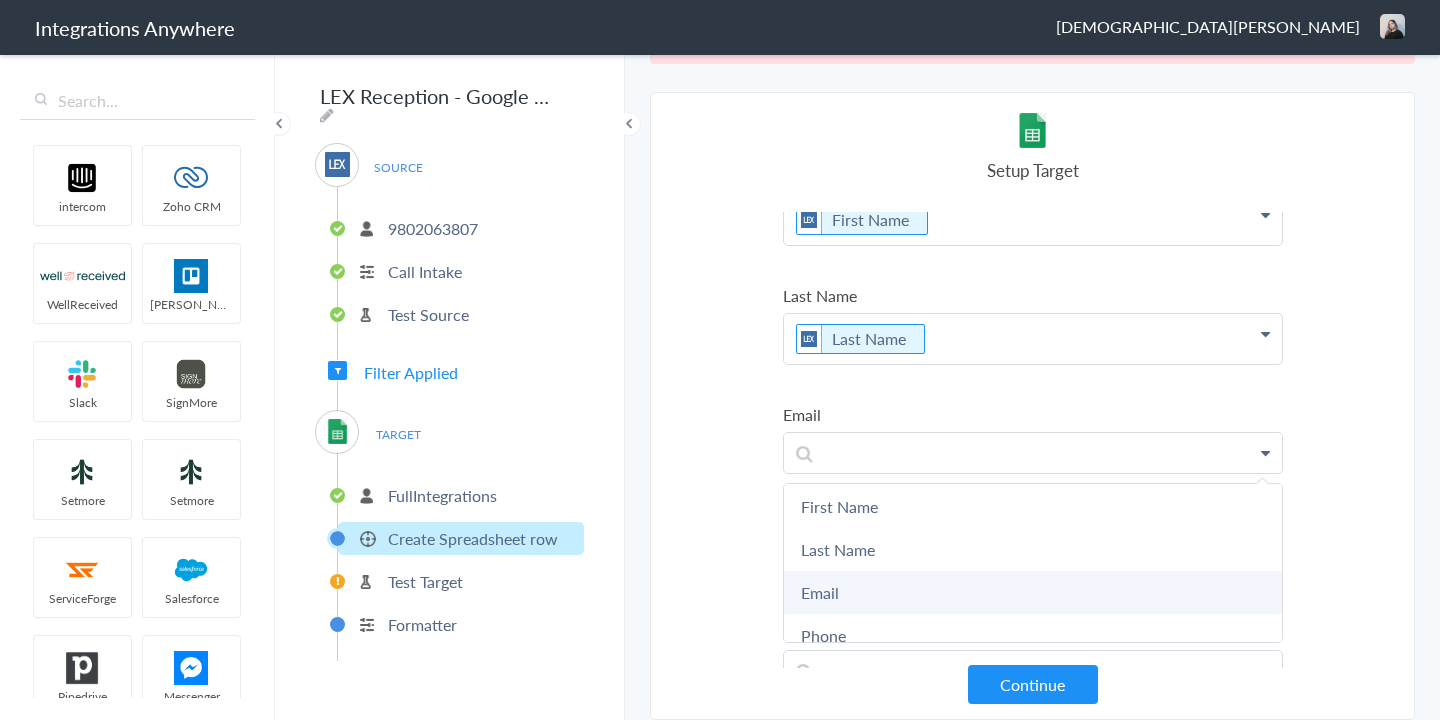 click on "Email" at bounding box center [0, 0] 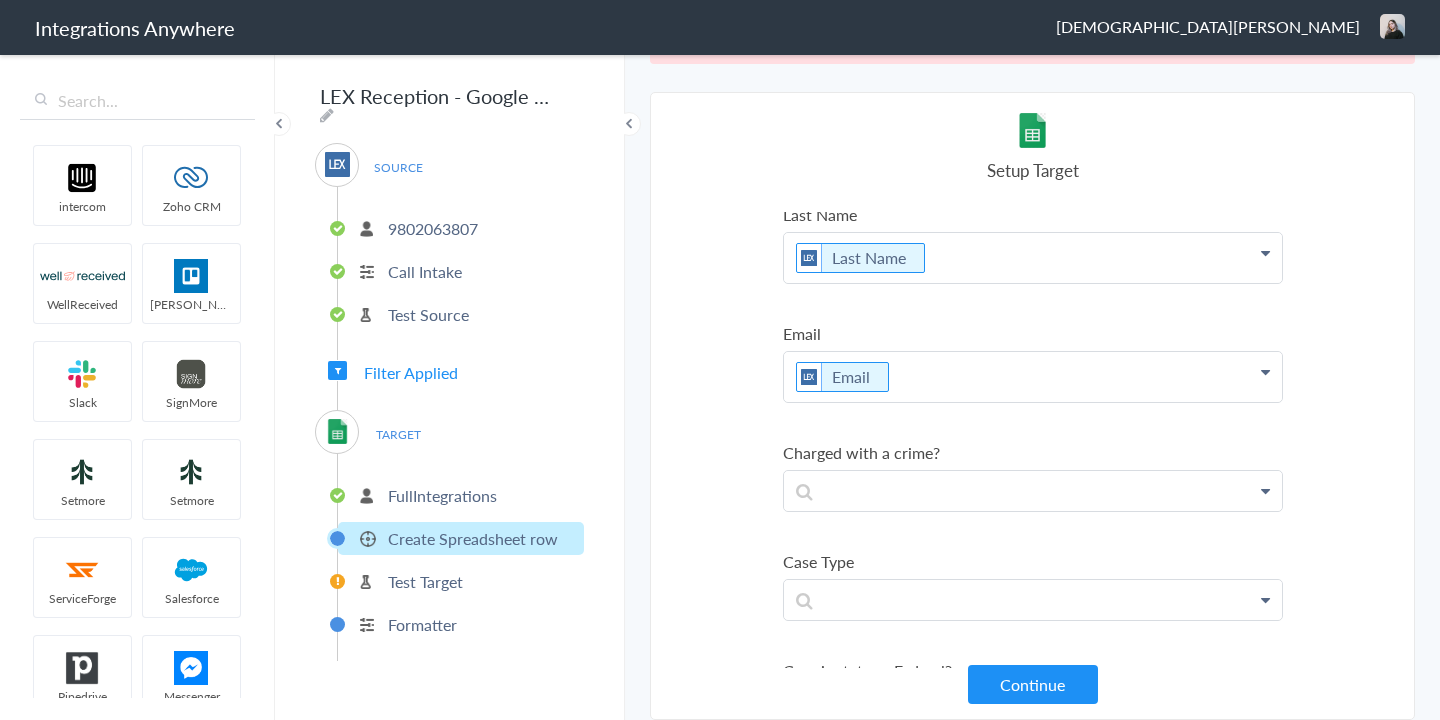 scroll, scrollTop: 993, scrollLeft: 0, axis: vertical 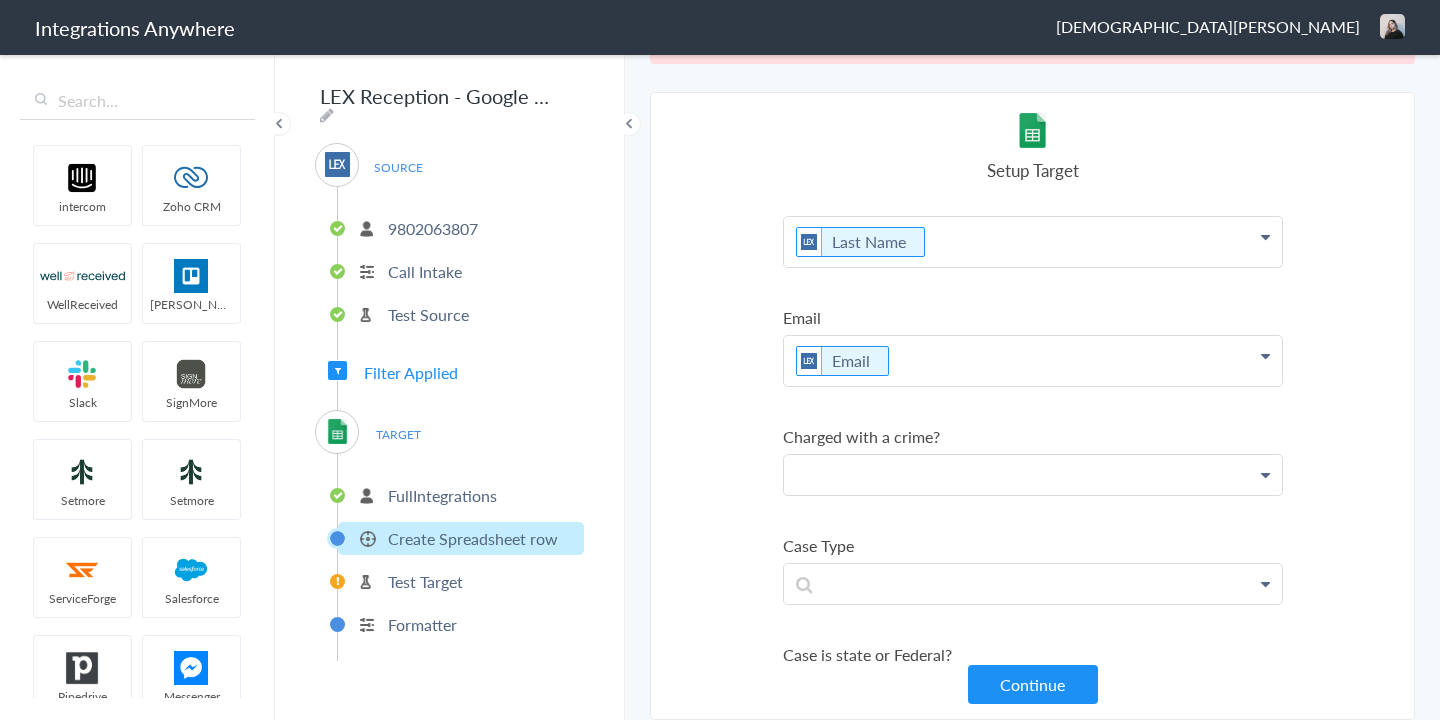 click at bounding box center [1033, -726] 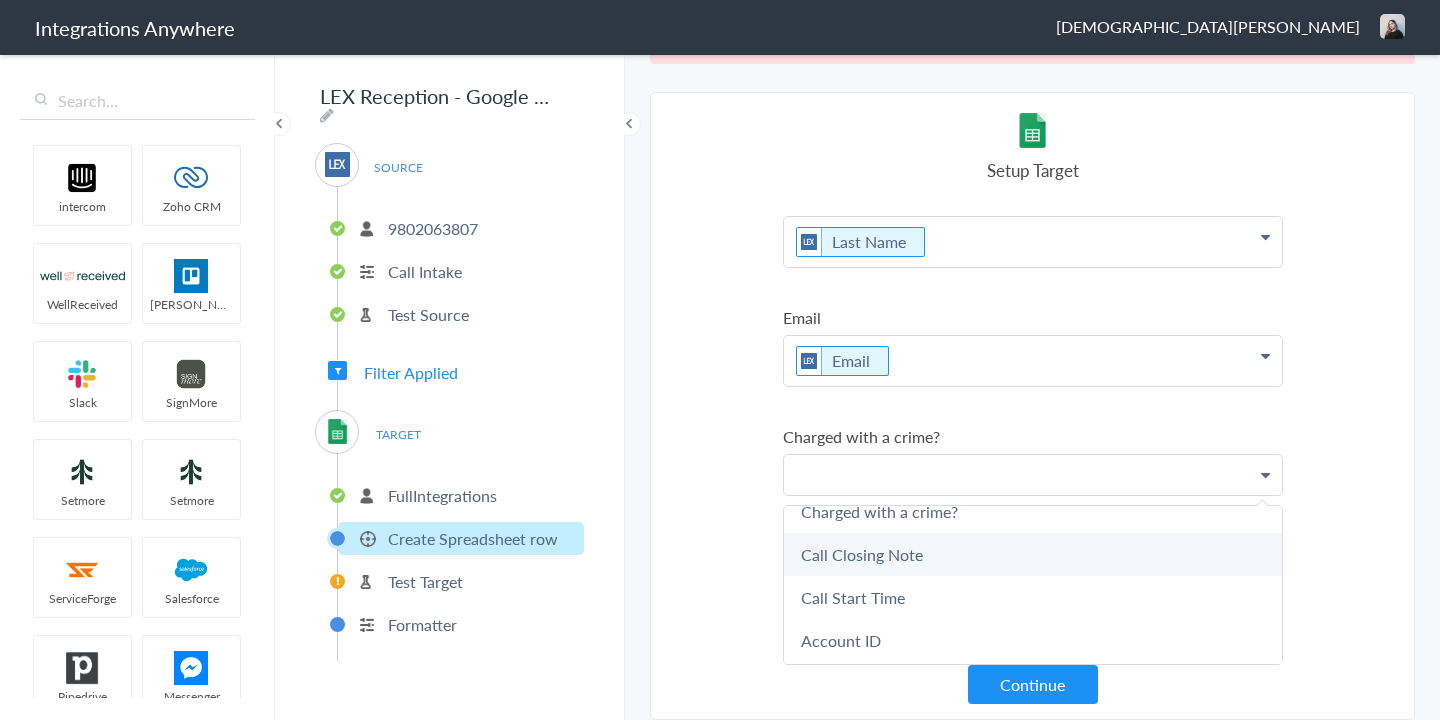 scroll, scrollTop: 674, scrollLeft: 0, axis: vertical 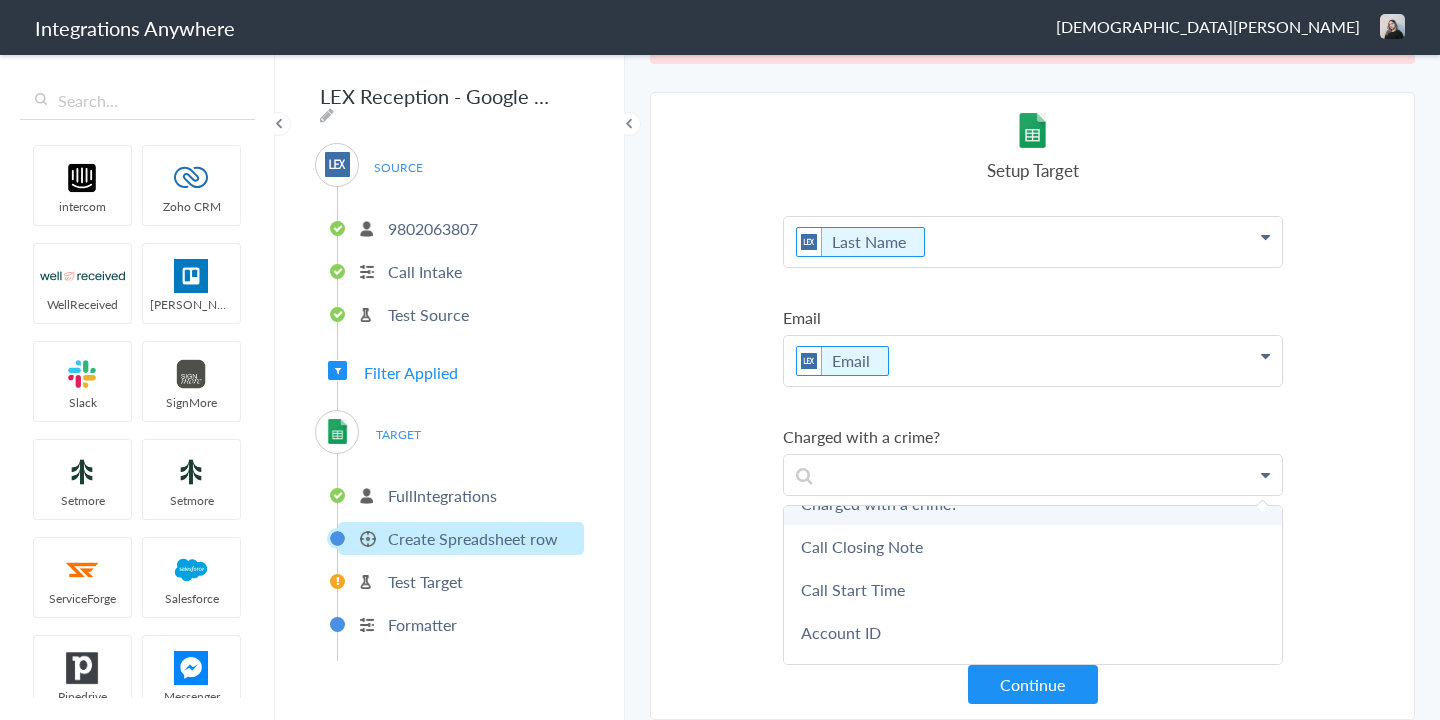 click on "Charged with a crime?" at bounding box center (0, 0) 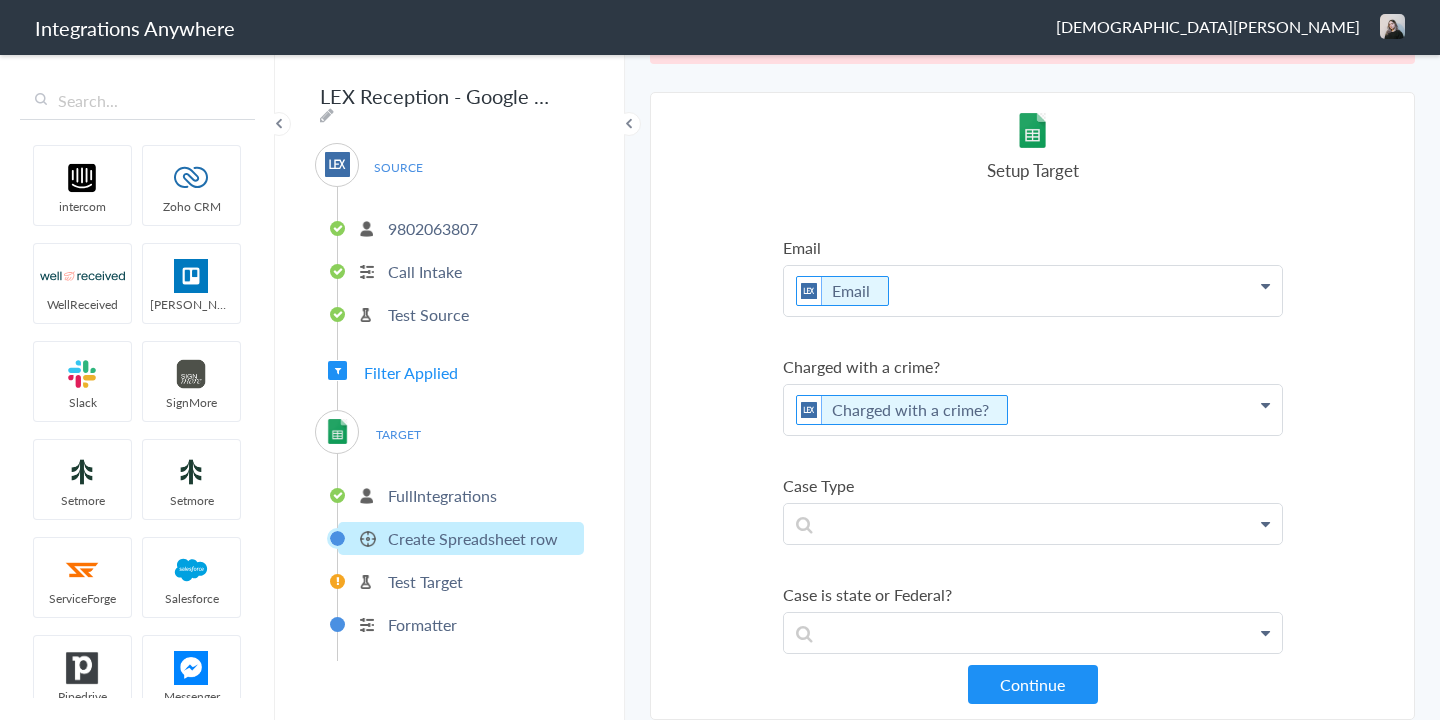scroll, scrollTop: 1154, scrollLeft: 0, axis: vertical 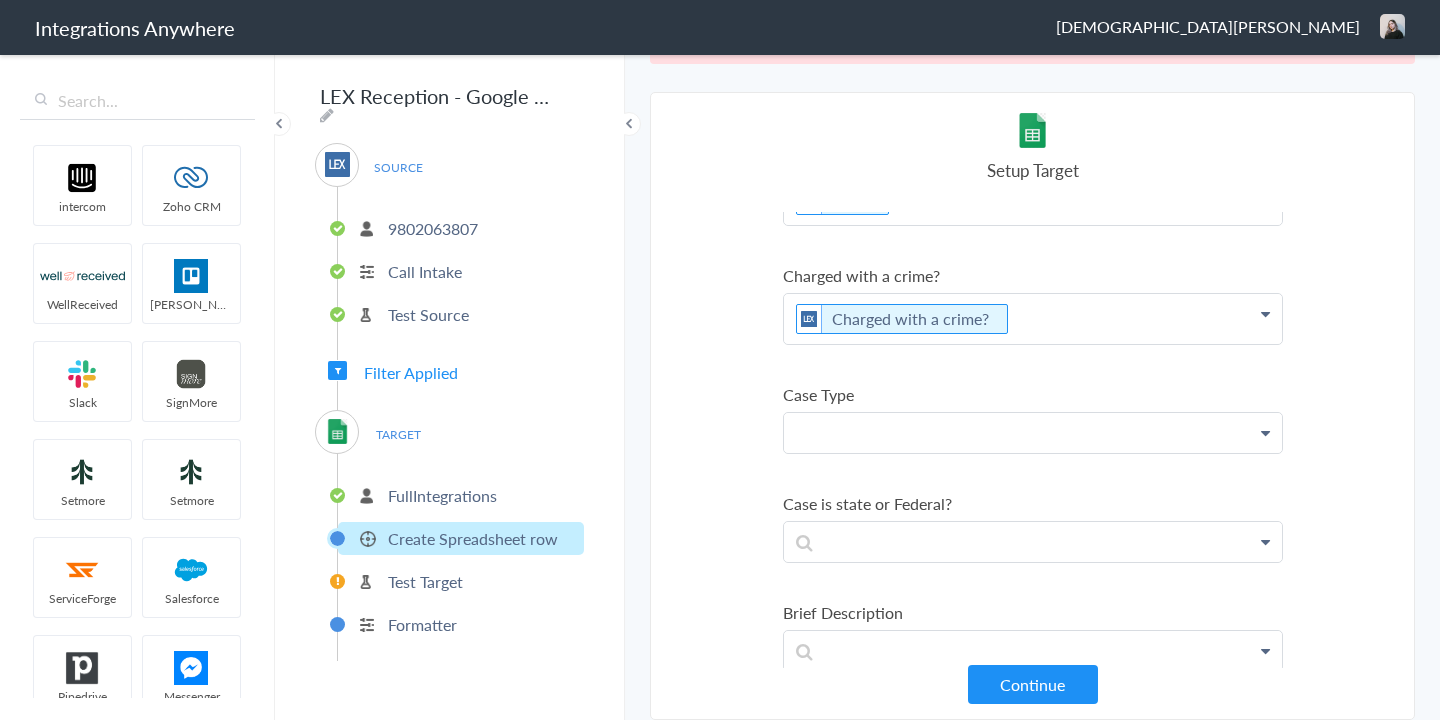 click at bounding box center (1033, -887) 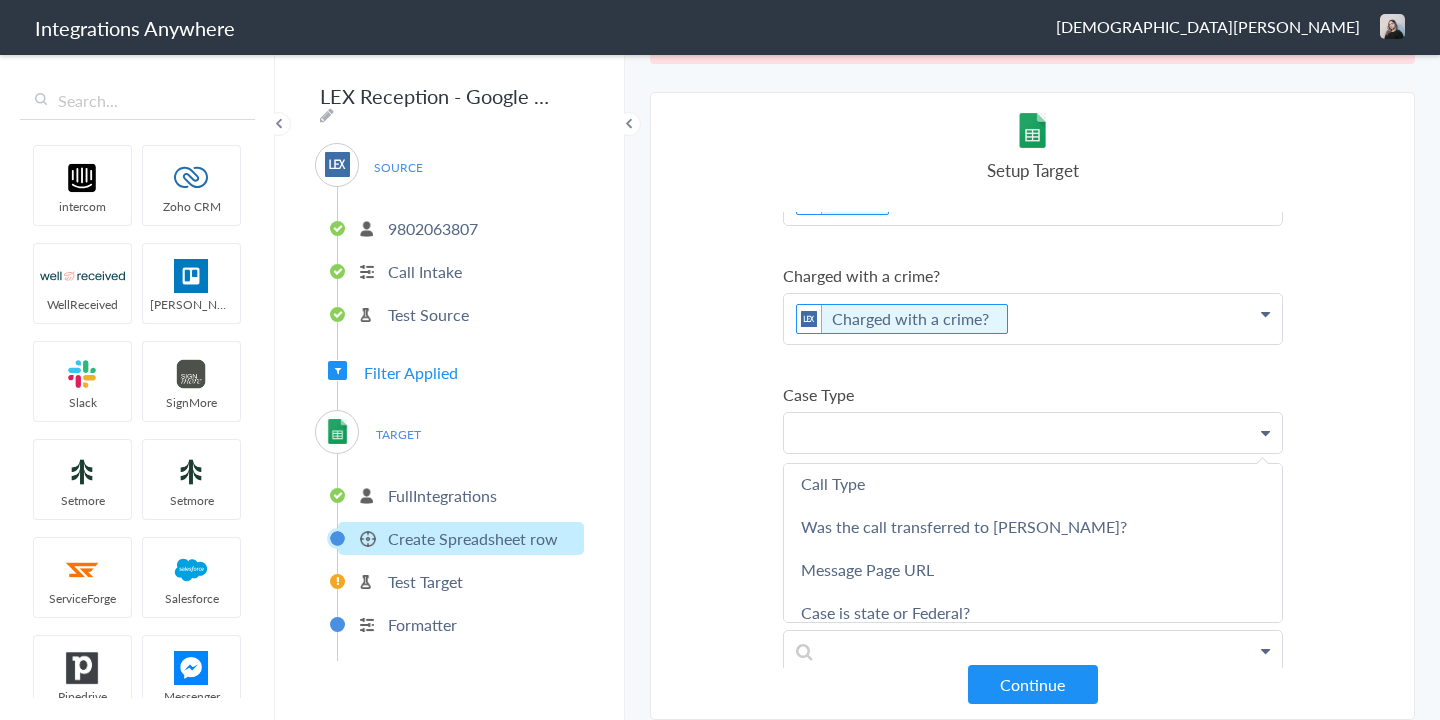 scroll, scrollTop: 1008, scrollLeft: 0, axis: vertical 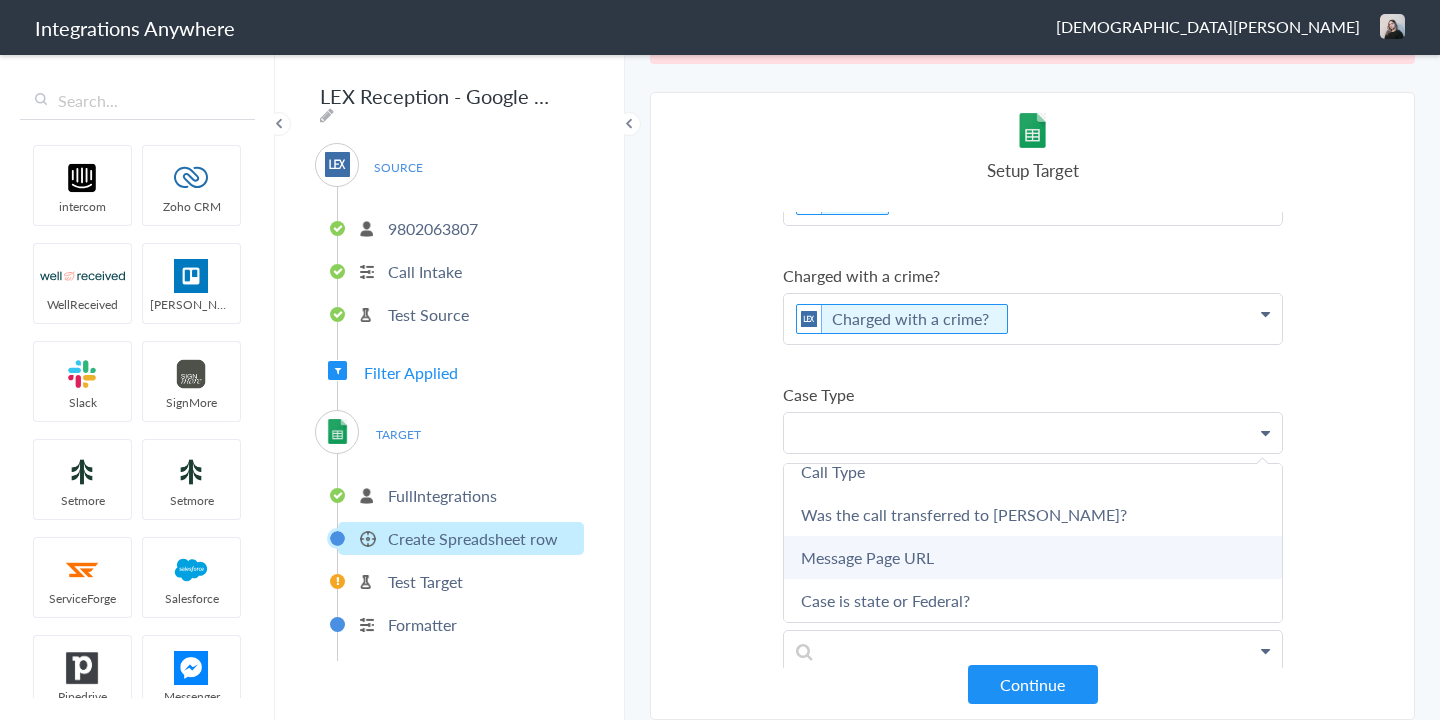 type 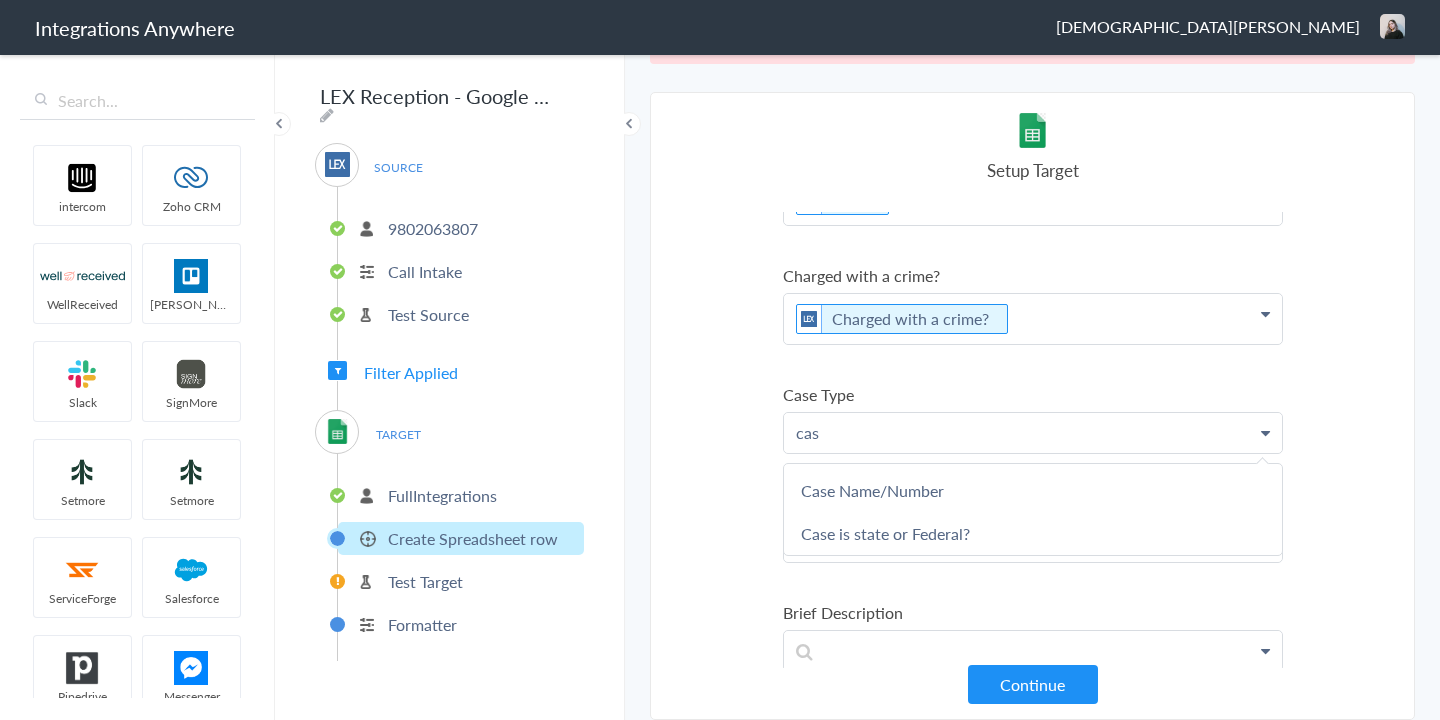 scroll, scrollTop: 0, scrollLeft: 0, axis: both 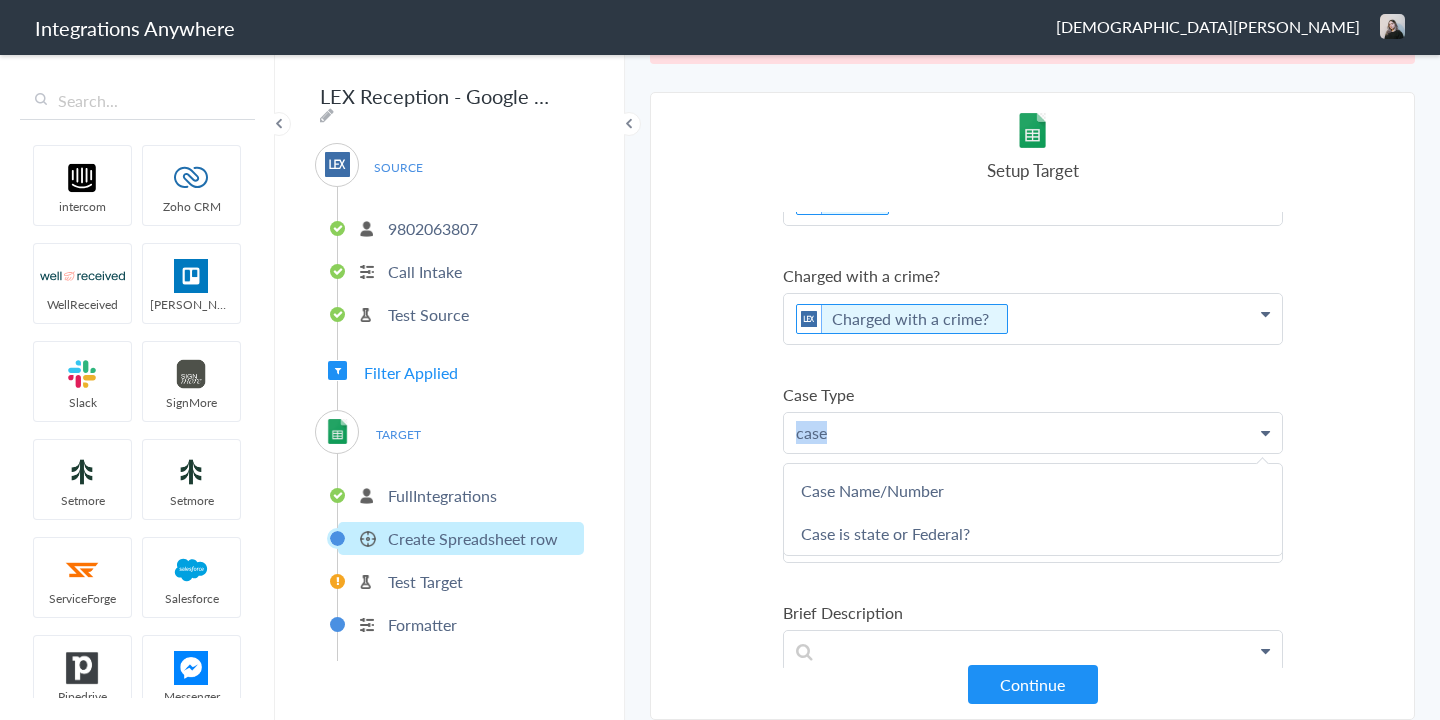 drag, startPoint x: 859, startPoint y: 435, endPoint x: 784, endPoint y: 436, distance: 75.00667 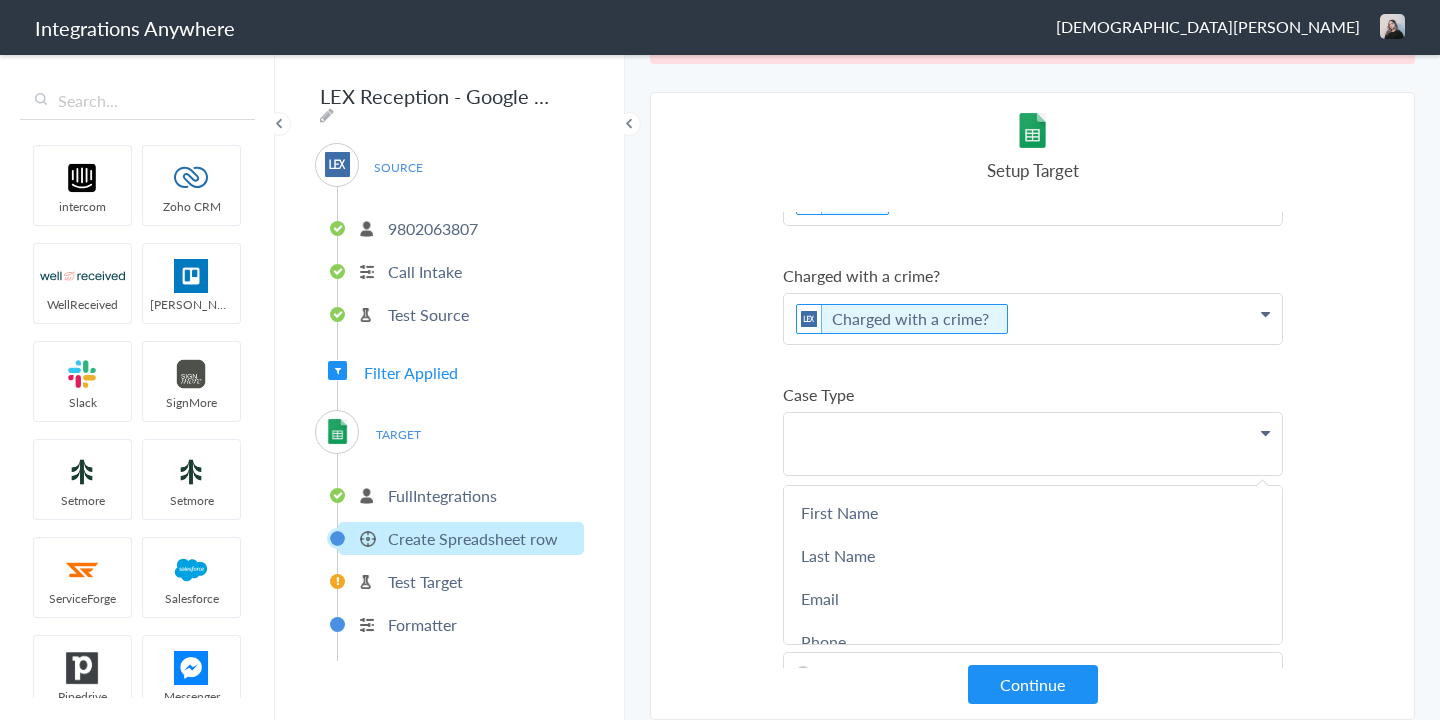 click on "Select  Account 9802063807       Rename   Delete   (4 months ago) 3369414312       Rename   Delete   (a year ago) + connect Continue Setup Source Call Intake Triggers when a new Call is taken Continue Test Source Test Source Test Failed
Select  Account FullIntegrations       Rename   Delete   (6 years ago) + connect Continue Setup Target Create Spreadsheet row Create a new spreadsheet row Export caller details to sheet Export your caller details to Google sheet Continue Test Integration Call Intake Create Spreadsheet row View test data Your Integration has been set up.Trigger the switch to activate your Integration Test Skip Test Return to Dashboard or Setup Formatter Test Failed Test Failed   No data available to push LEX Reception Call Intake - Google Sheets Create Spreadsheet row Show more Your Integration has been set up. Trigger the switch to activate your Integration Setup Formatter Return to Dashboard Replace Formatter Timezone Timezone America/New_York (Source) UTC Save" at bounding box center [1032, 406] 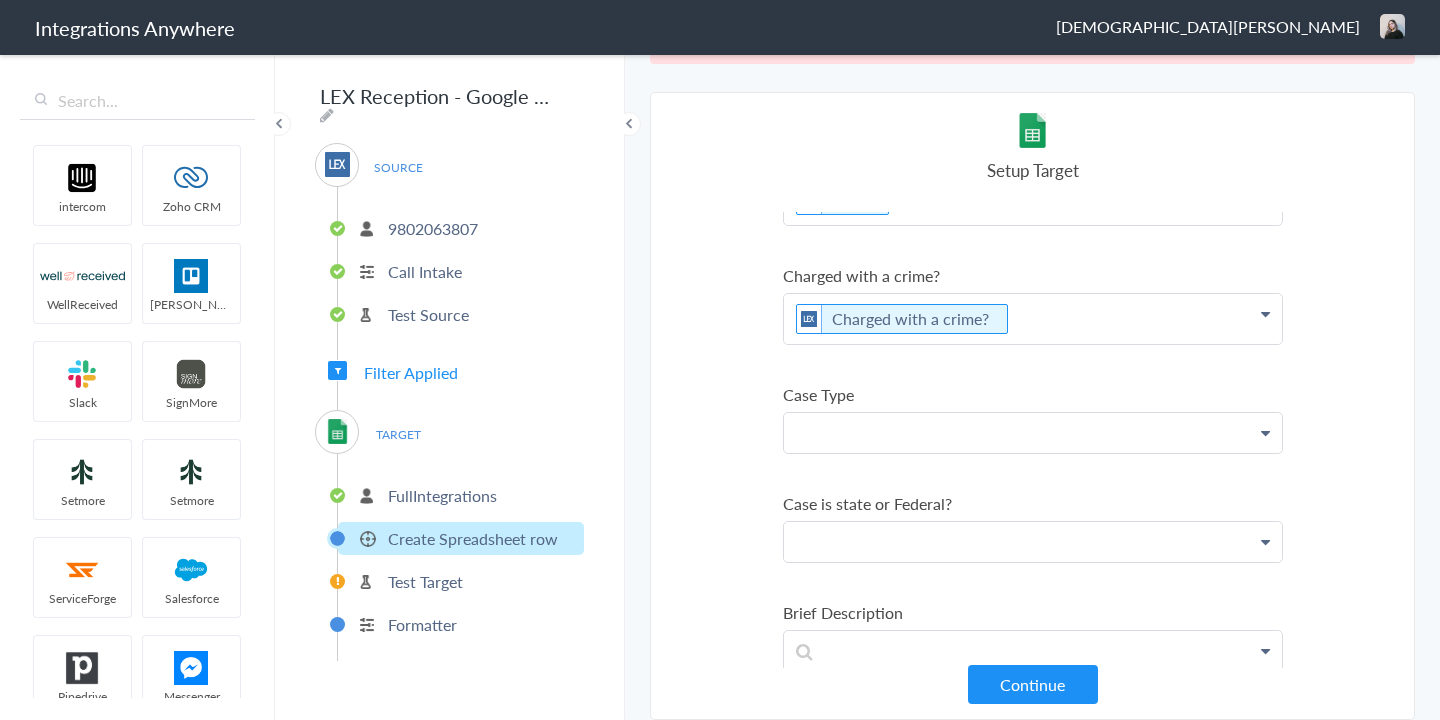 click at bounding box center [1033, -887] 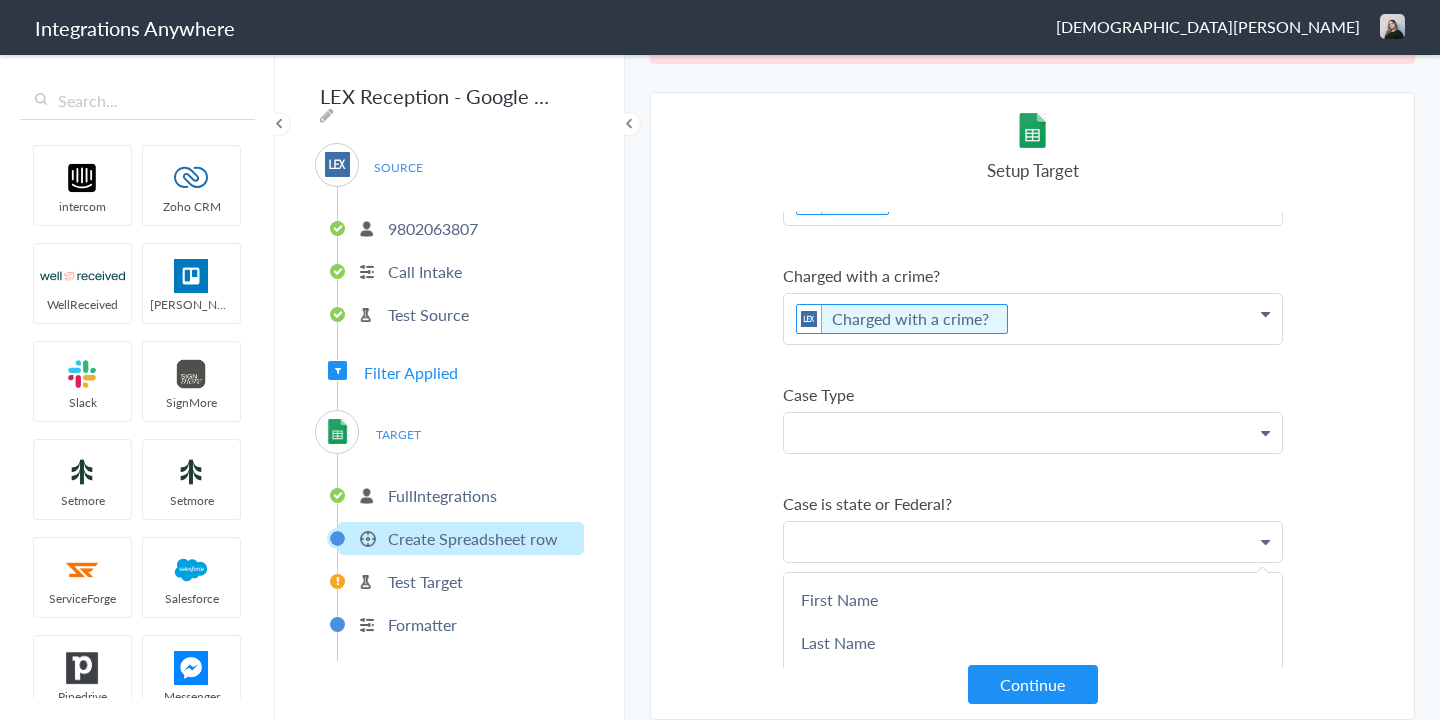 type 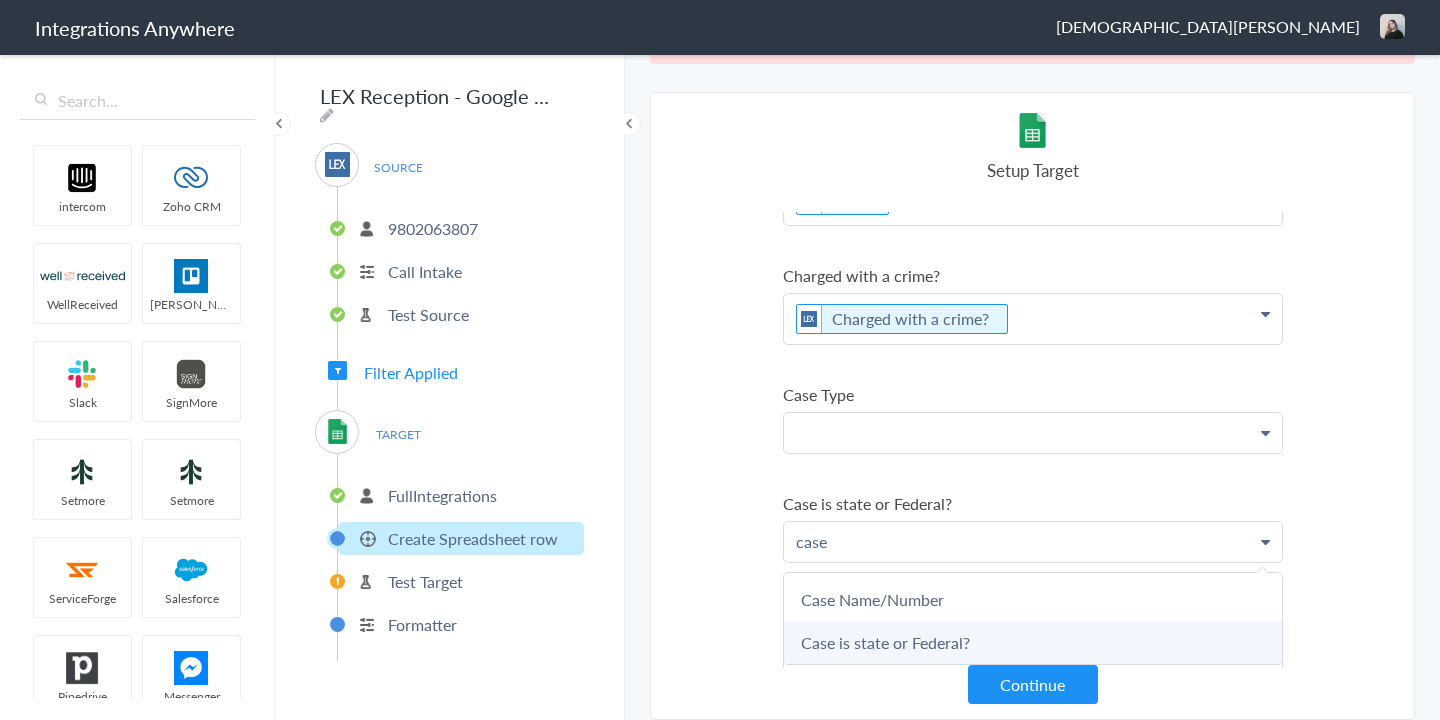 click on "Case is state or Federal?" at bounding box center (0, 0) 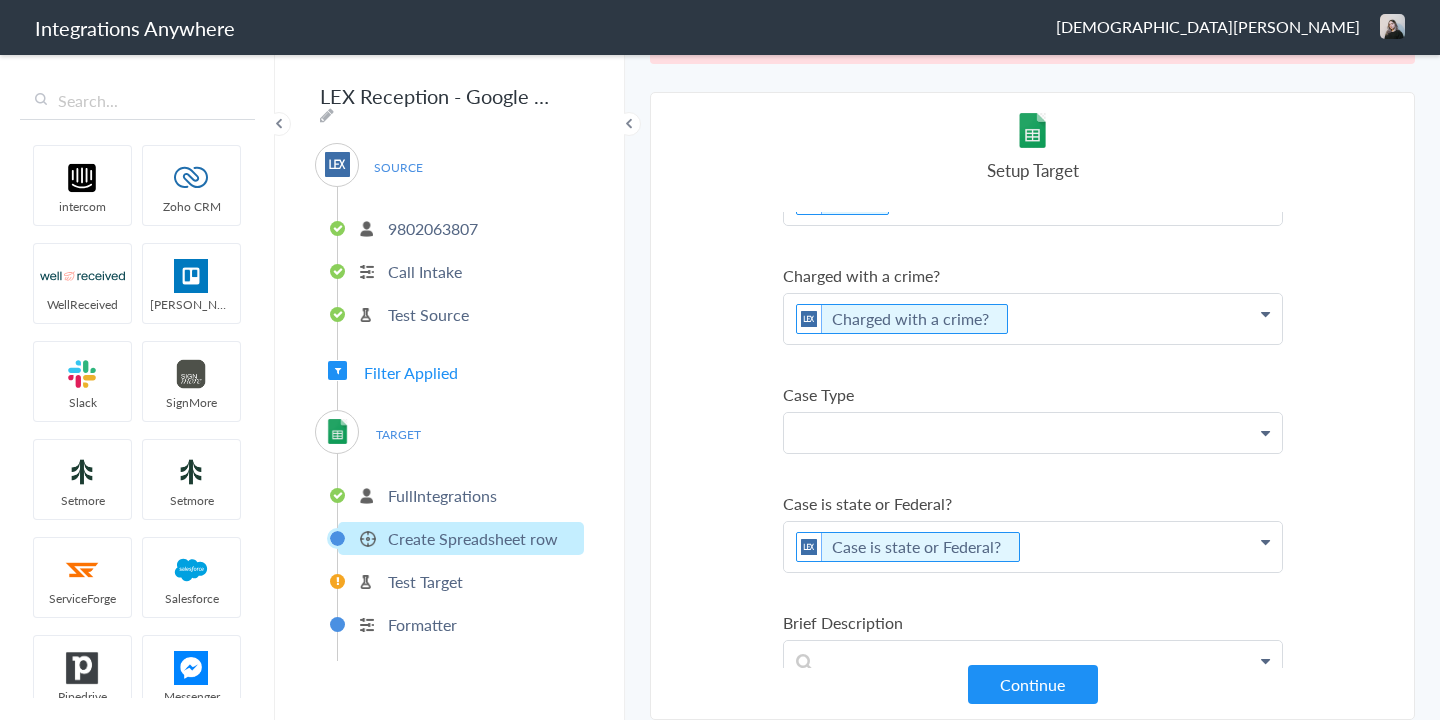 click on "Select  Account 9802063807       Rename   Delete   (4 months ago) 3369414312       Rename   Delete   (a year ago) + connect Continue Setup Source Call Intake Triggers when a new Call is taken Continue Test Source Test Source Test Failed
Select  Account FullIntegrations       Rename   Delete   (6 years ago) + connect Continue Setup Target Create Spreadsheet row Create a new spreadsheet row Export caller details to sheet Export your caller details to Google sheet Continue Test Integration Call Intake Create Spreadsheet row View test data Your Integration has been set up.Trigger the switch to activate your Integration Test Skip Test Return to Dashboard or Setup Formatter Test Failed Test Failed   No data available to push LEX Reception Call Intake - Google Sheets Create Spreadsheet row Show more Your Integration has been set up. Trigger the switch to activate your Integration Setup Formatter Return to Dashboard Replace Formatter Timezone Timezone America/New_York (Source) UTC Save" at bounding box center (1032, 406) 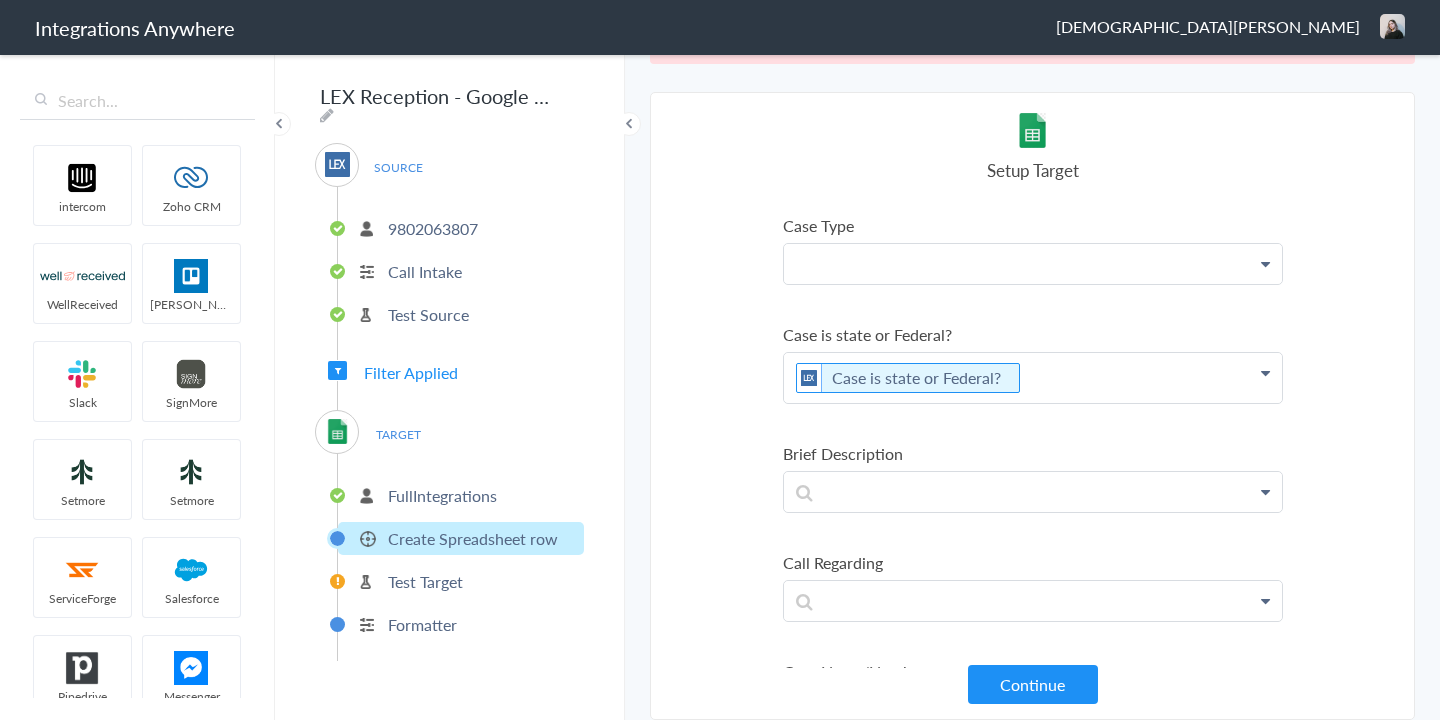 scroll, scrollTop: 1323, scrollLeft: 0, axis: vertical 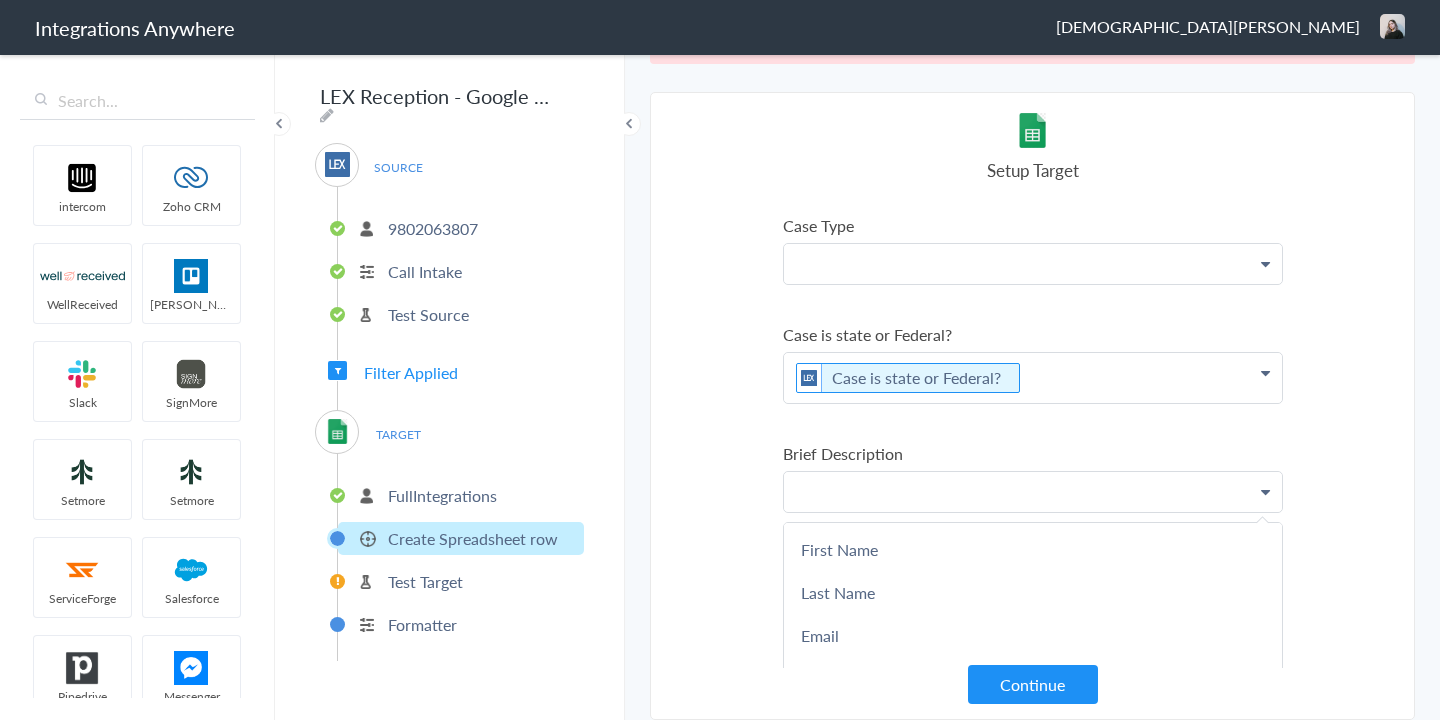 type 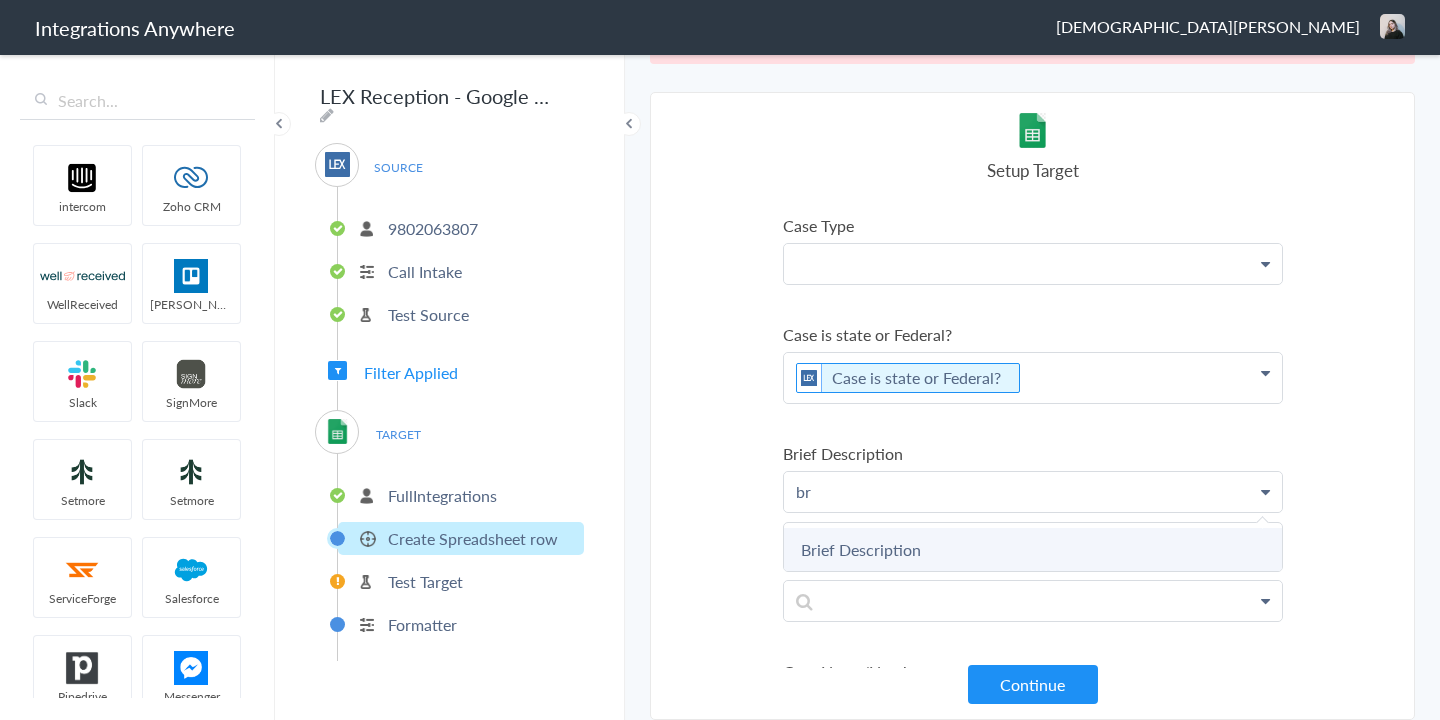 click on "Brief Description" at bounding box center [0, 0] 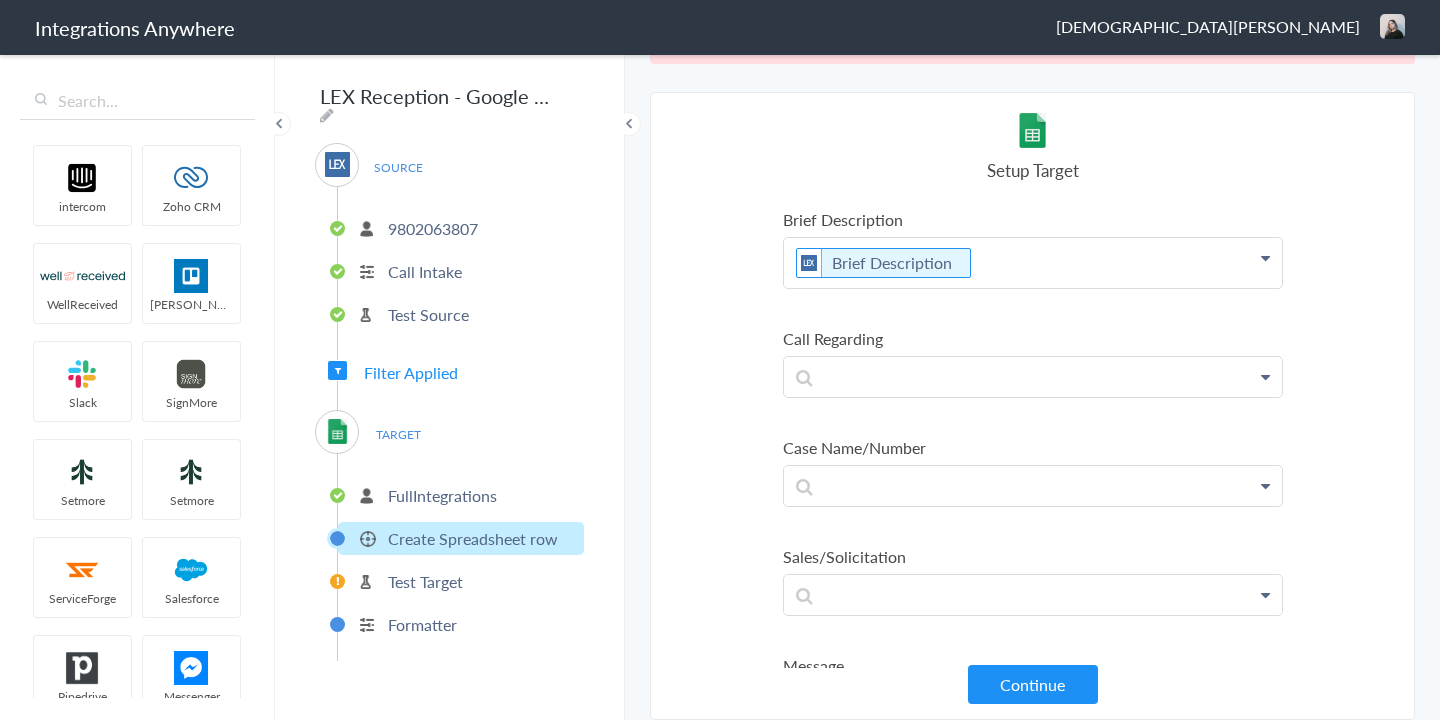 scroll, scrollTop: 1553, scrollLeft: 0, axis: vertical 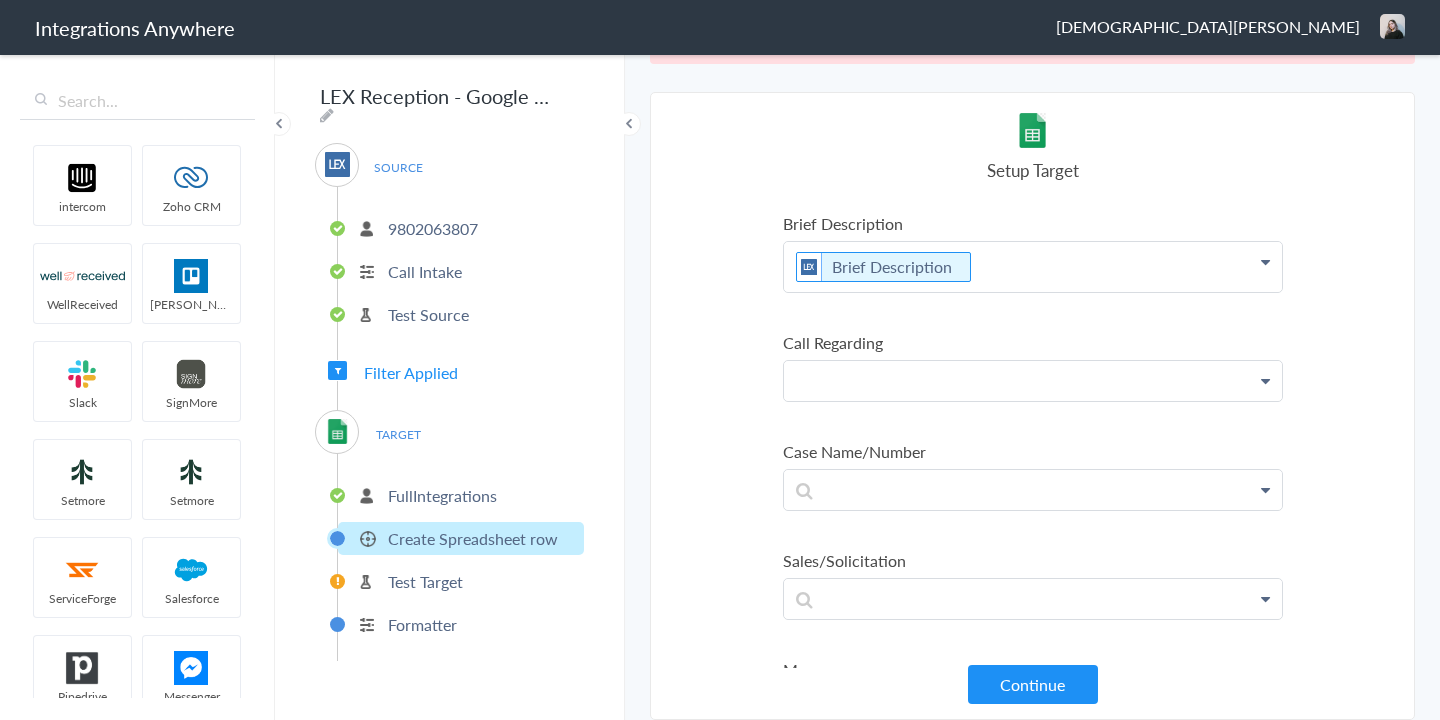 click at bounding box center (1033, -1286) 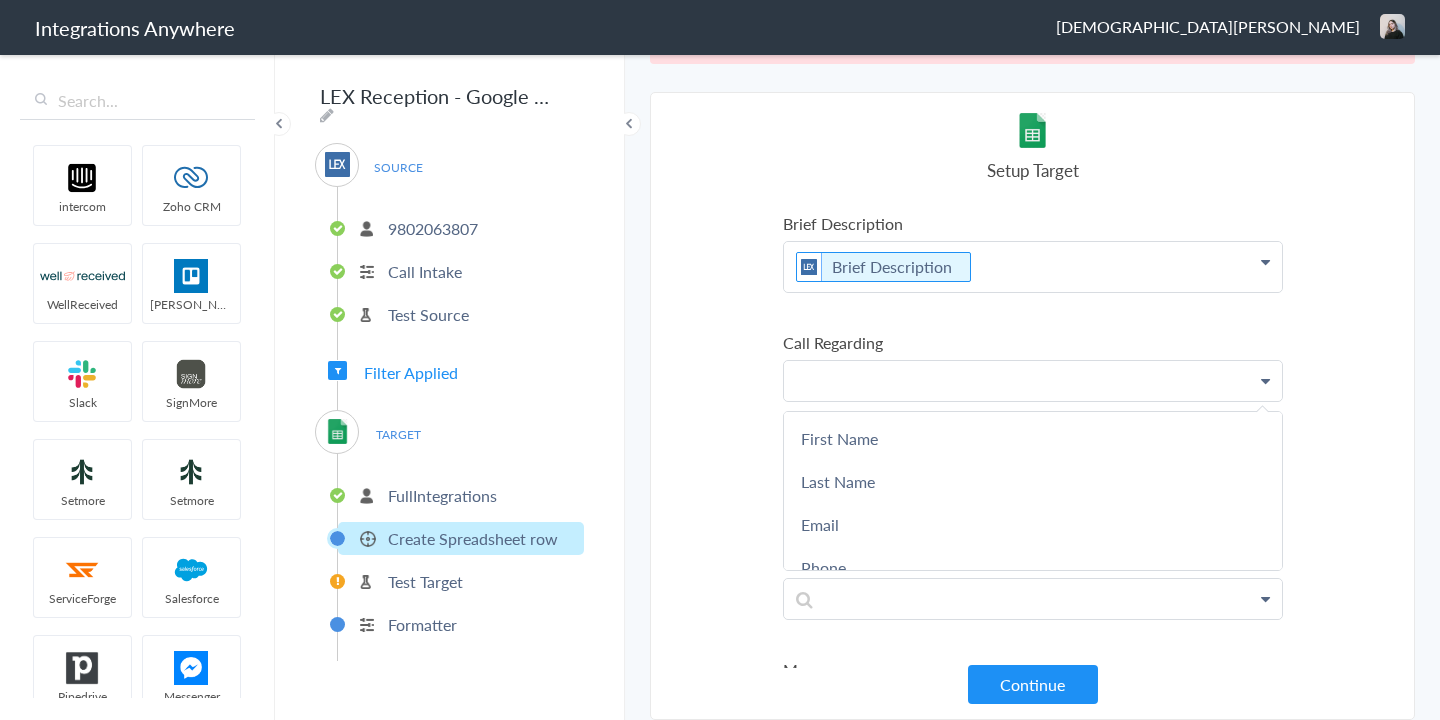 type 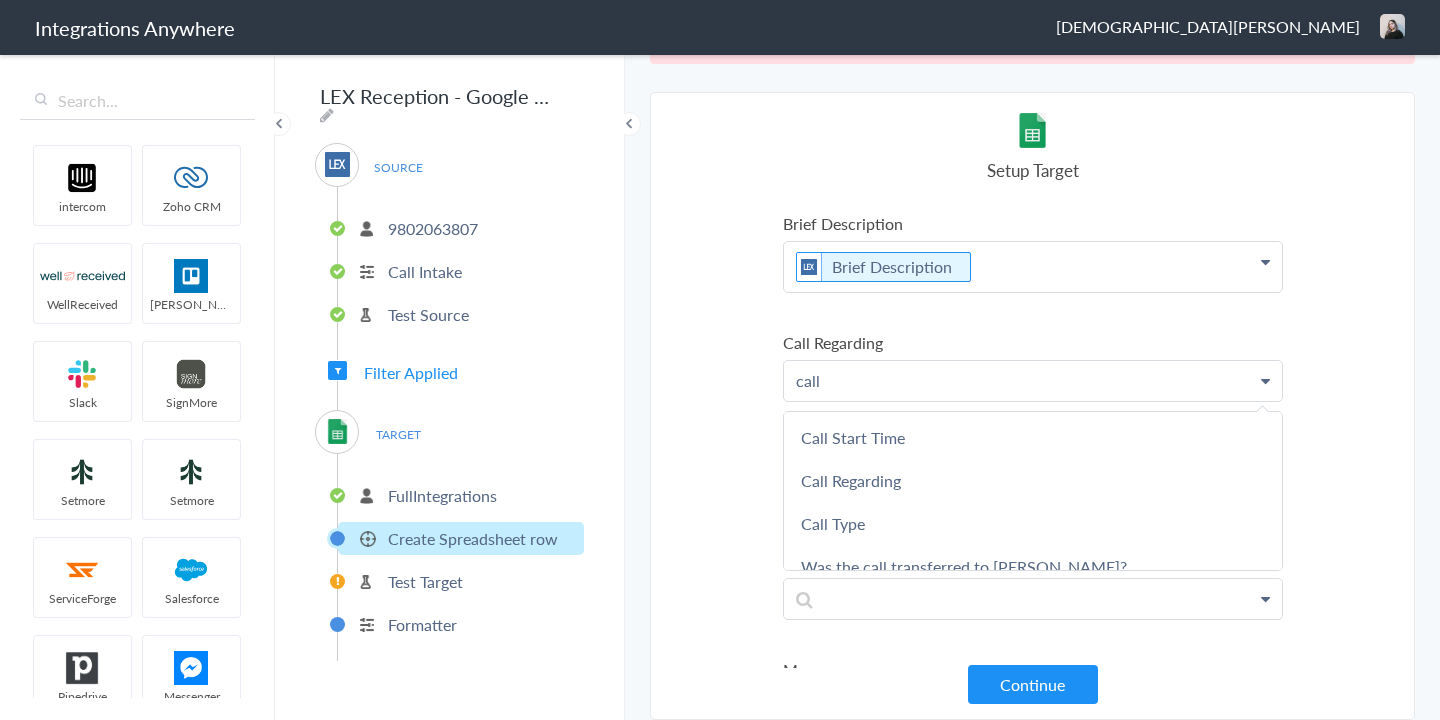scroll, scrollTop: 178, scrollLeft: 0, axis: vertical 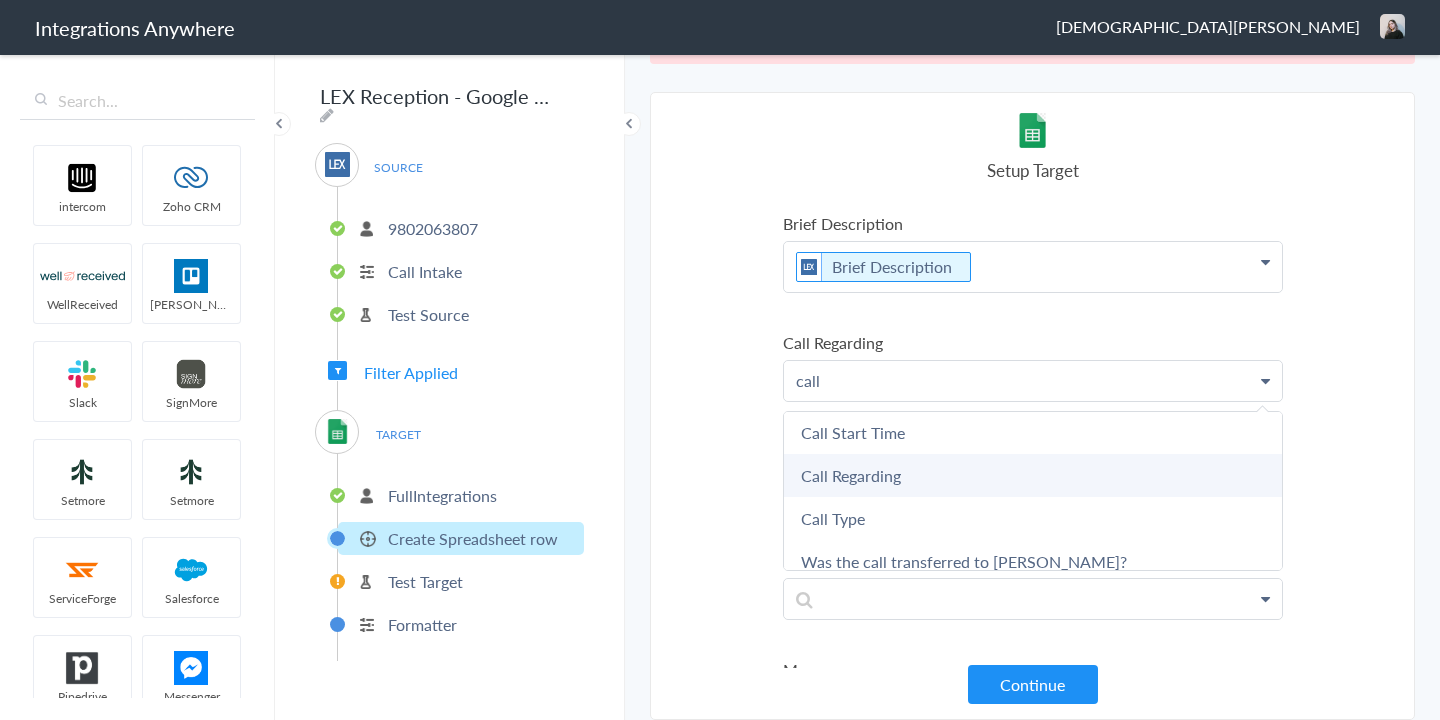 click on "Call Regarding" at bounding box center (0, 0) 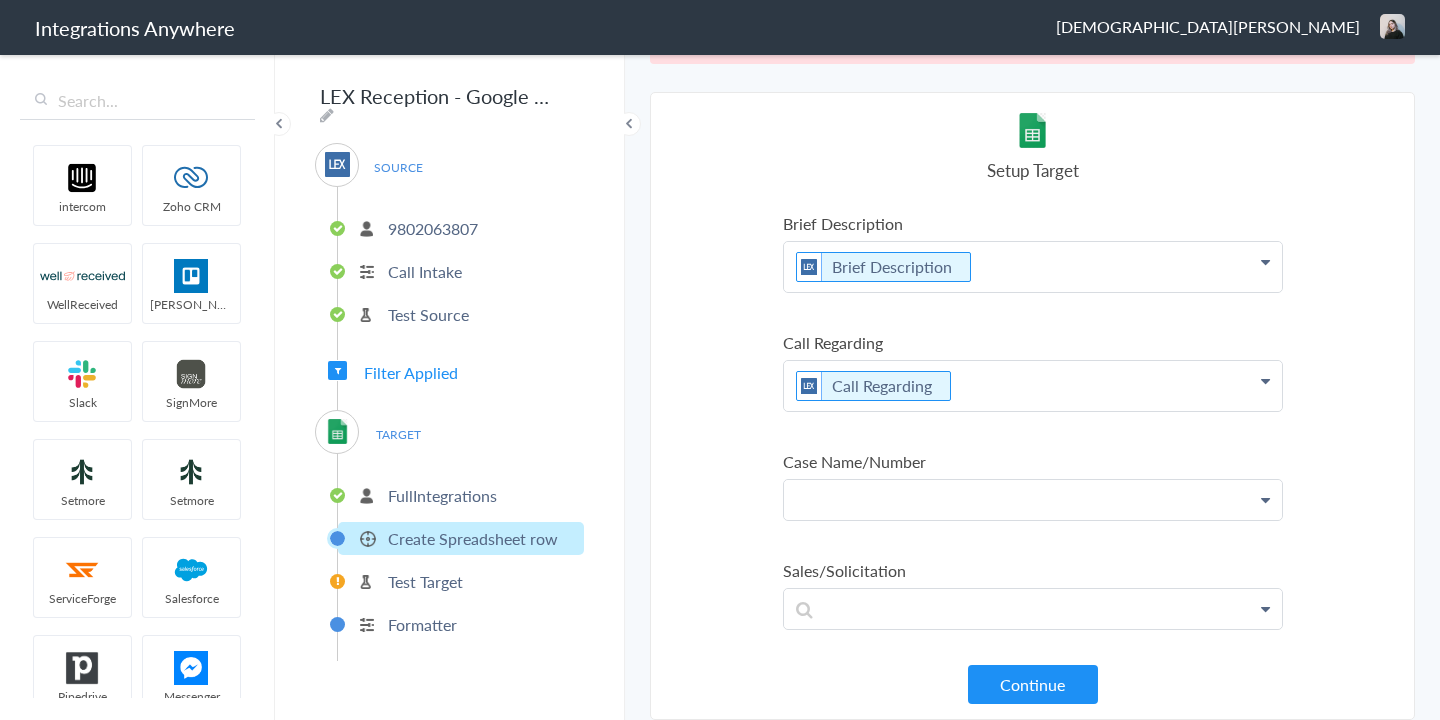 click at bounding box center [1033, -1286] 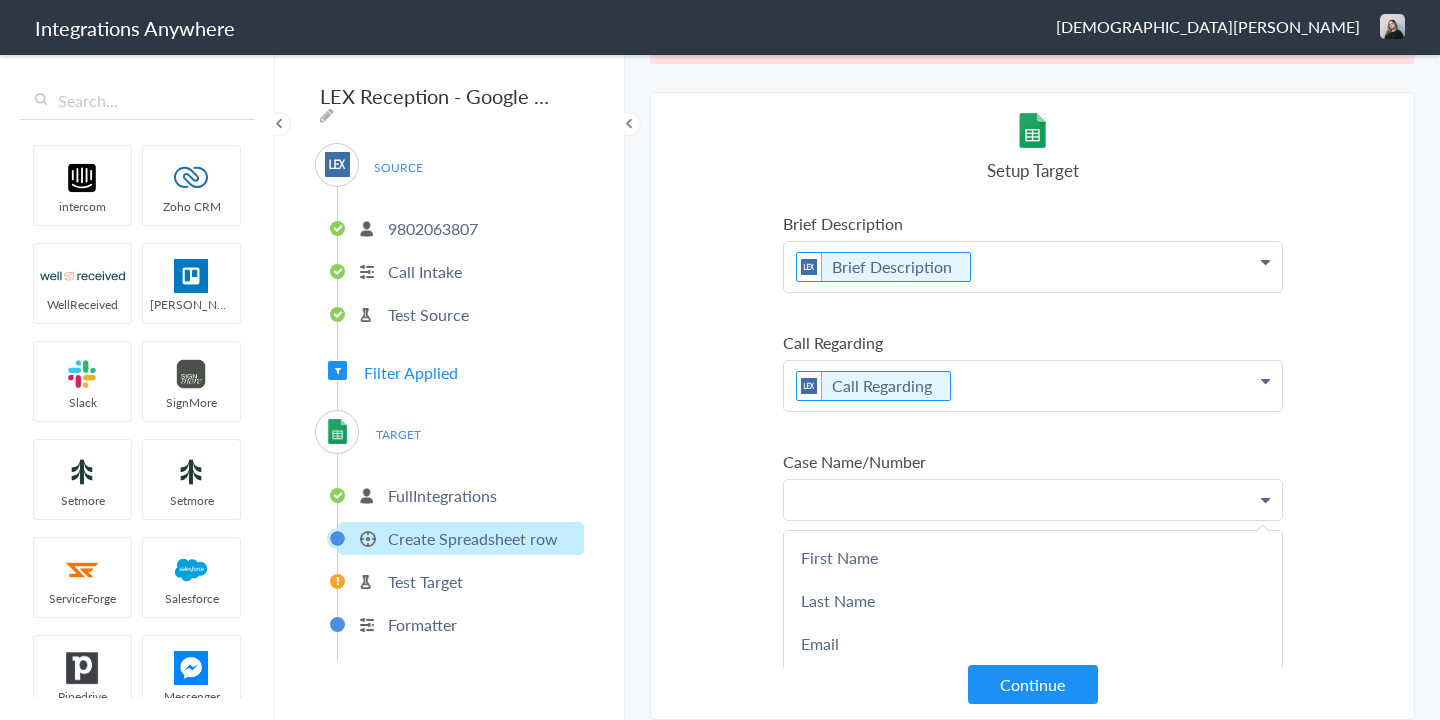 type 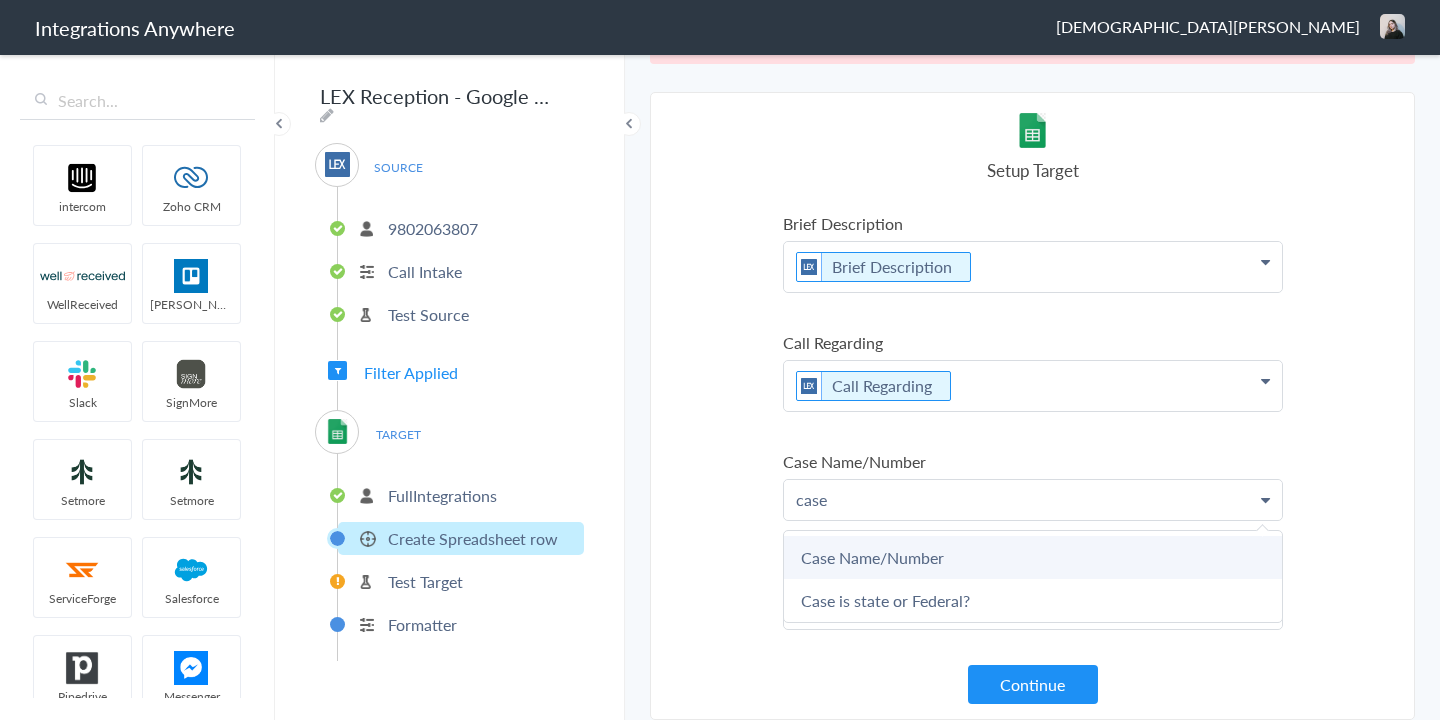 click on "Case Name/Number" at bounding box center (0, 0) 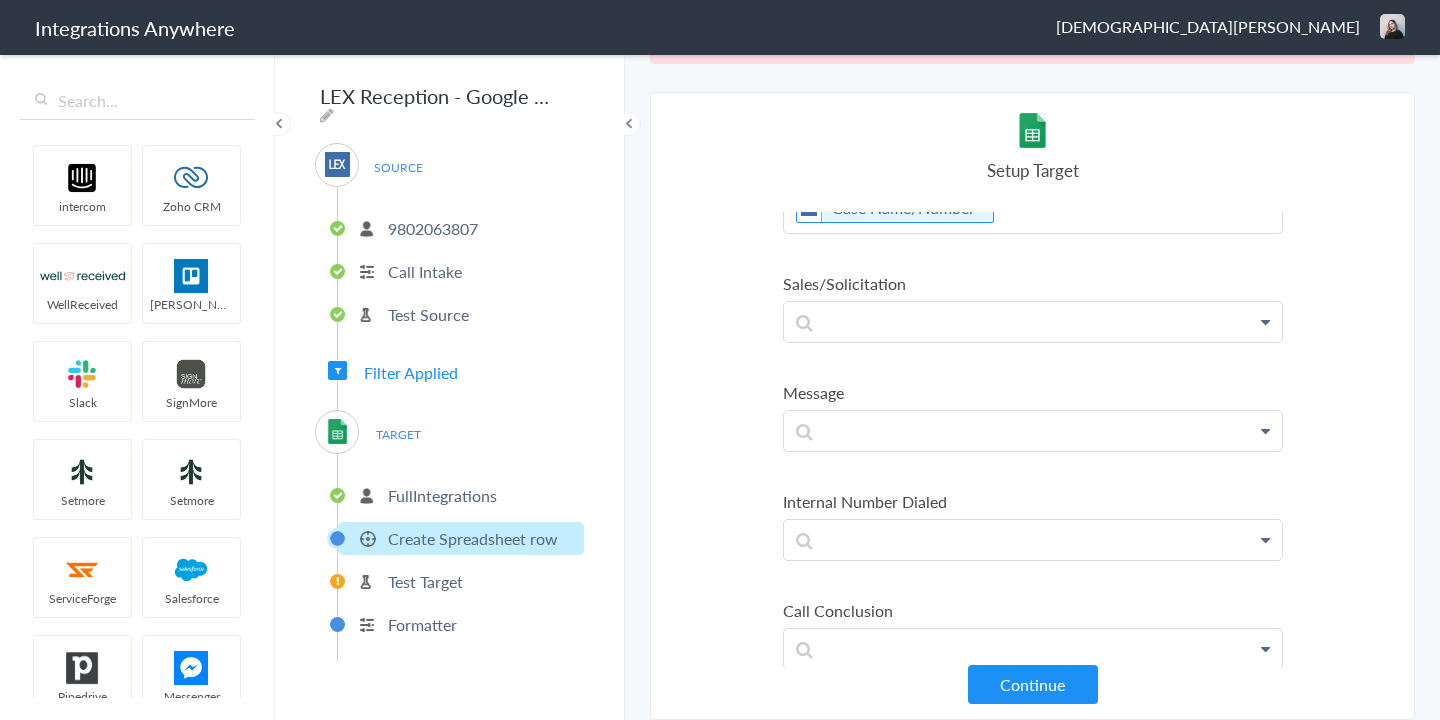 scroll, scrollTop: 1781, scrollLeft: 0, axis: vertical 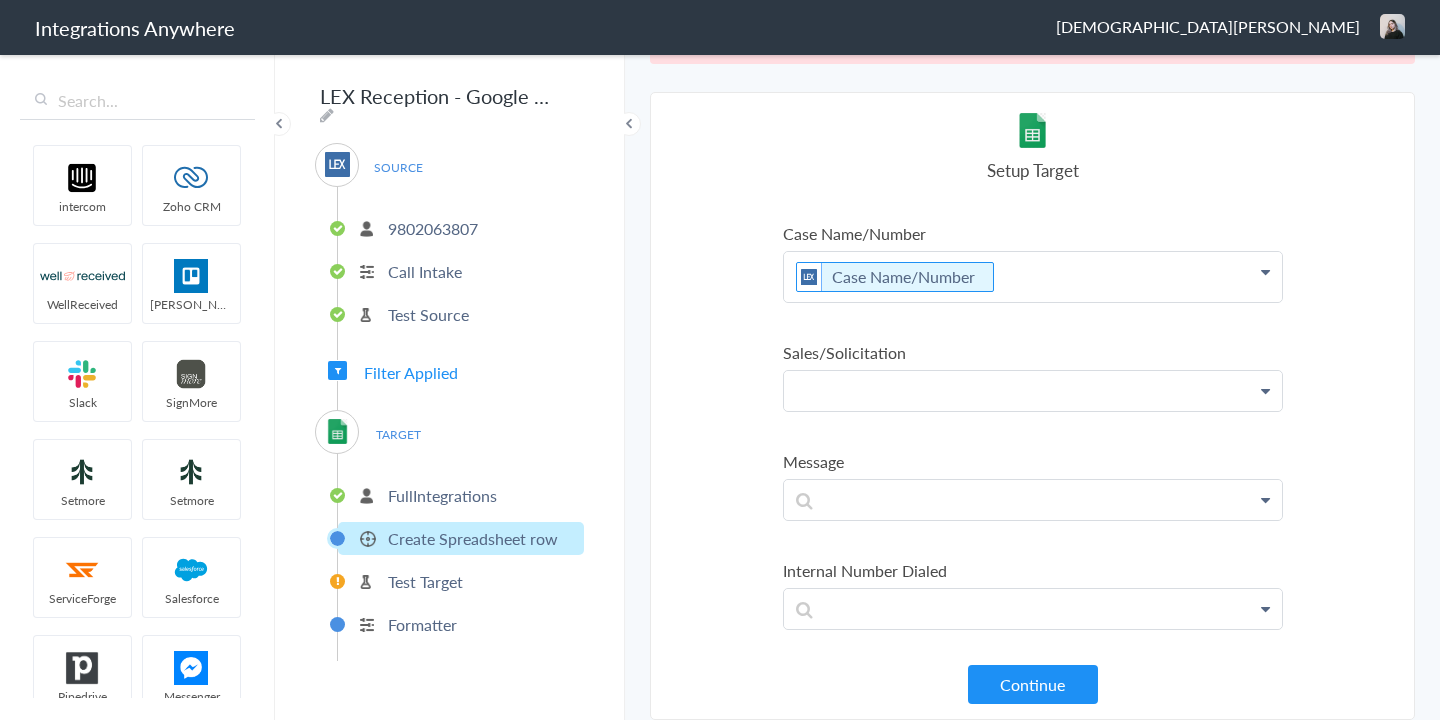 click at bounding box center (1033, -1514) 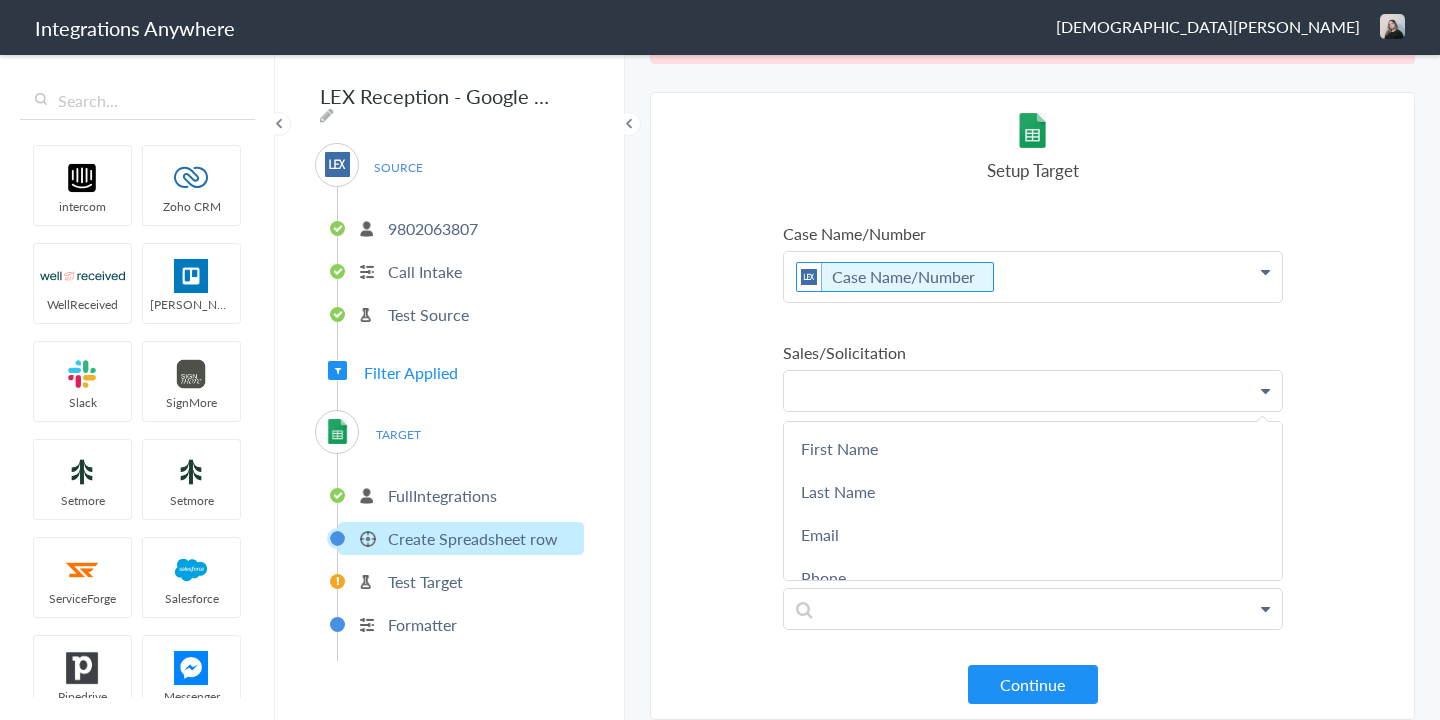 type 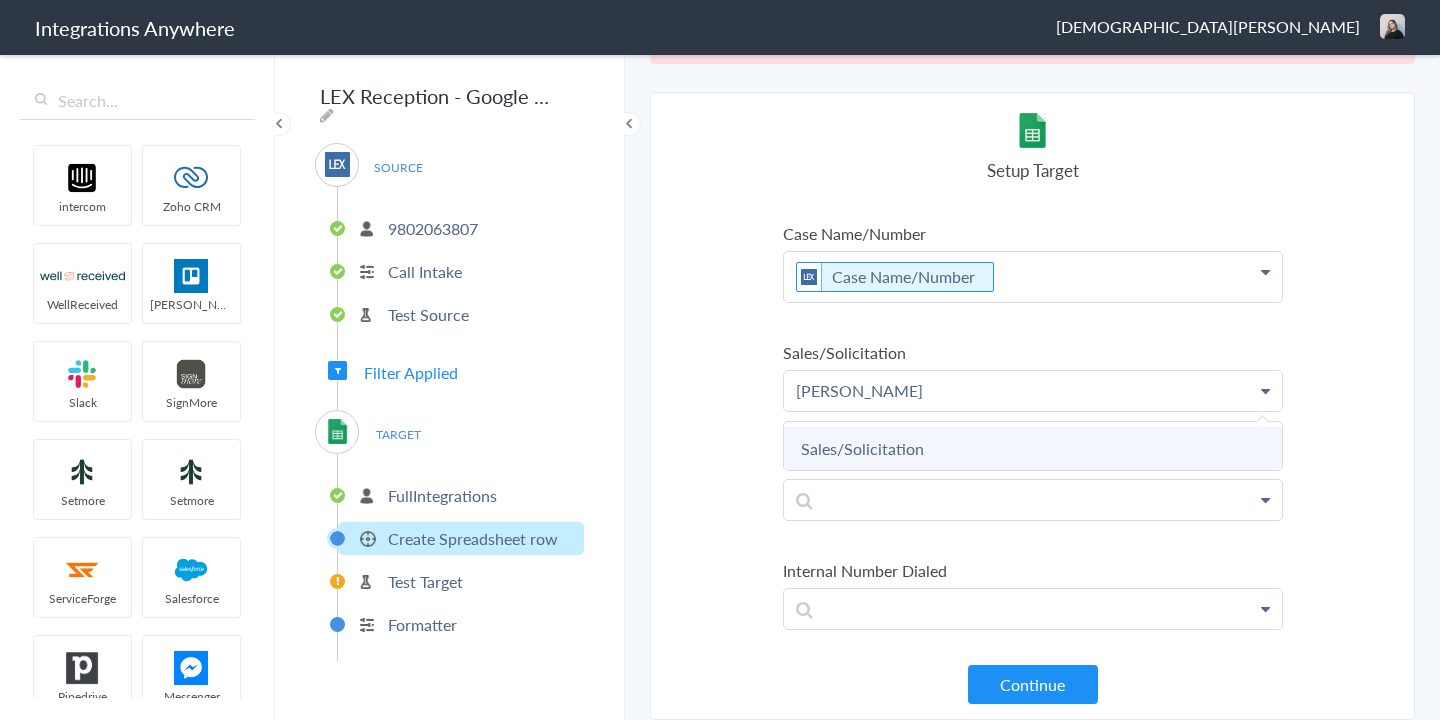 click on "Sales/Solicitation" at bounding box center [0, 0] 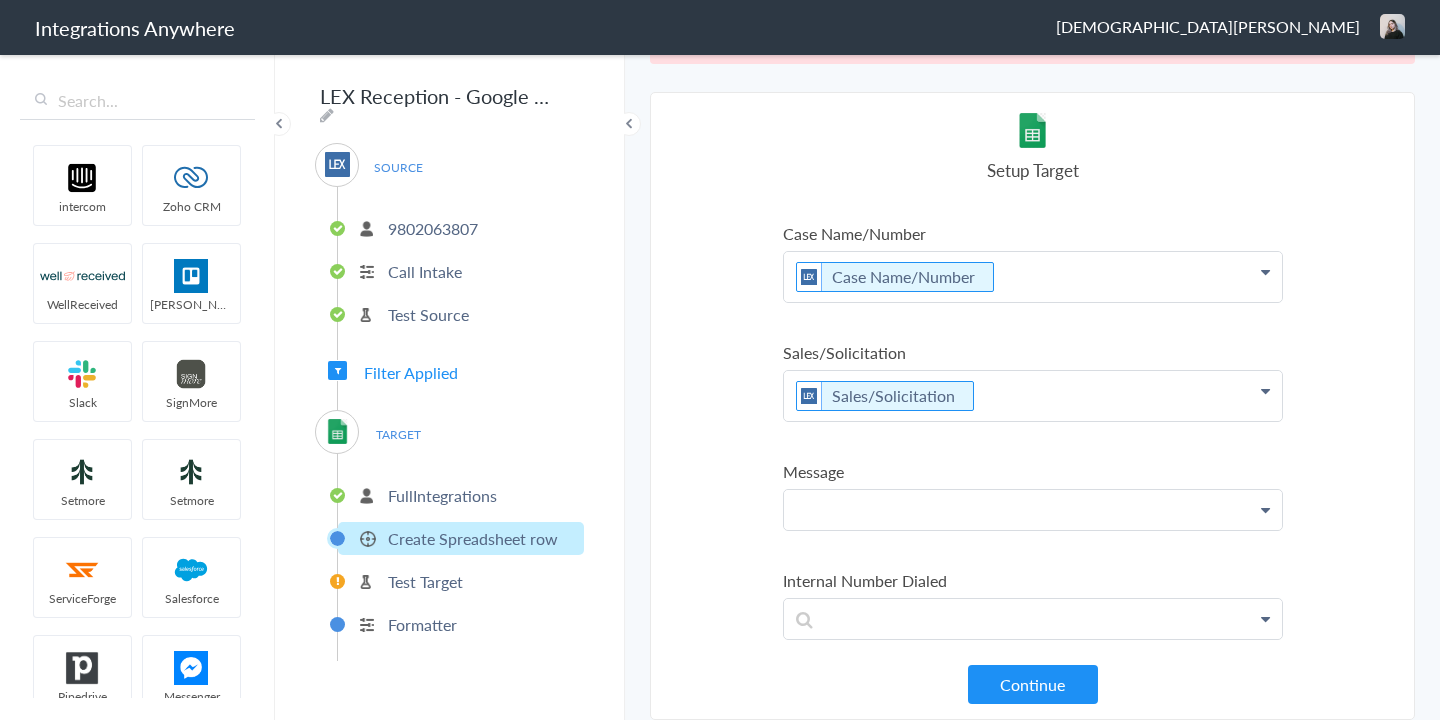 click at bounding box center (1033, -1514) 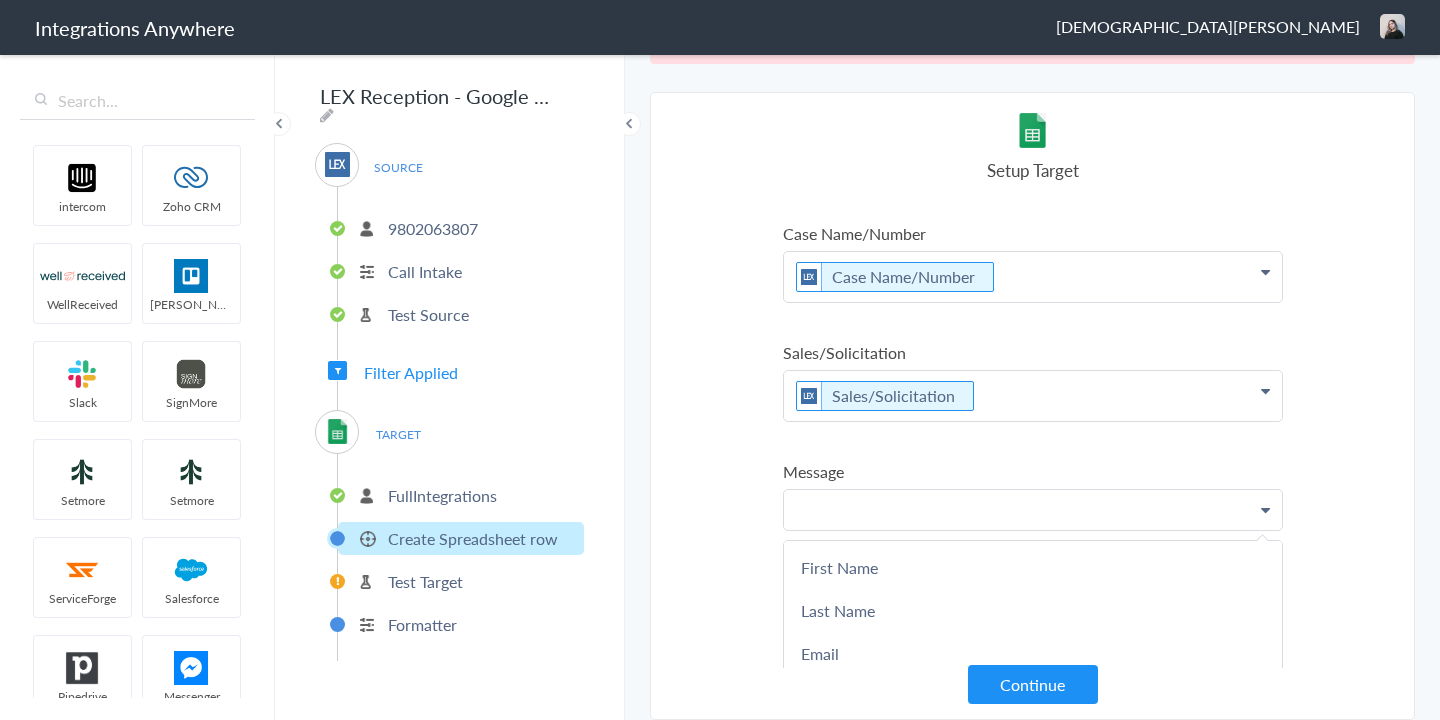 type 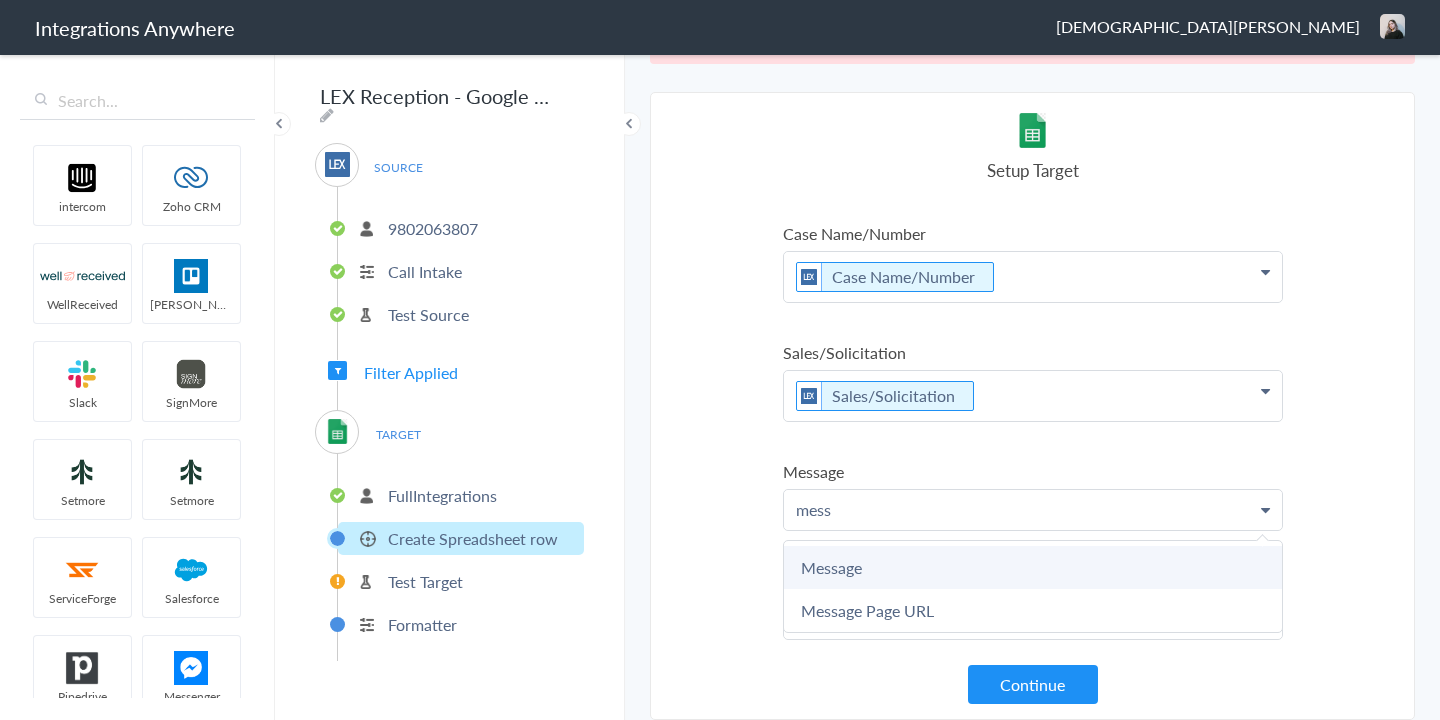 click on "Message" at bounding box center [0, 0] 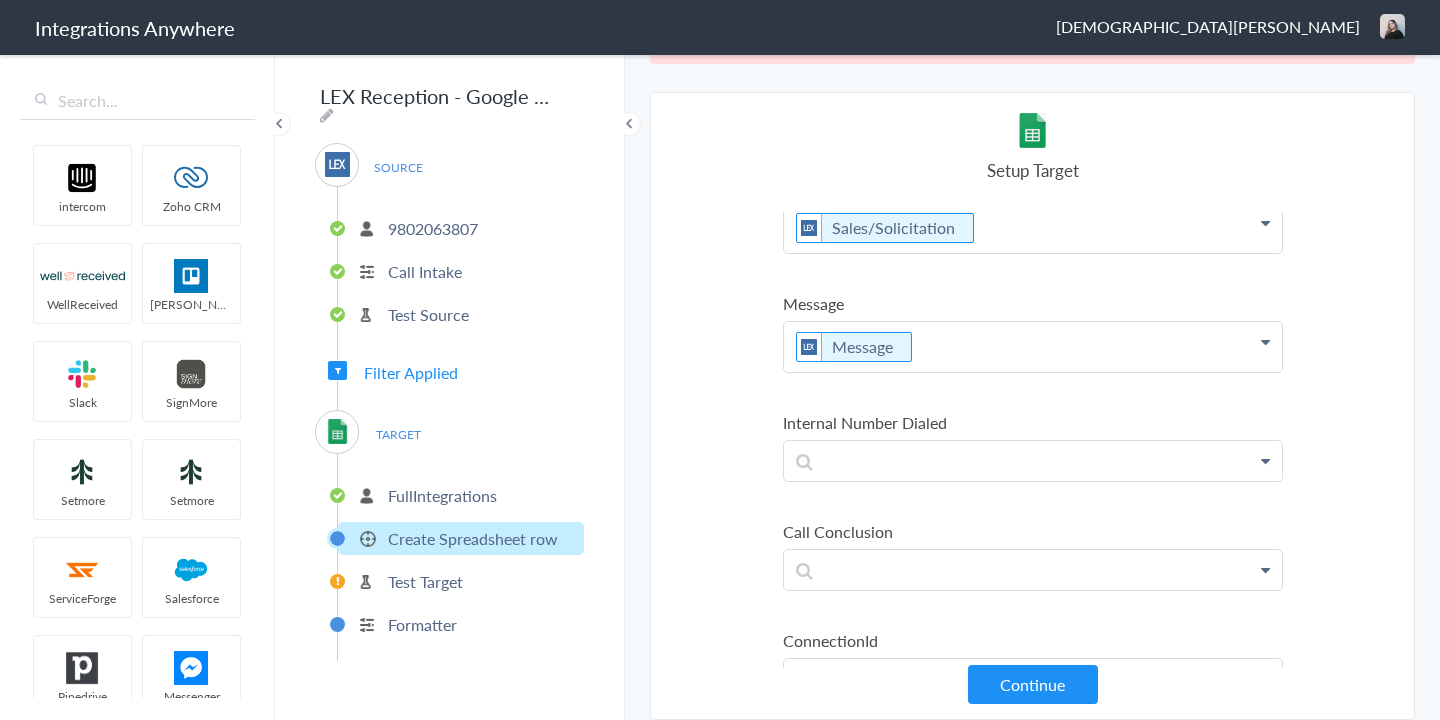 scroll, scrollTop: 1968, scrollLeft: 0, axis: vertical 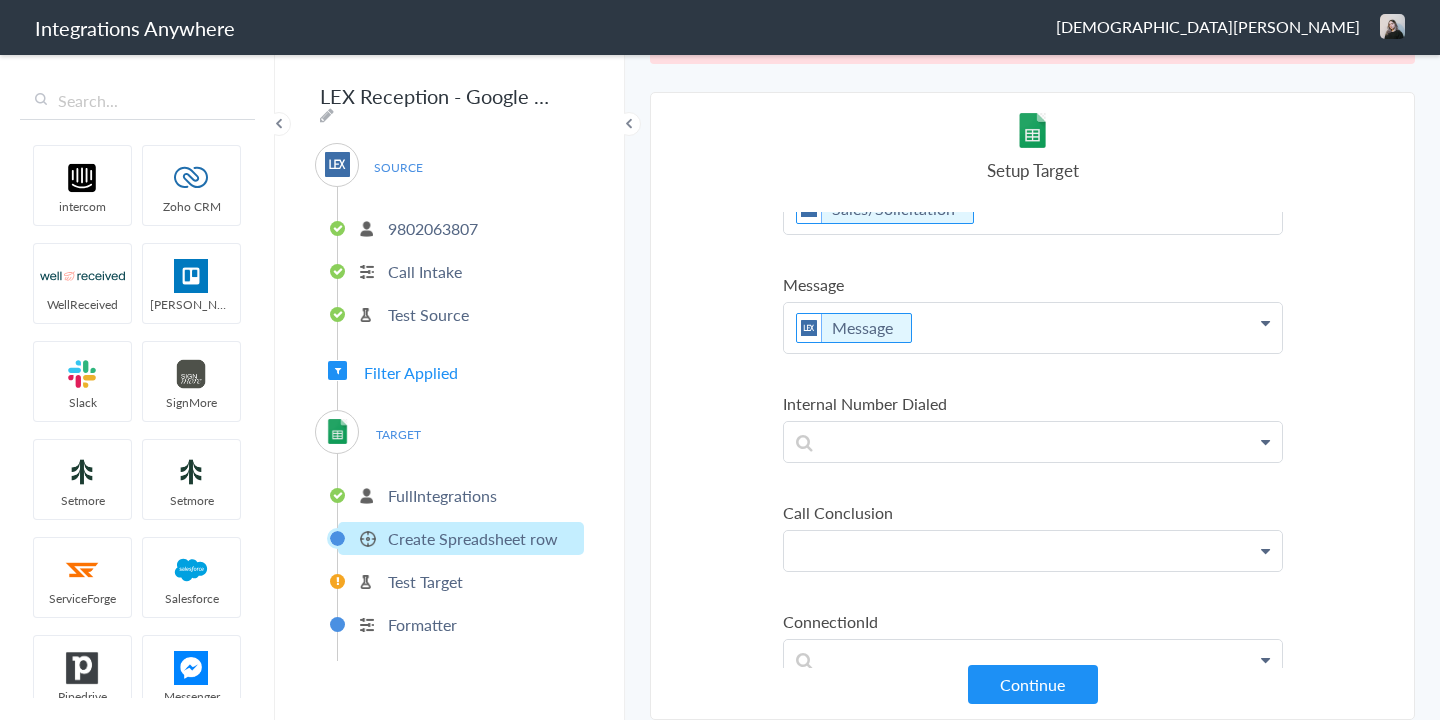 click at bounding box center (1033, -1701) 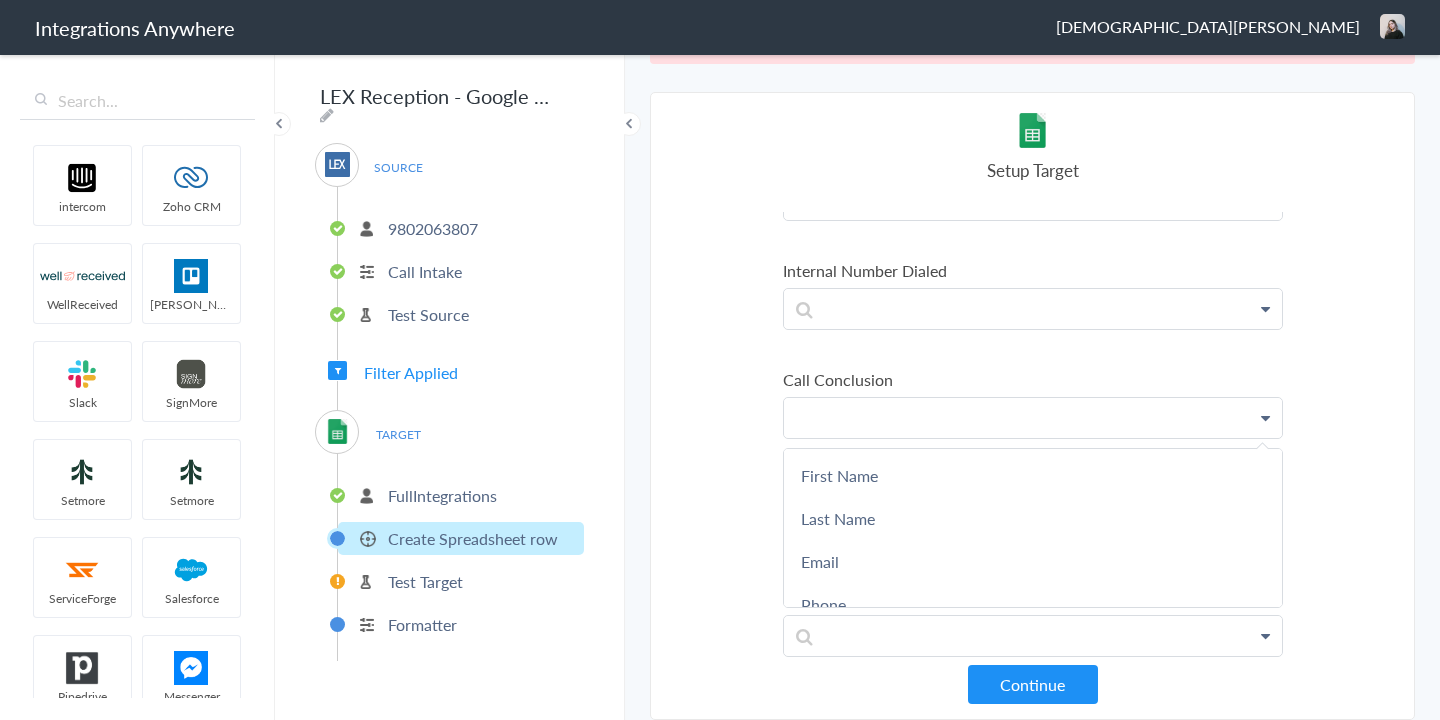 scroll, scrollTop: 2105, scrollLeft: 0, axis: vertical 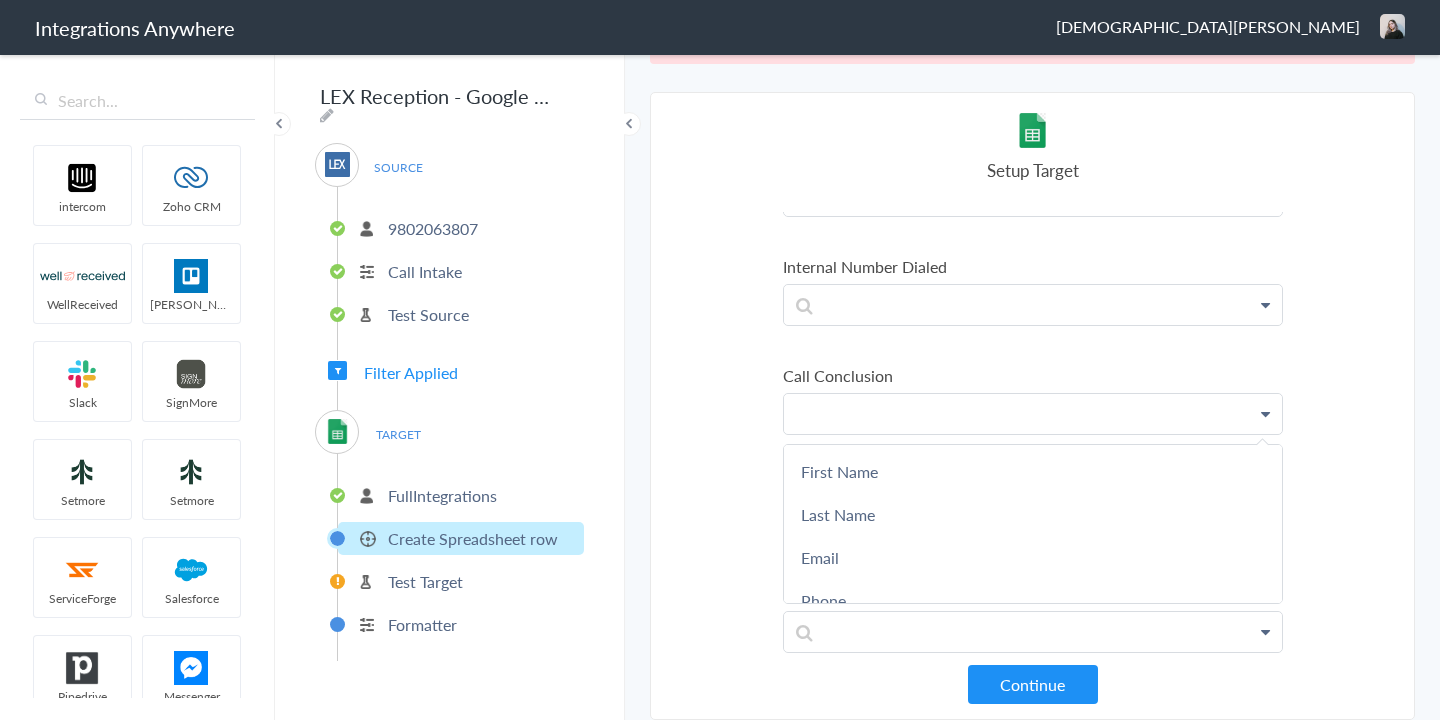 type 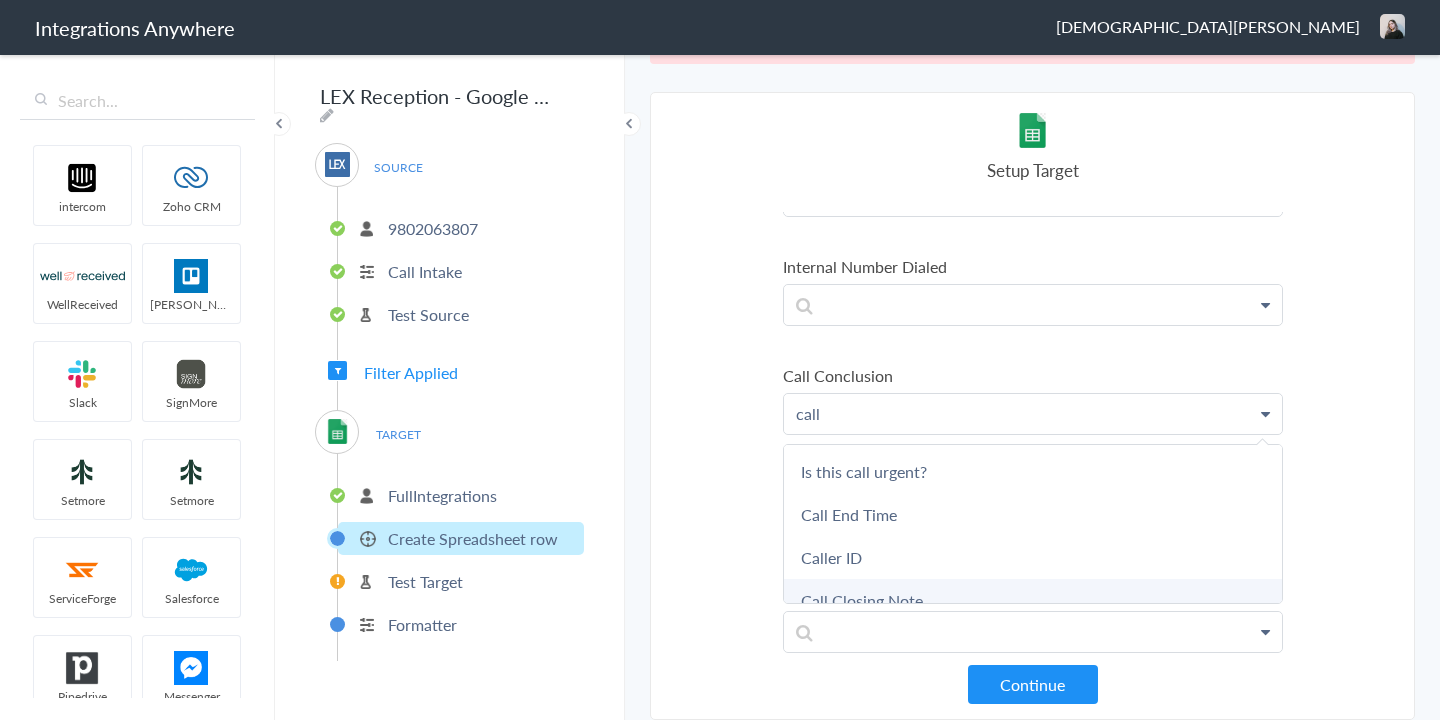 click on "Call Closing Note" at bounding box center [0, 0] 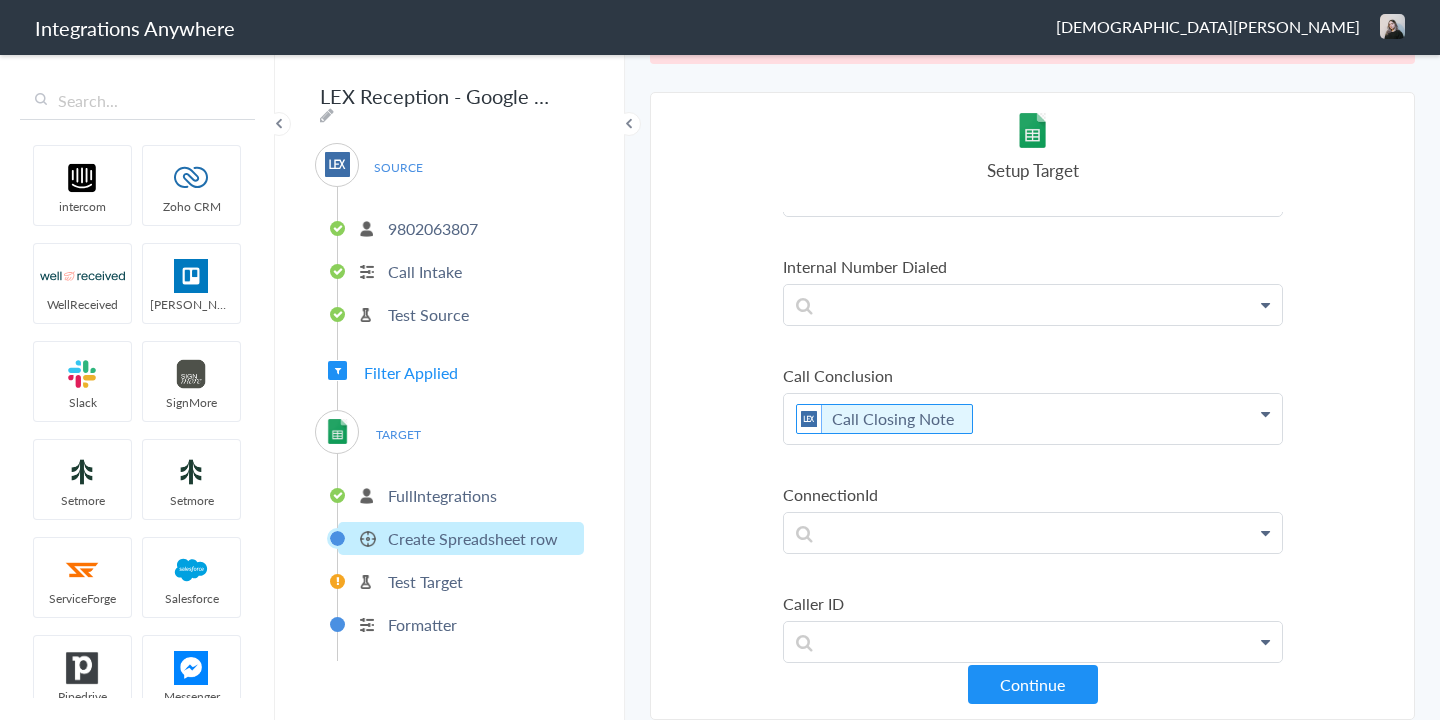 click on "Select  Account 9802063807       Rename   Delete   (4 months ago) 3369414312       Rename   Delete   (a year ago) + connect Continue Setup Source Call Intake Triggers when a new Call is taken Continue Test Source Test Source Test Failed
Select  Account FullIntegrations       Rename   Delete   (6 years ago) + connect Continue Setup Target Create Spreadsheet row Create a new spreadsheet row Export caller details to sheet Export your caller details to Google sheet Continue Test Integration Call Intake Create Spreadsheet row View test data Your Integration has been set up.Trigger the switch to activate your Integration Test Skip Test Return to Dashboard or Setup Formatter Test Failed Test Failed   No data available to push LEX Reception Call Intake - Google Sheets Create Spreadsheet row Show more Your Integration has been set up. Trigger the switch to activate your Integration Setup Formatter Return to Dashboard Replace Formatter Timezone Timezone America/New_York (Source) UTC Save" at bounding box center [1032, 406] 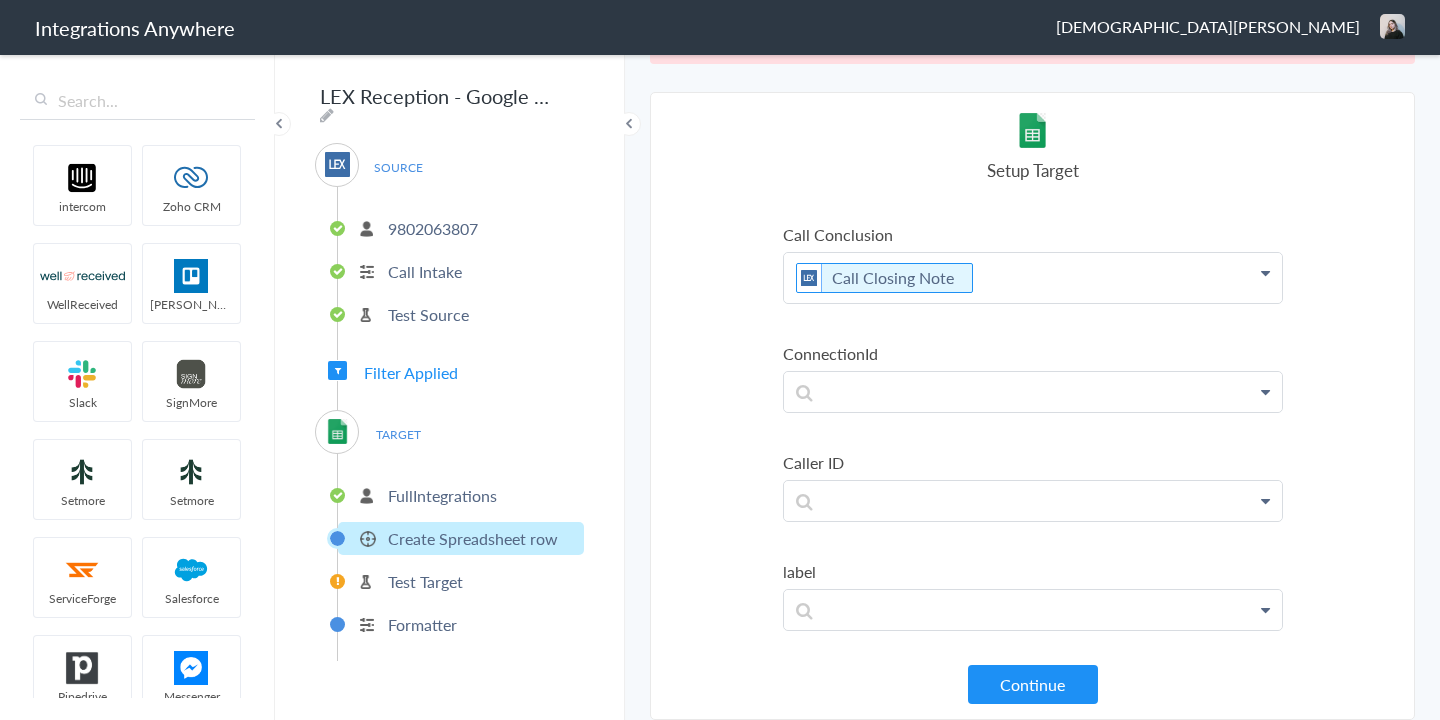 scroll, scrollTop: 2246, scrollLeft: 0, axis: vertical 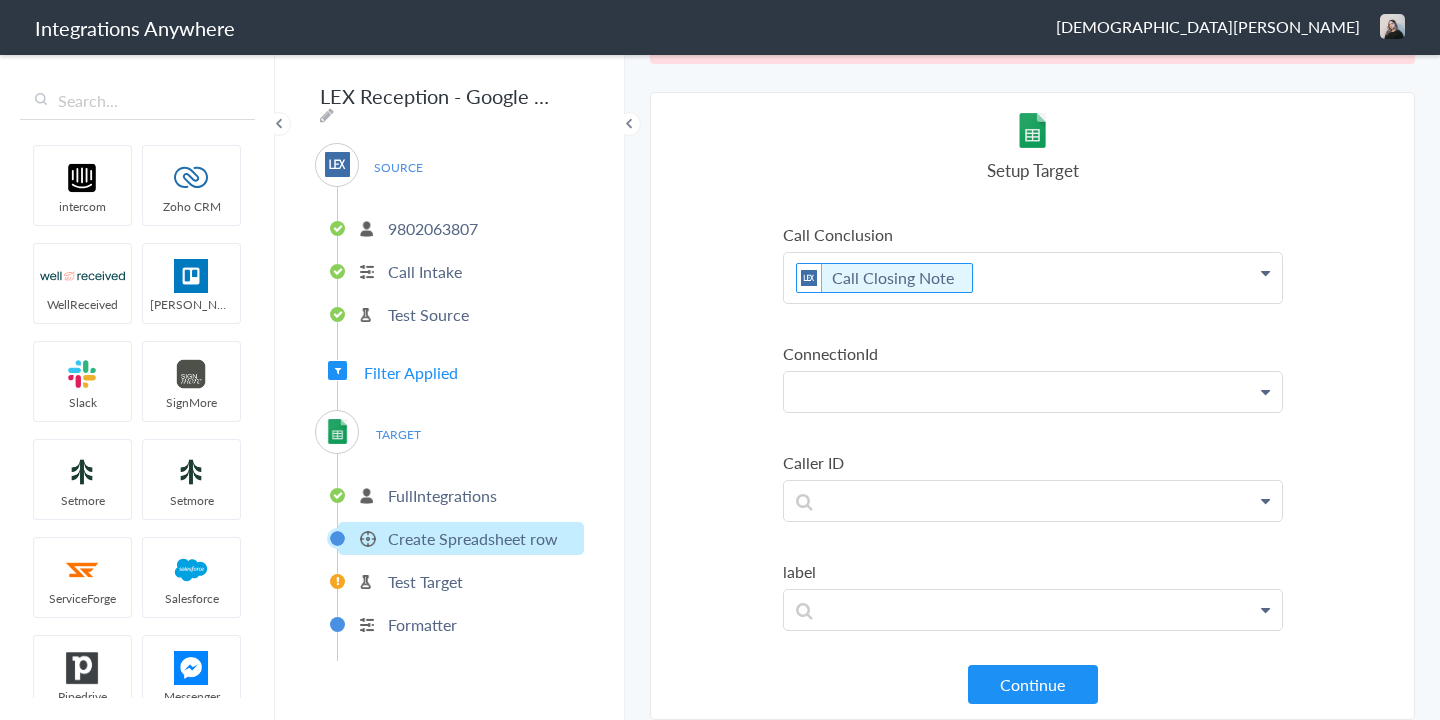 click at bounding box center [1033, -1979] 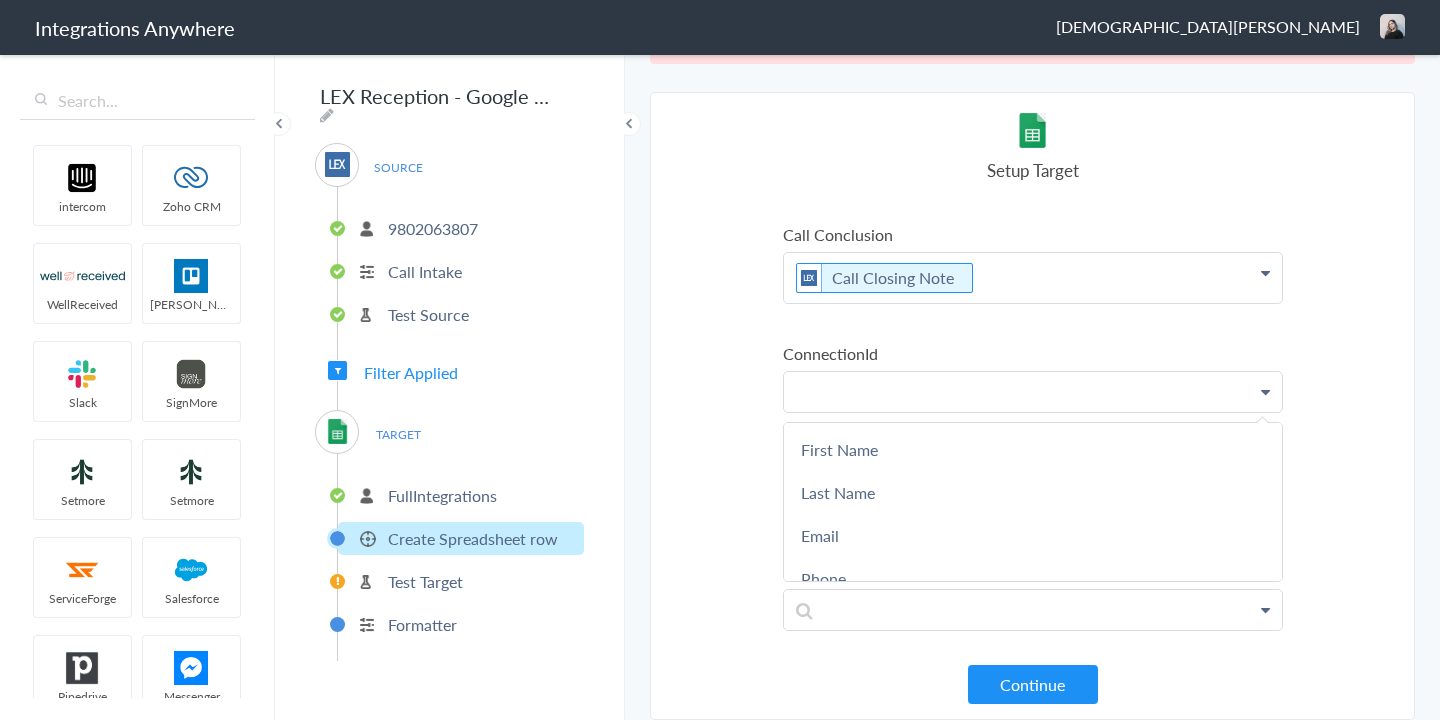 type 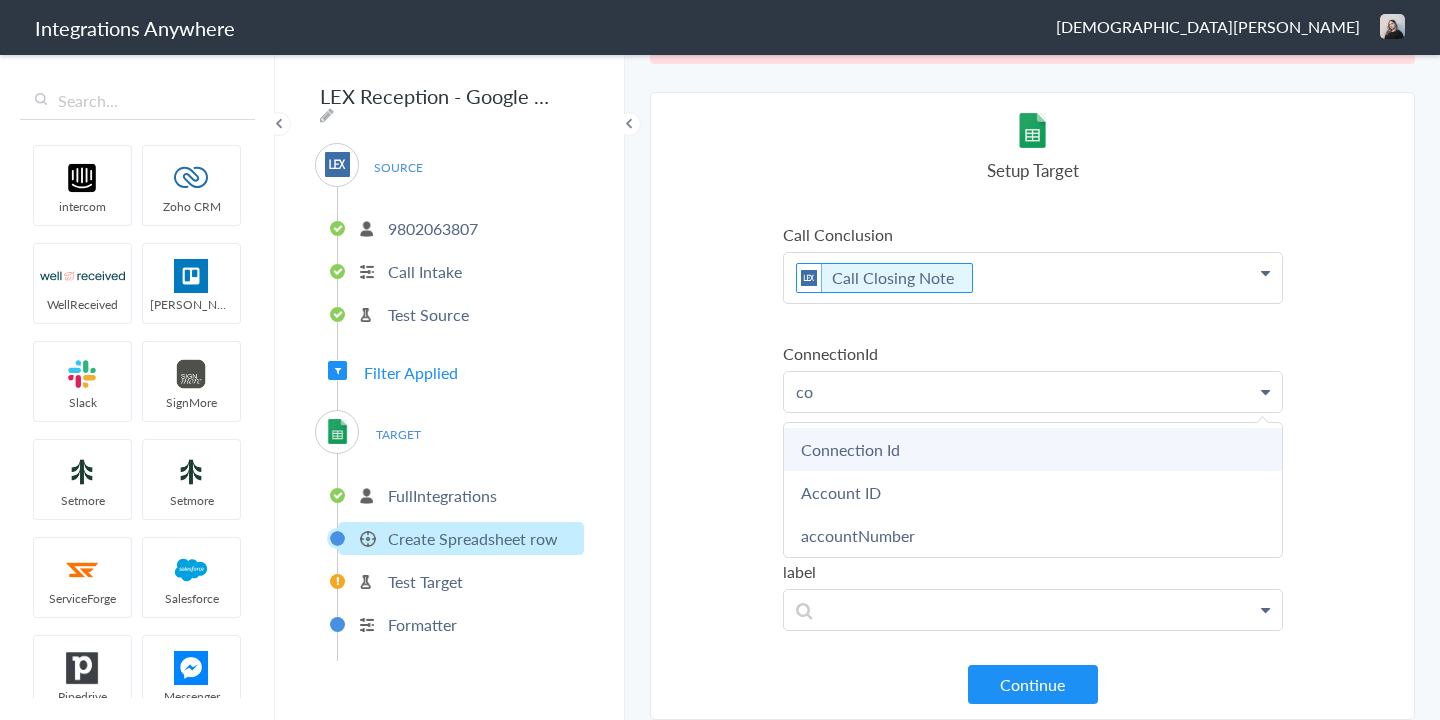 click on "Connection Id" at bounding box center (0, 0) 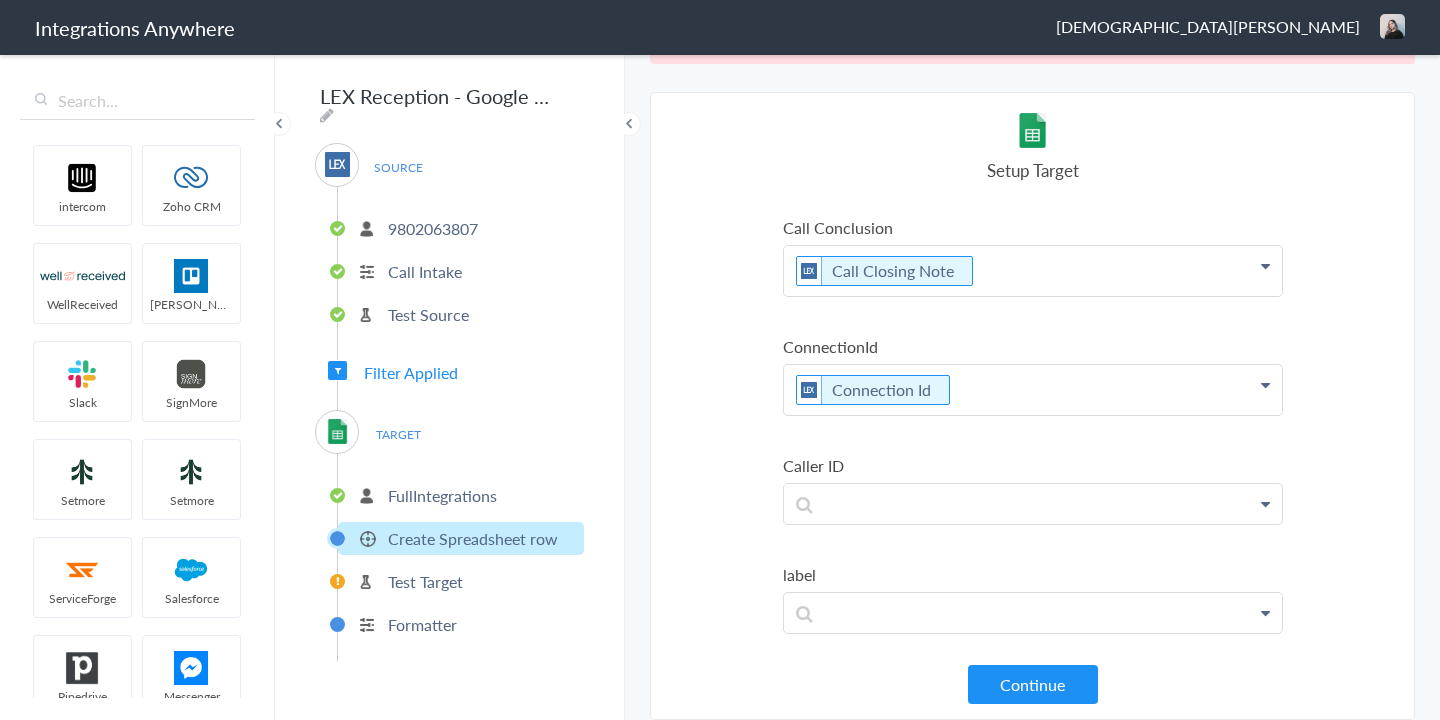 scroll, scrollTop: 2256, scrollLeft: 0, axis: vertical 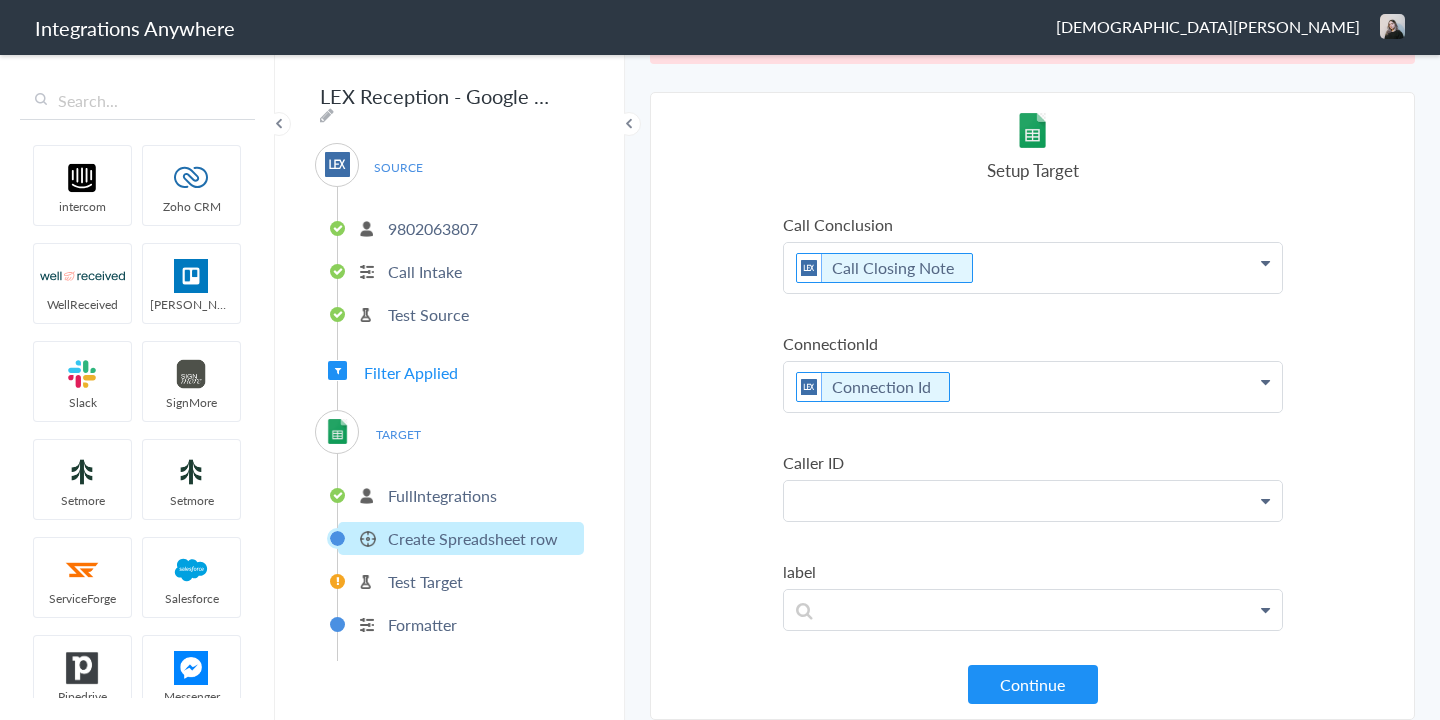 click at bounding box center (1033, -1989) 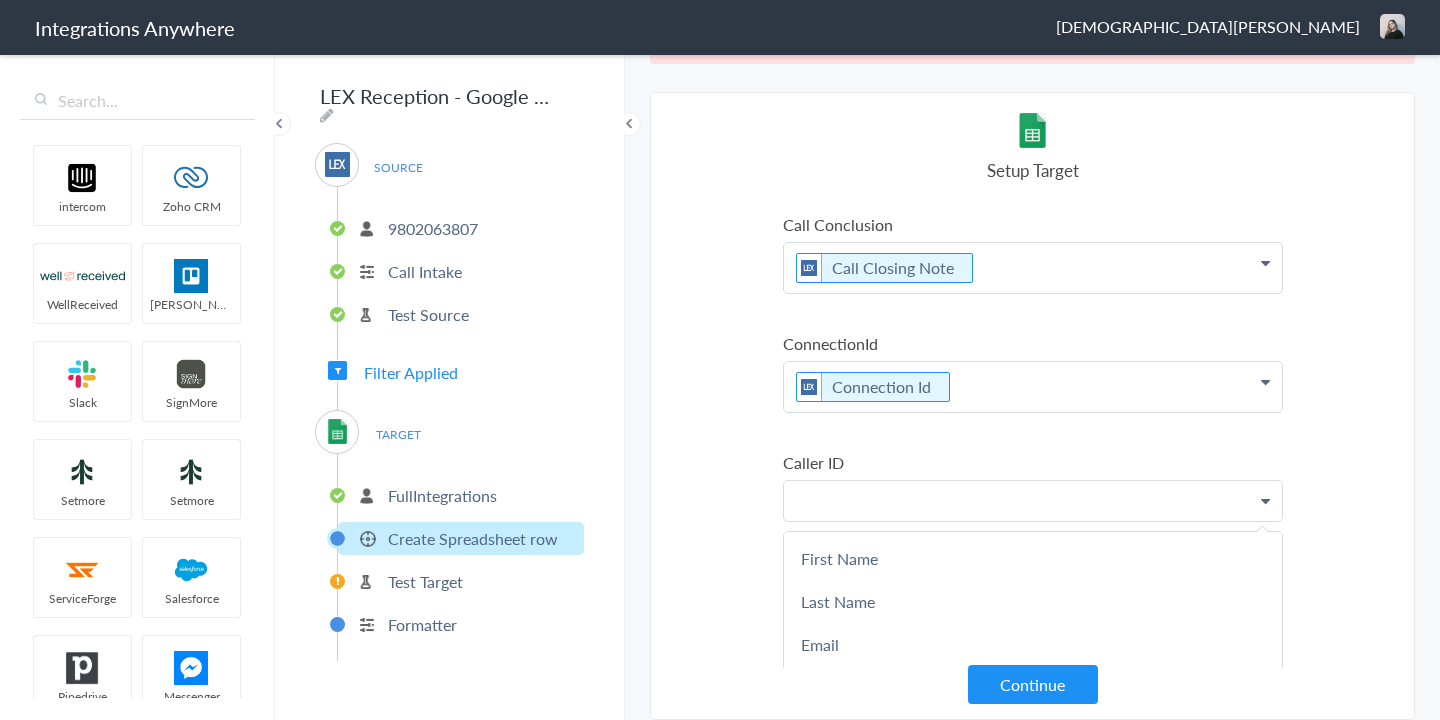 type 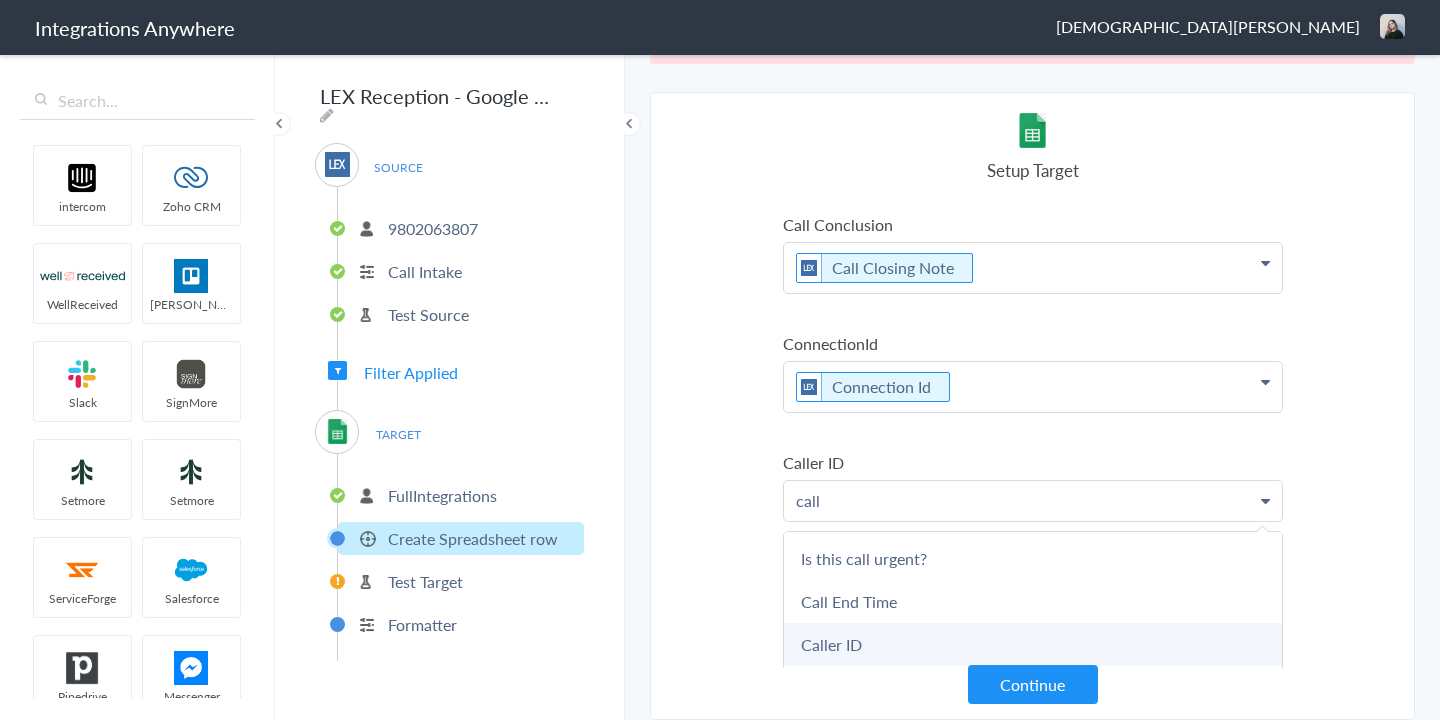 click on "Caller ID" at bounding box center (0, 0) 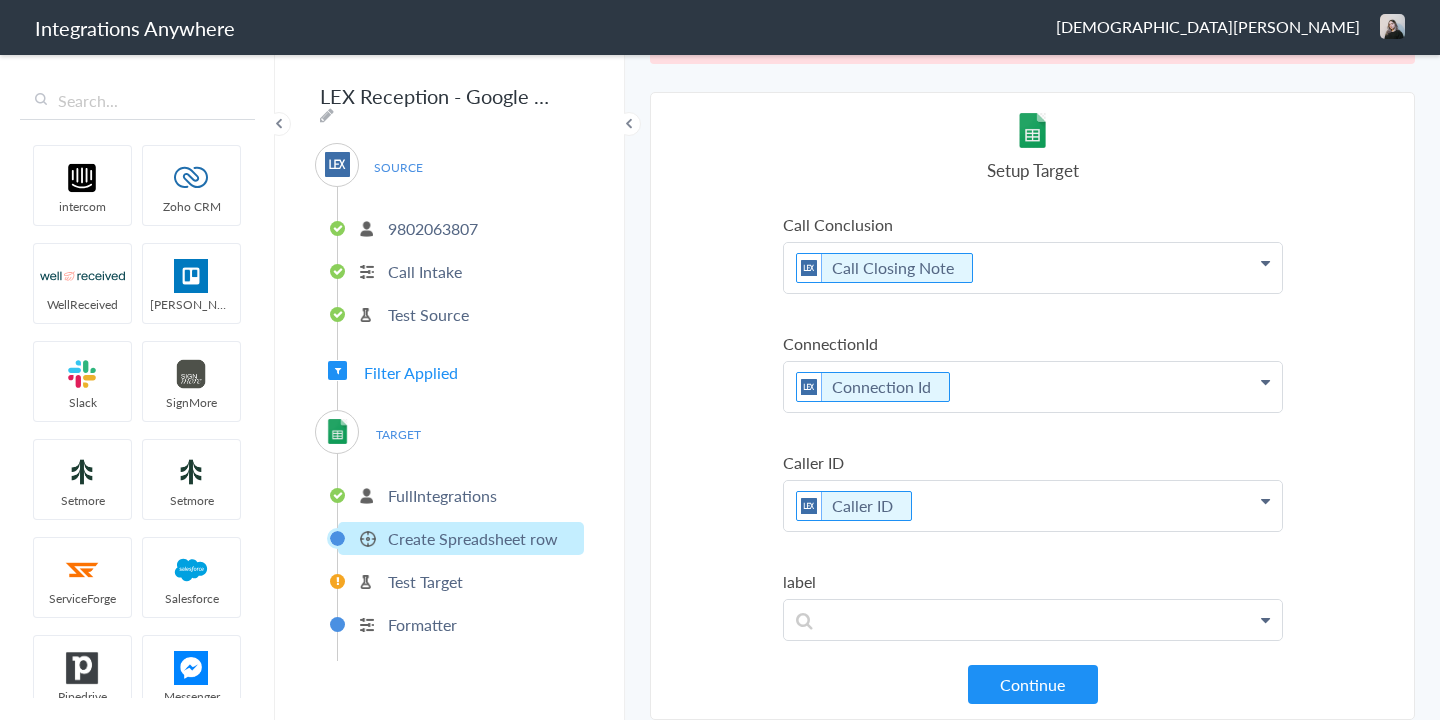 scroll, scrollTop: 2266, scrollLeft: 0, axis: vertical 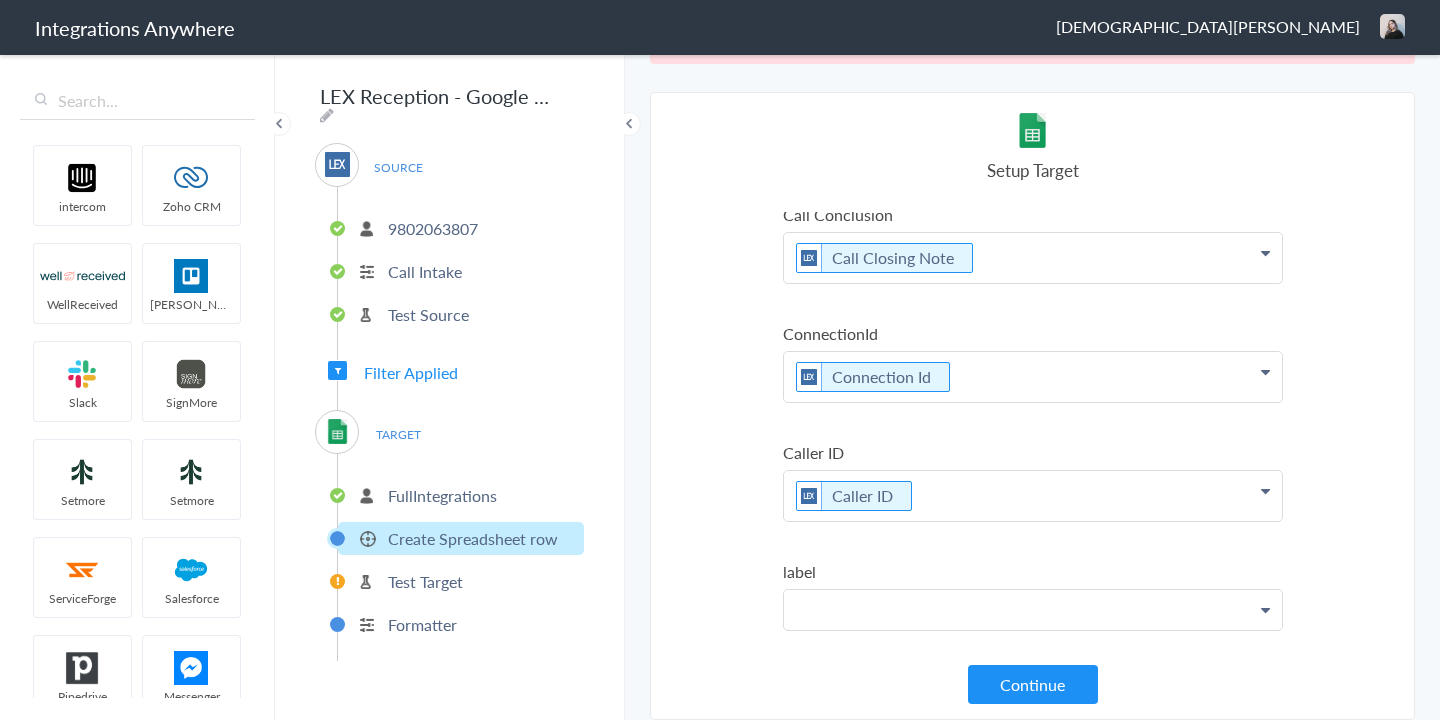 click at bounding box center [1033, -1999] 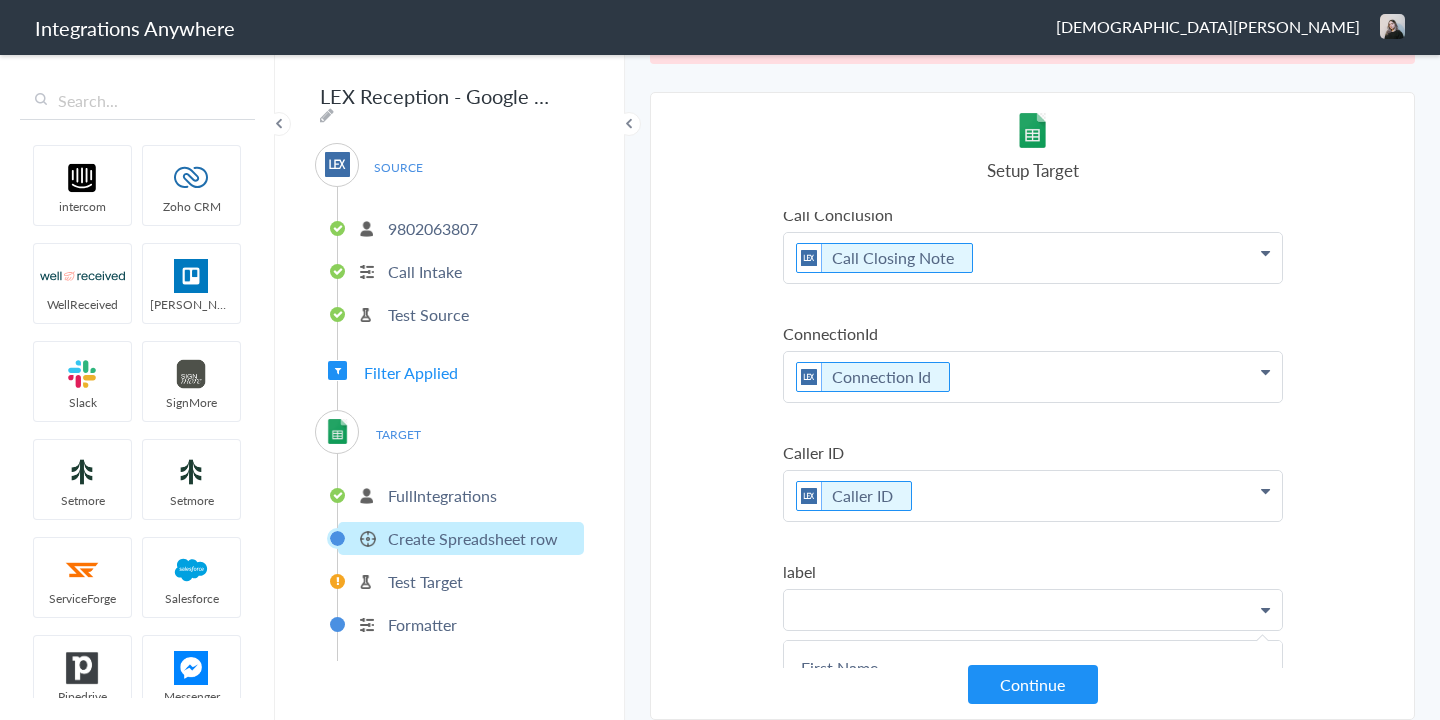 paste 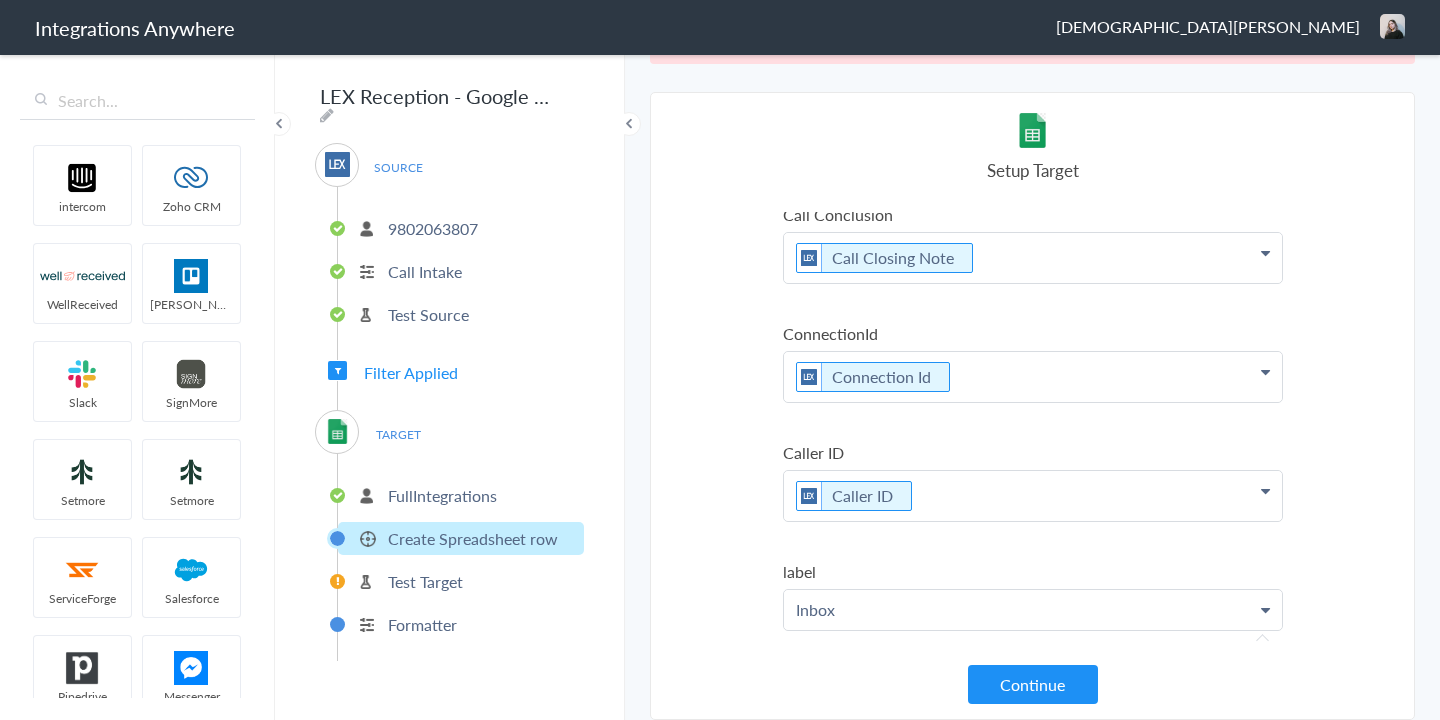 click on "Spreadsheet LexReception - FCAM Call Log - 9802063807 Worksheet Requires a spreadsheet to be selected to choose worksheet. Call Log Account Number 9802063807 First Name Last Name Email Phone Case Name/Number Date stamp Why not transferred to Sanford Schulman? Message Brief Description Is this call urgent? Call End Time Charges Connection Id Caller ID Staff ID Charged with a crime? Call Closing Note Call Start Time Account ID HistoryId Sales/Solicitation accountNumber Call Regarding Call Type Was the call transferred to Sanford Schulman? Message Page URL Case is state or Federal? Message taken Call End Time   First Name Last Name Email Phone Case Name/Number Date stamp Why not transferred to Sanford Schulman? Message Brief Description Is this call urgent? Call End Time Charges Connection Id Caller ID Staff ID Charged with a crime? Call Closing Note Call Start Time Account ID HistoryId Sales/Solicitation accountNumber Call Regarding Call Type Was the call transferred to Sanford Schulman? Message Page URL" at bounding box center (1033, -712) 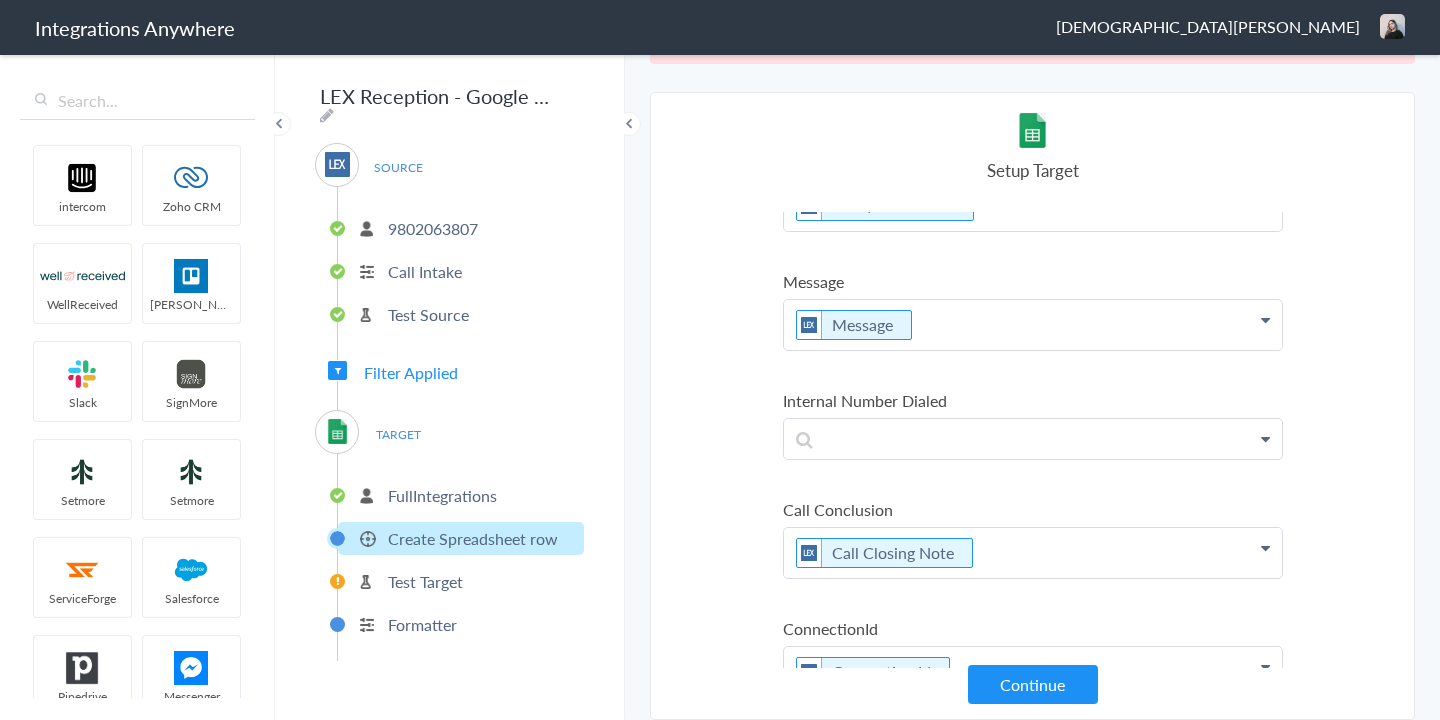 scroll, scrollTop: 1971, scrollLeft: 0, axis: vertical 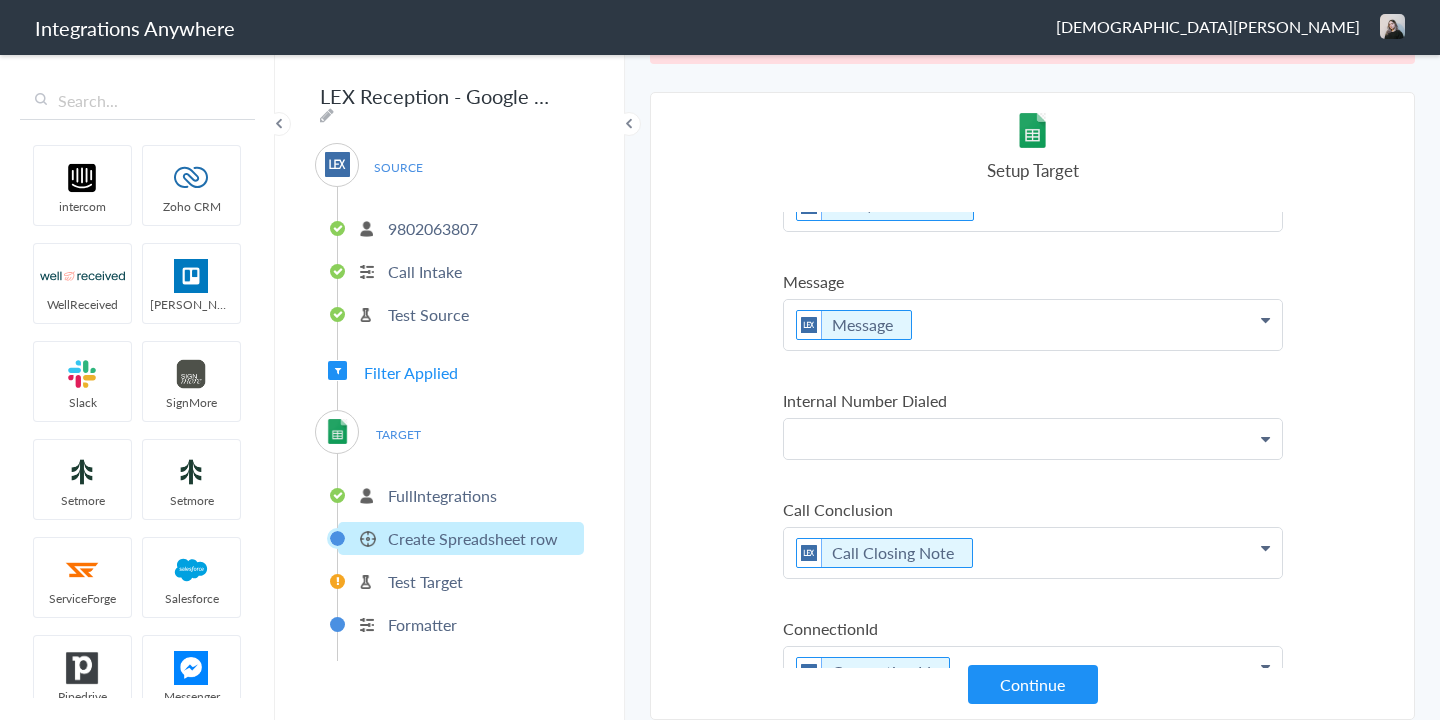 click at bounding box center (1033, -1704) 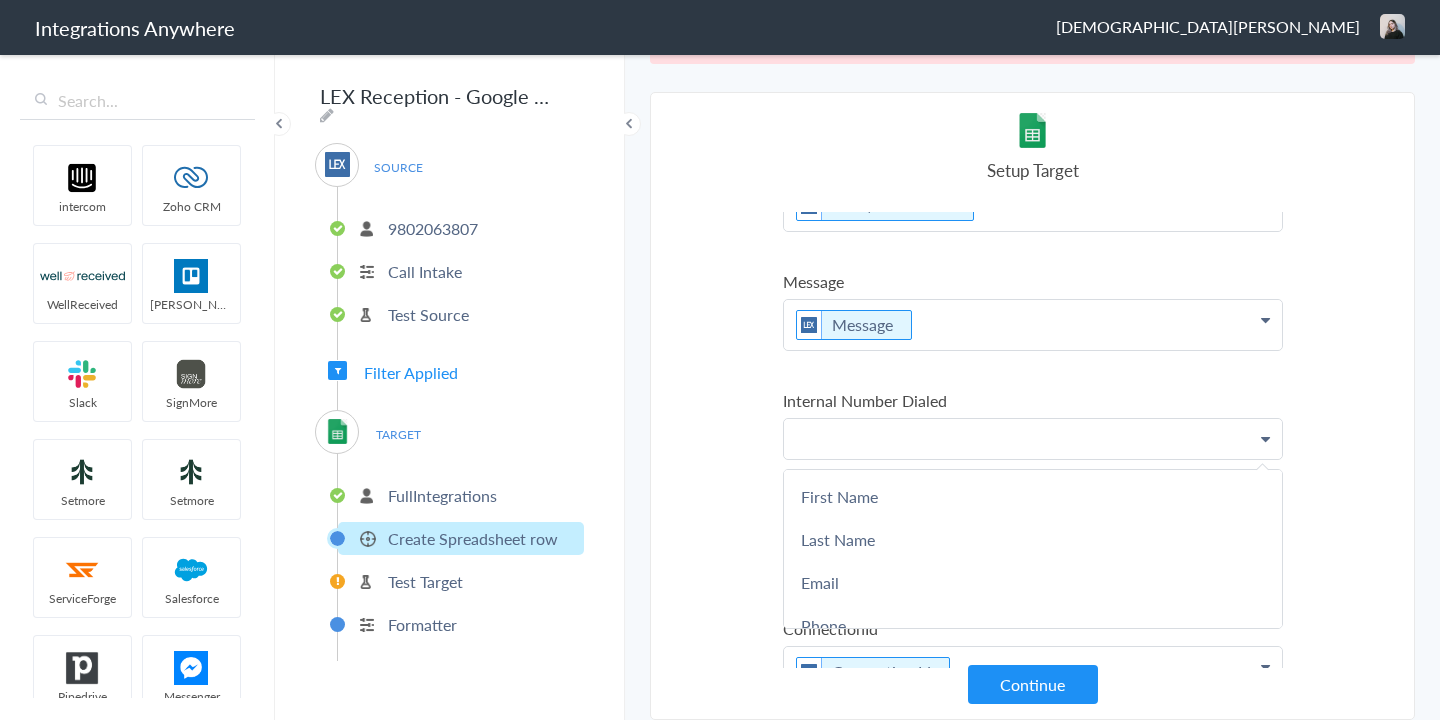 type 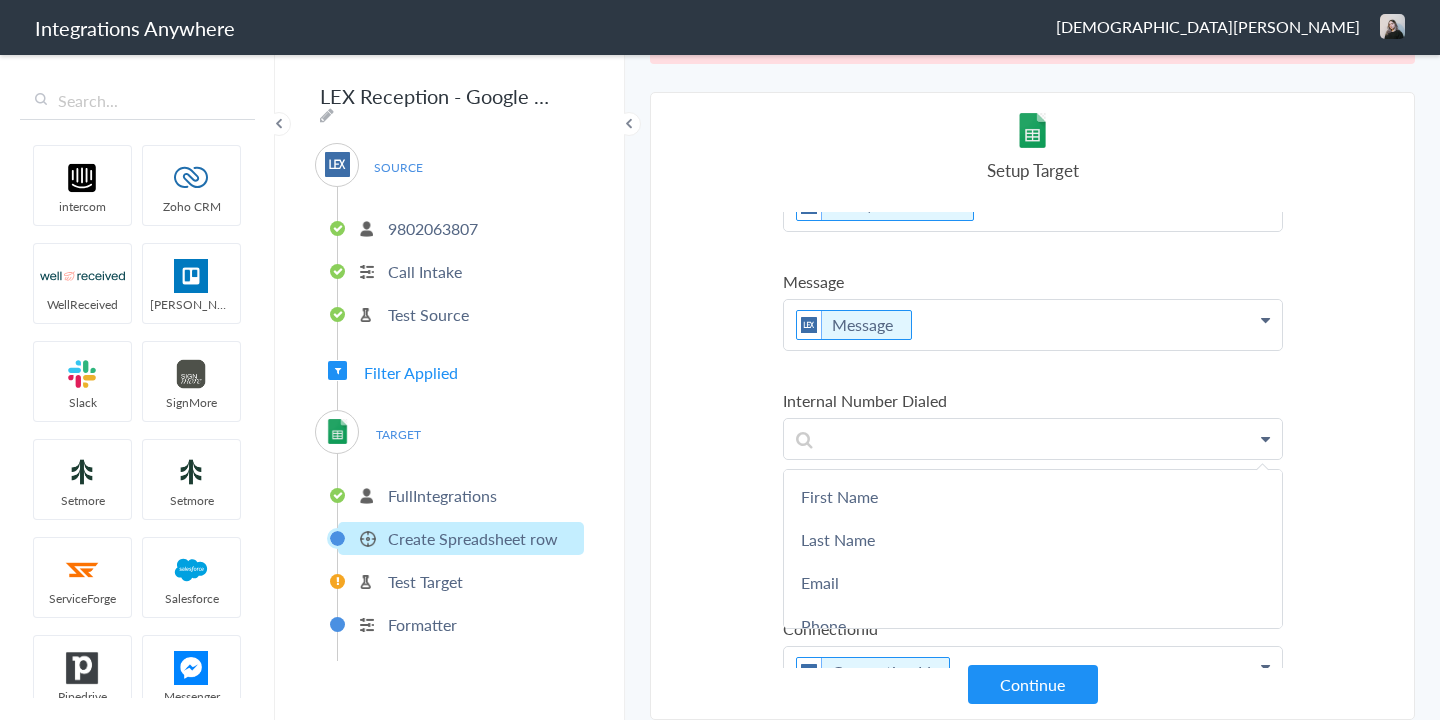 click on "Select  Account 9802063807       Rename   Delete   (4 months ago) 3369414312       Rename   Delete   (a year ago) + connect Continue Setup Source Call Intake Triggers when a new Call is taken Continue Test Source Test Source Test Failed
Select  Account FullIntegrations       Rename   Delete   (6 years ago) + connect Continue Setup Target Create Spreadsheet row Create a new spreadsheet row Export caller details to sheet Export your caller details to Google sheet Continue Test Integration Call Intake Create Spreadsheet row View test data Your Integration has been set up.Trigger the switch to activate your Integration Test Skip Test Return to Dashboard or Setup Formatter Test Failed Test Failed   No data available to push LEX Reception Call Intake - Google Sheets Create Spreadsheet row Show more Your Integration has been set up. Trigger the switch to activate your Integration Setup Formatter Return to Dashboard Replace Formatter Timezone Timezone America/New_York (Source) UTC Save" at bounding box center (1032, 406) 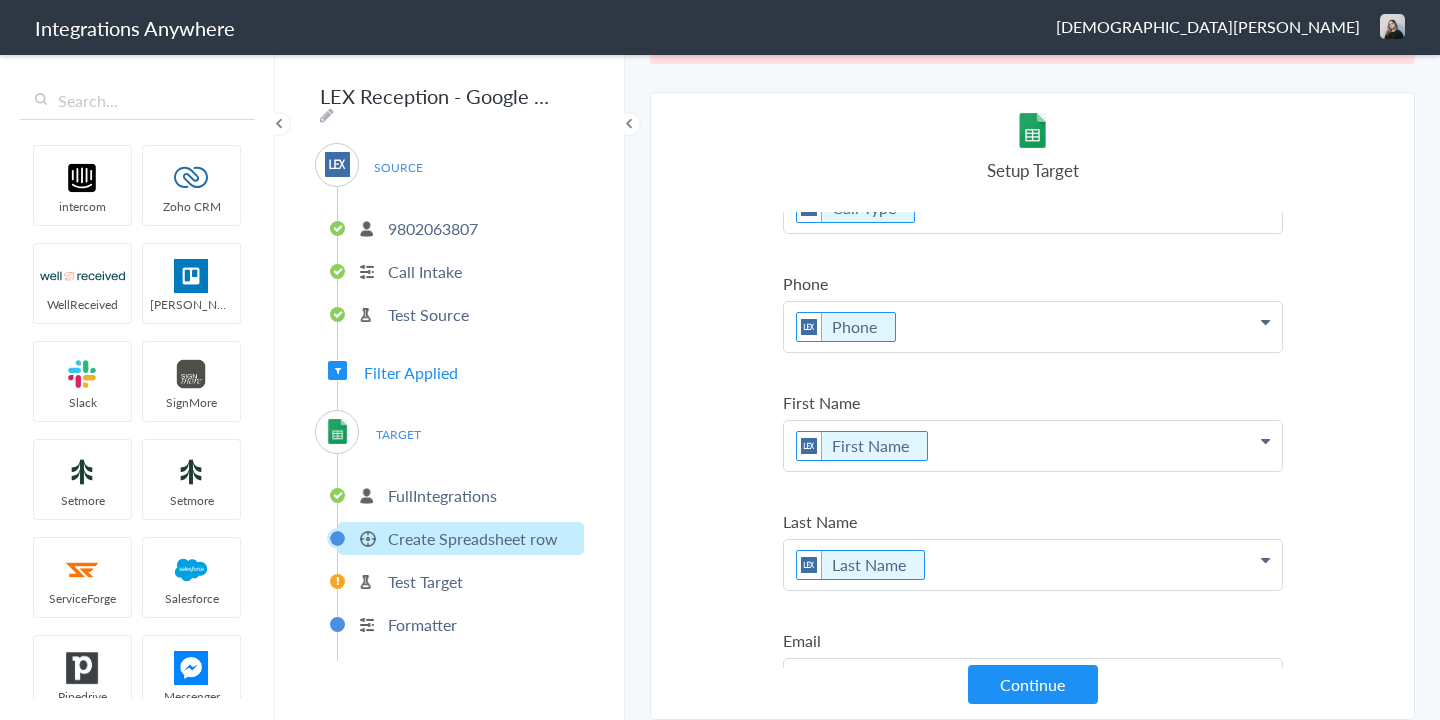 scroll, scrollTop: 0, scrollLeft: 0, axis: both 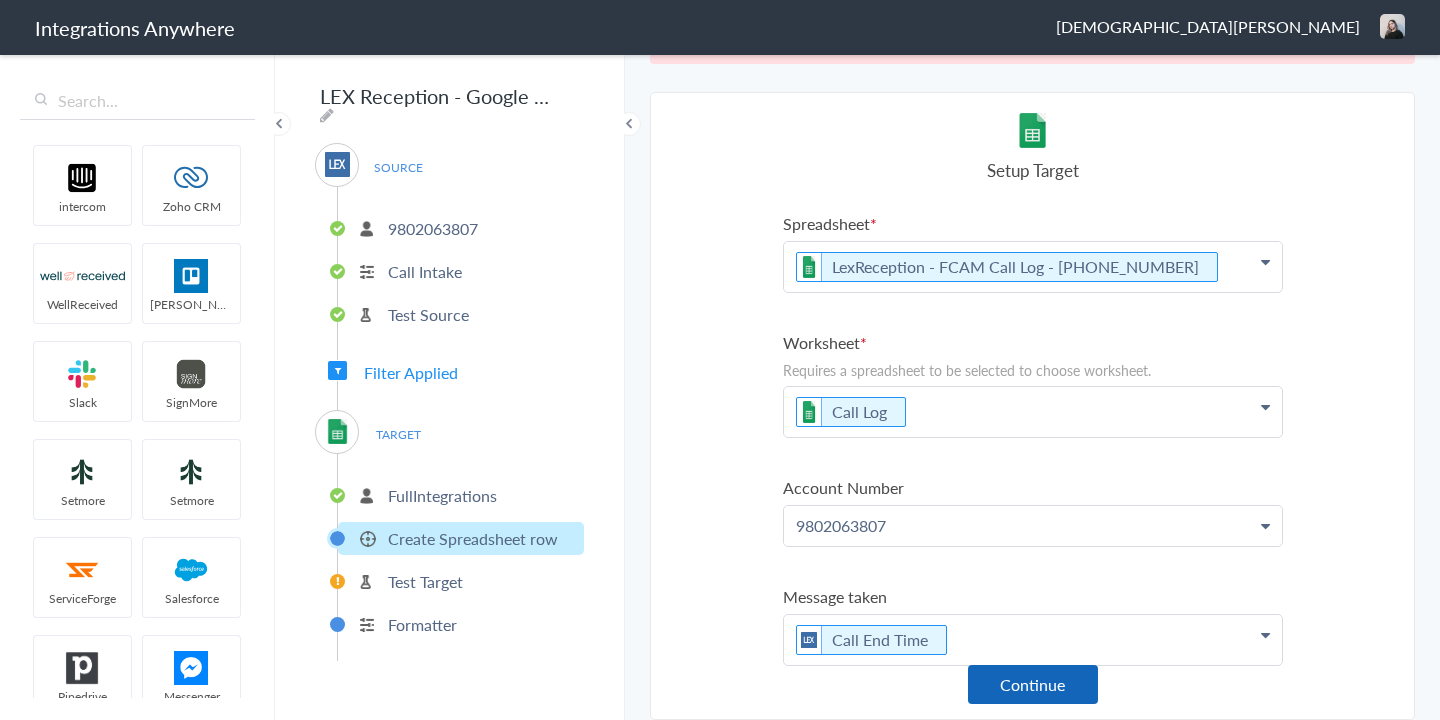click on "Continue" at bounding box center [1033, 684] 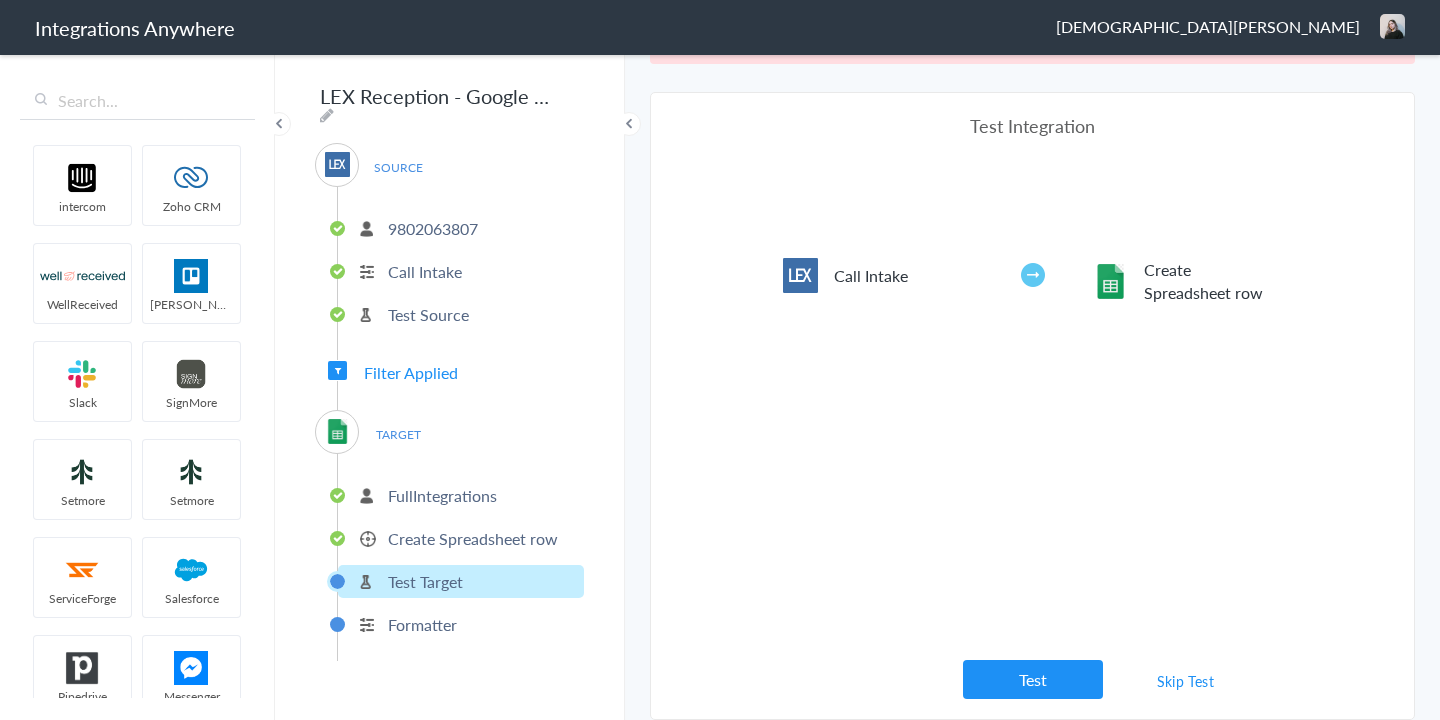 click on "Test" at bounding box center [1033, 679] 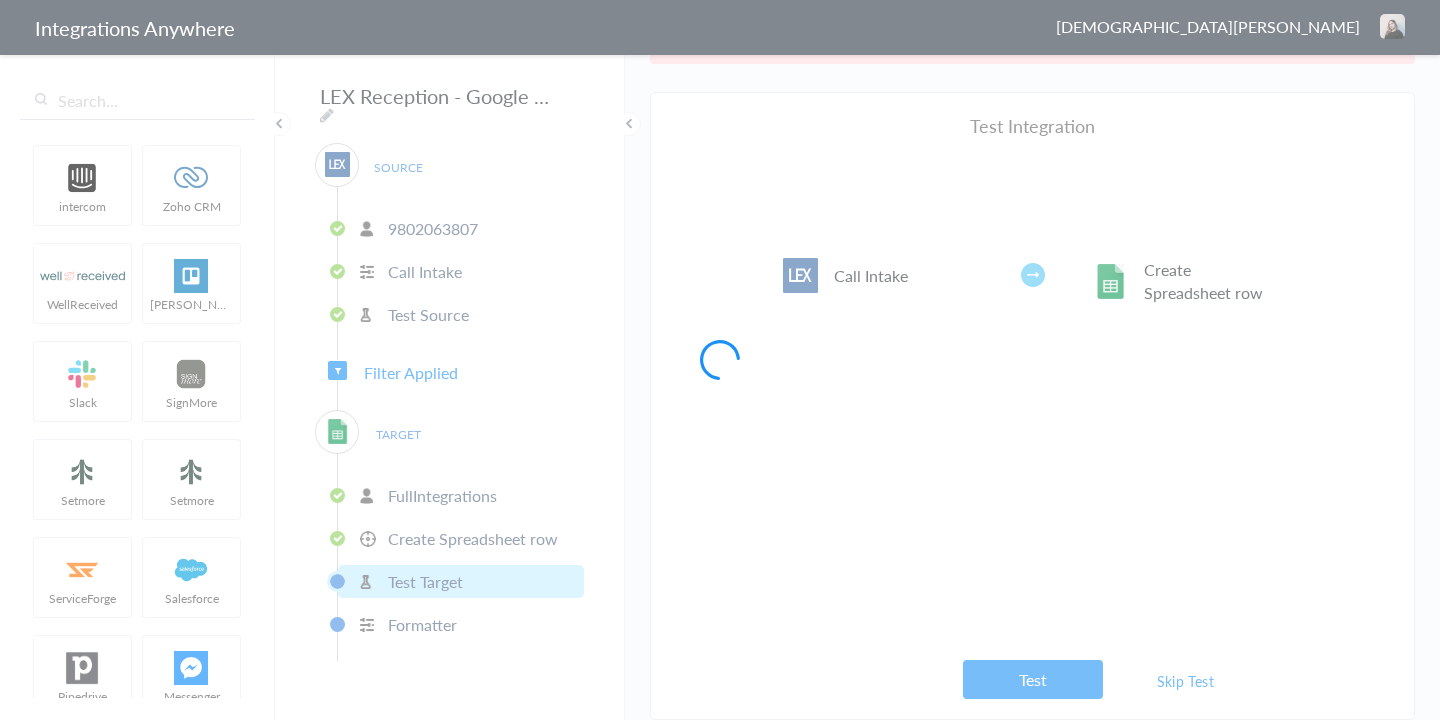 scroll, scrollTop: 0, scrollLeft: 0, axis: both 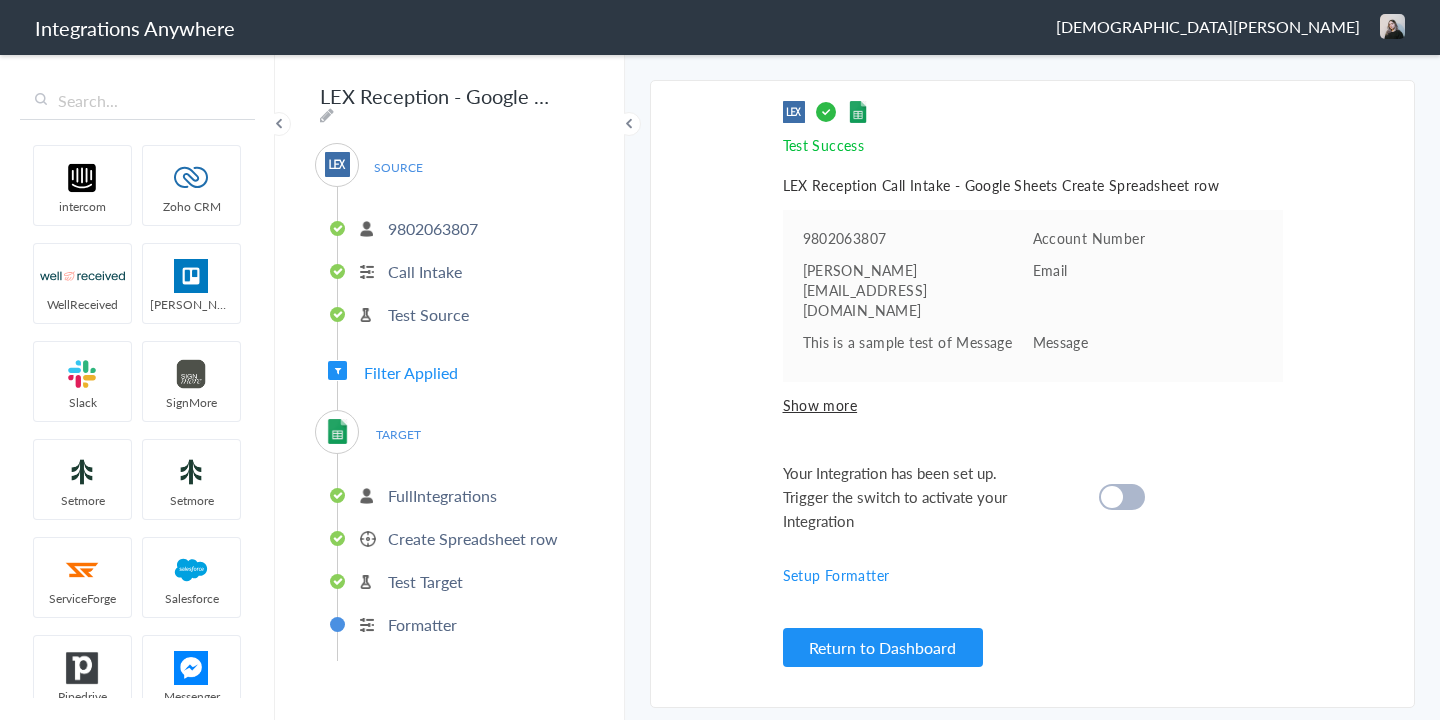 click at bounding box center [1122, 497] 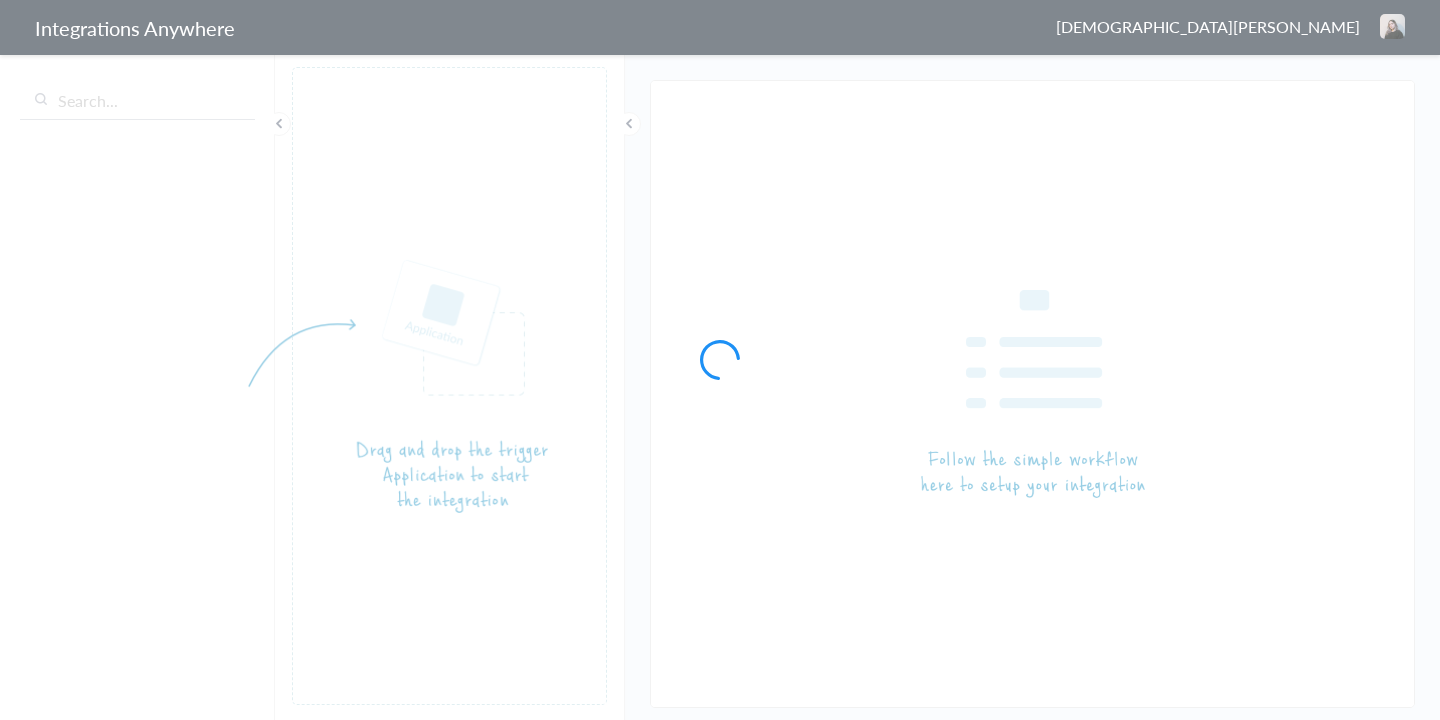 scroll, scrollTop: 0, scrollLeft: 0, axis: both 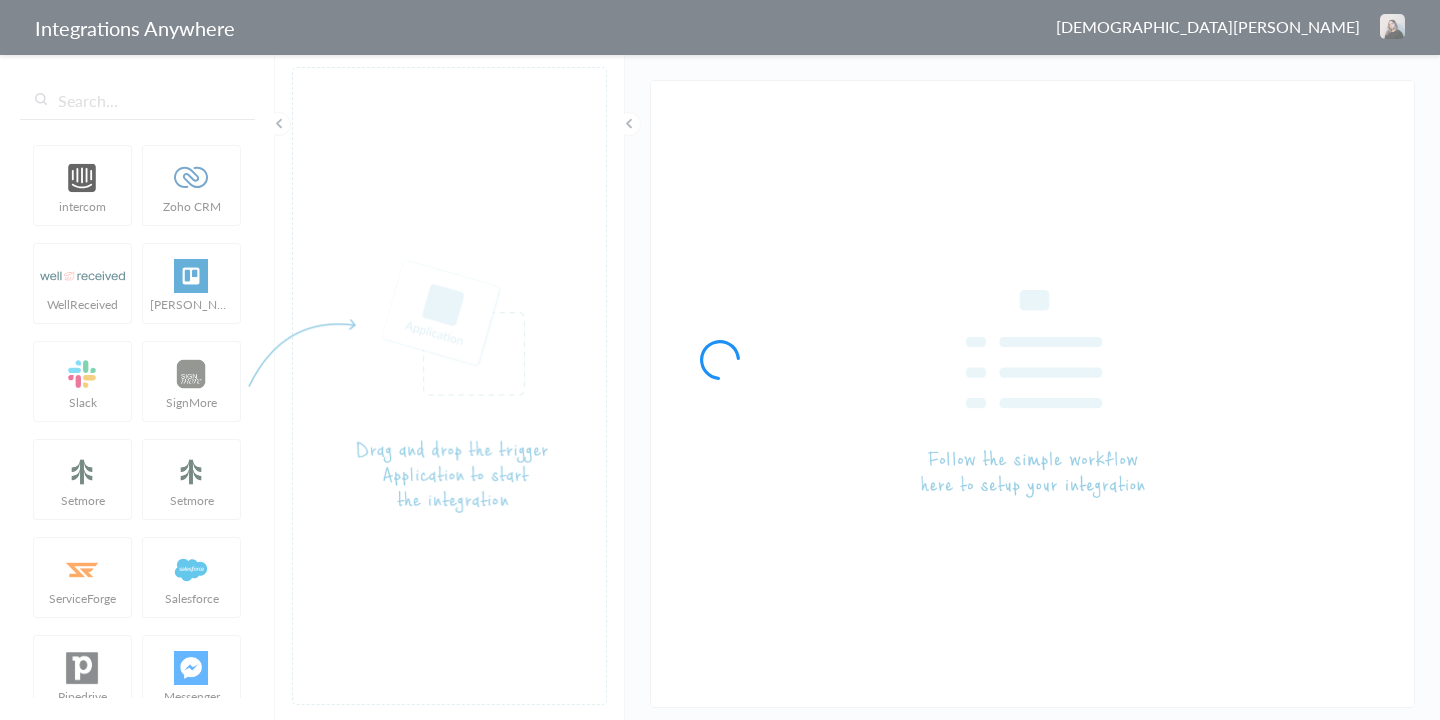 type on "LEX Reception - Google Sheets" 